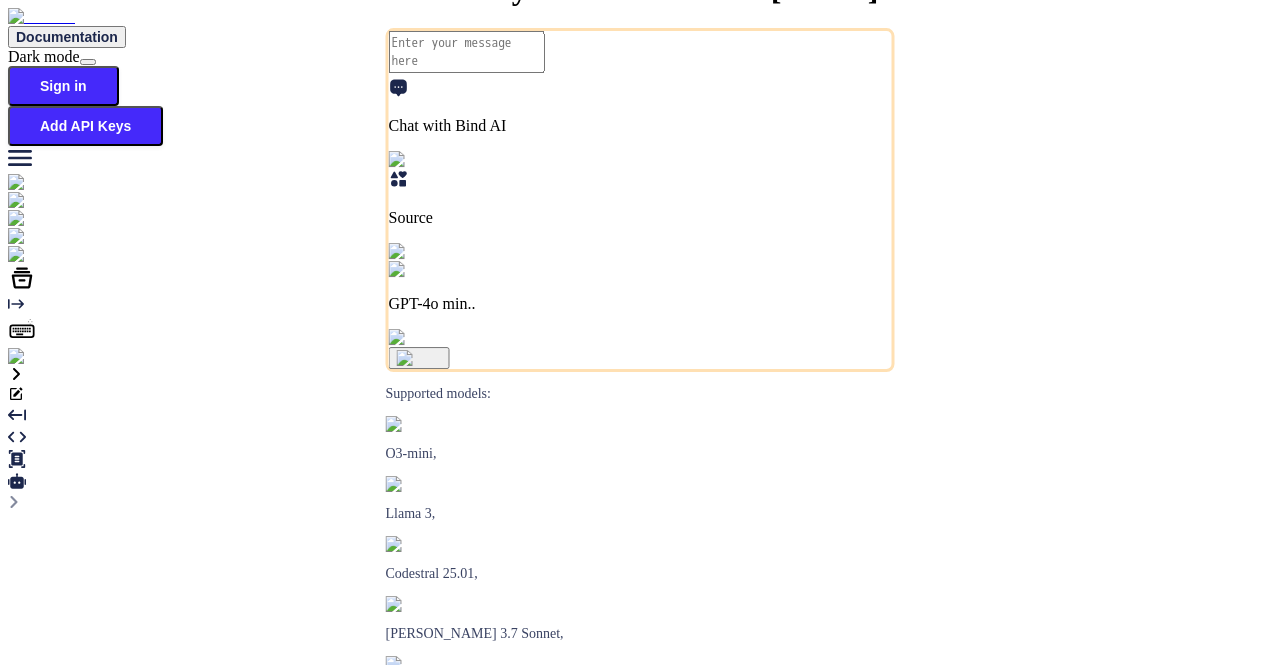 scroll, scrollTop: 0, scrollLeft: 0, axis: both 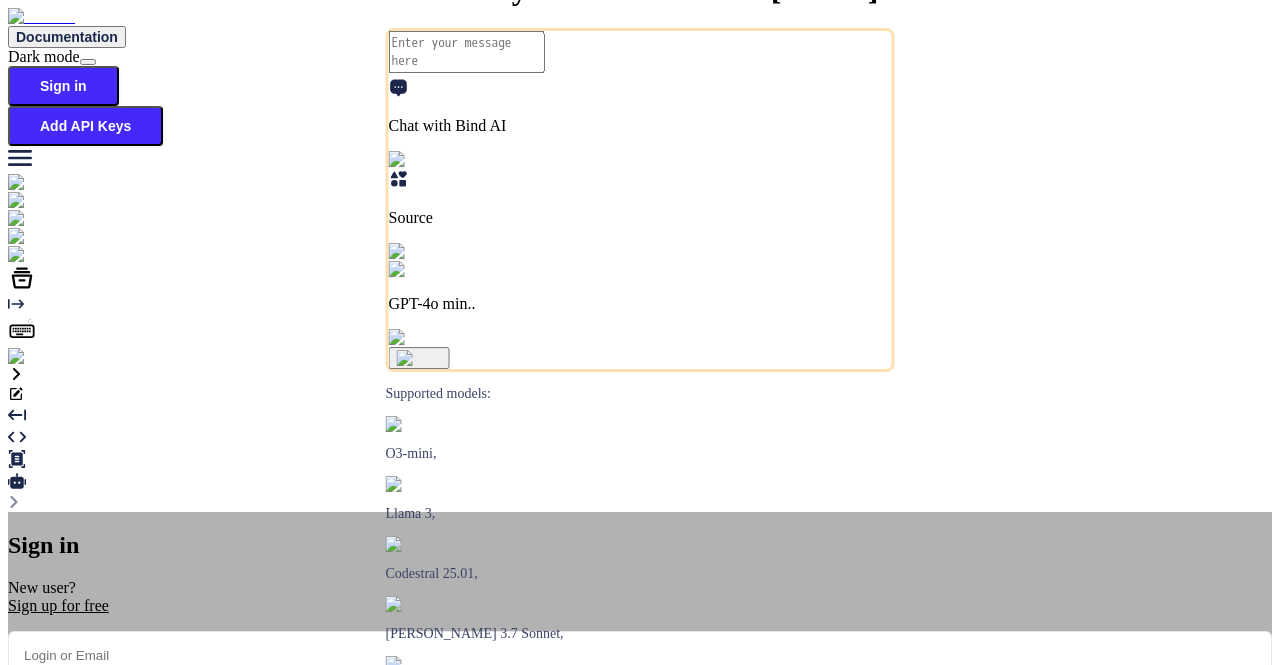 click at bounding box center (640, 655) 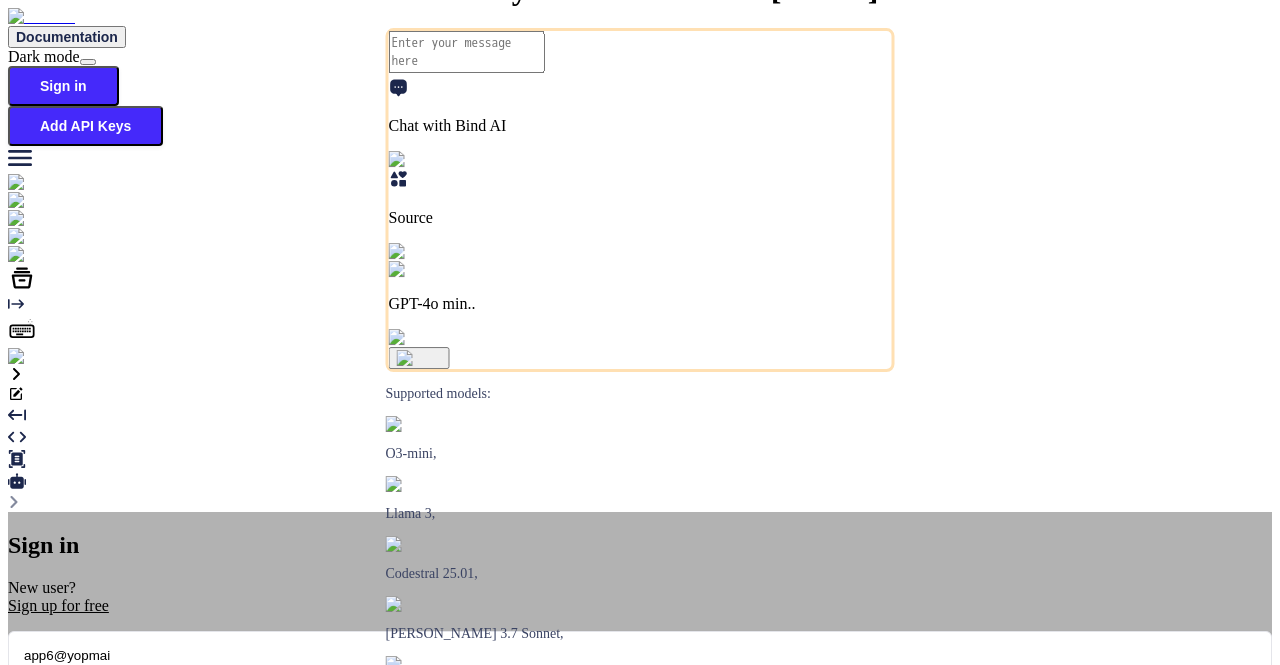 type on "app6@yopmail" 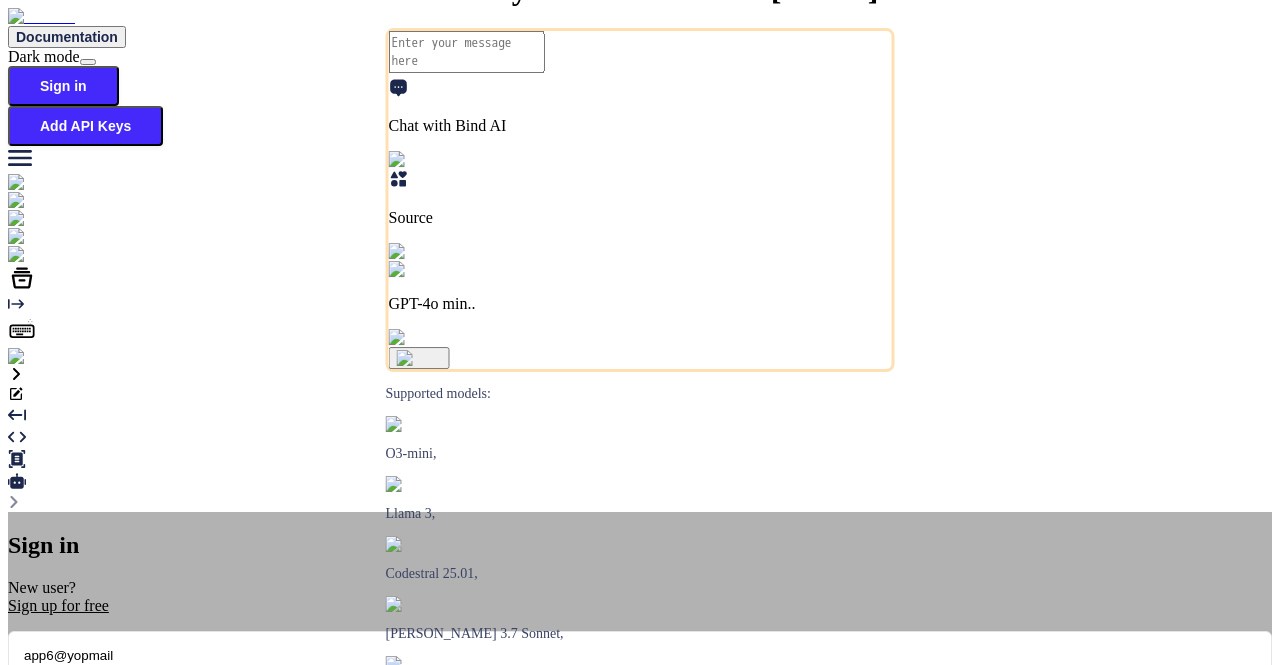type on "x" 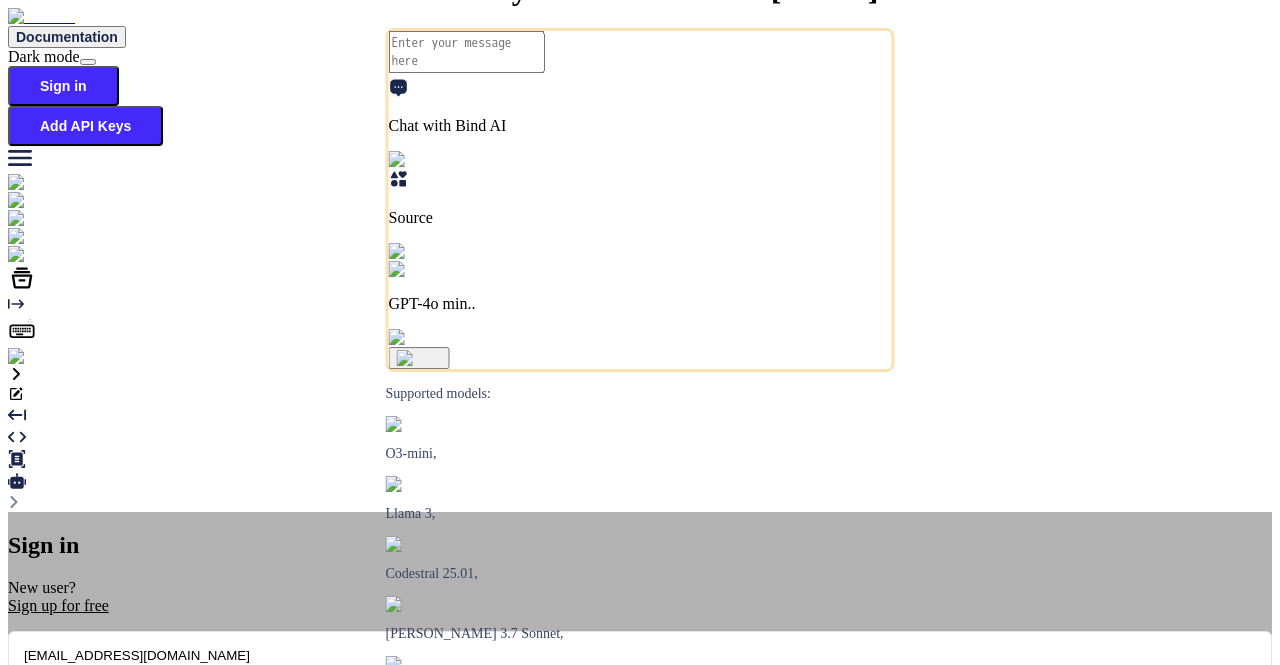 type on "[EMAIL_ADDRESS][DOMAIN_NAME]" 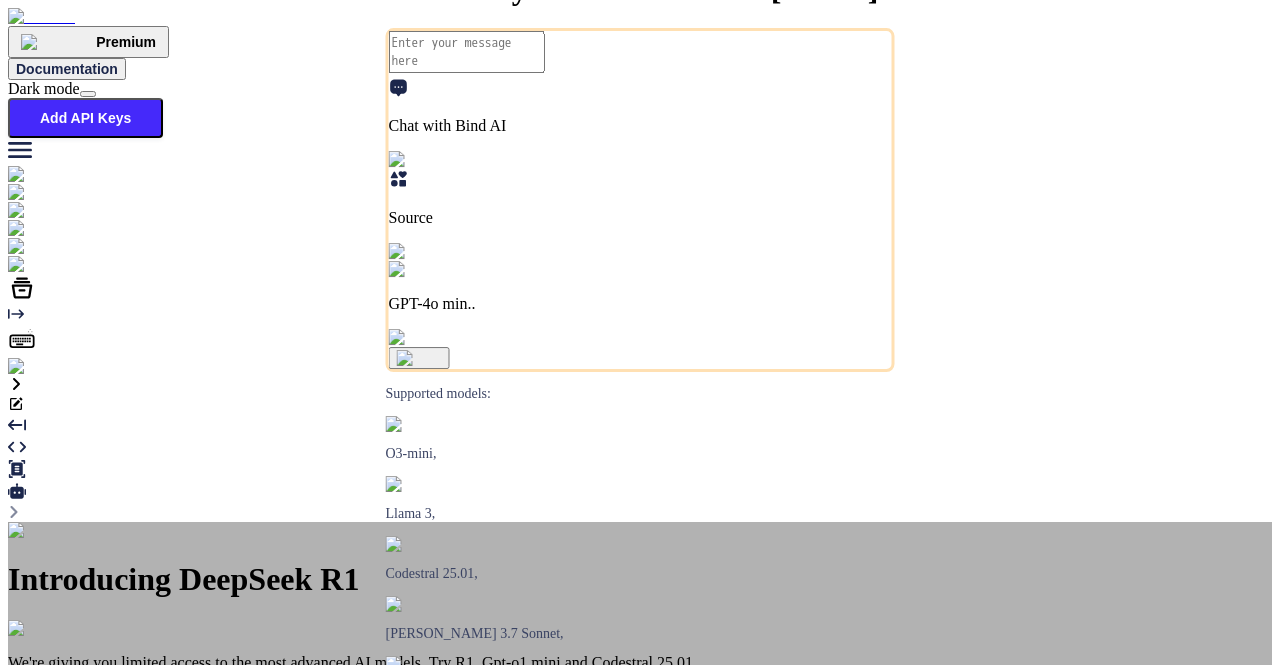type on "x" 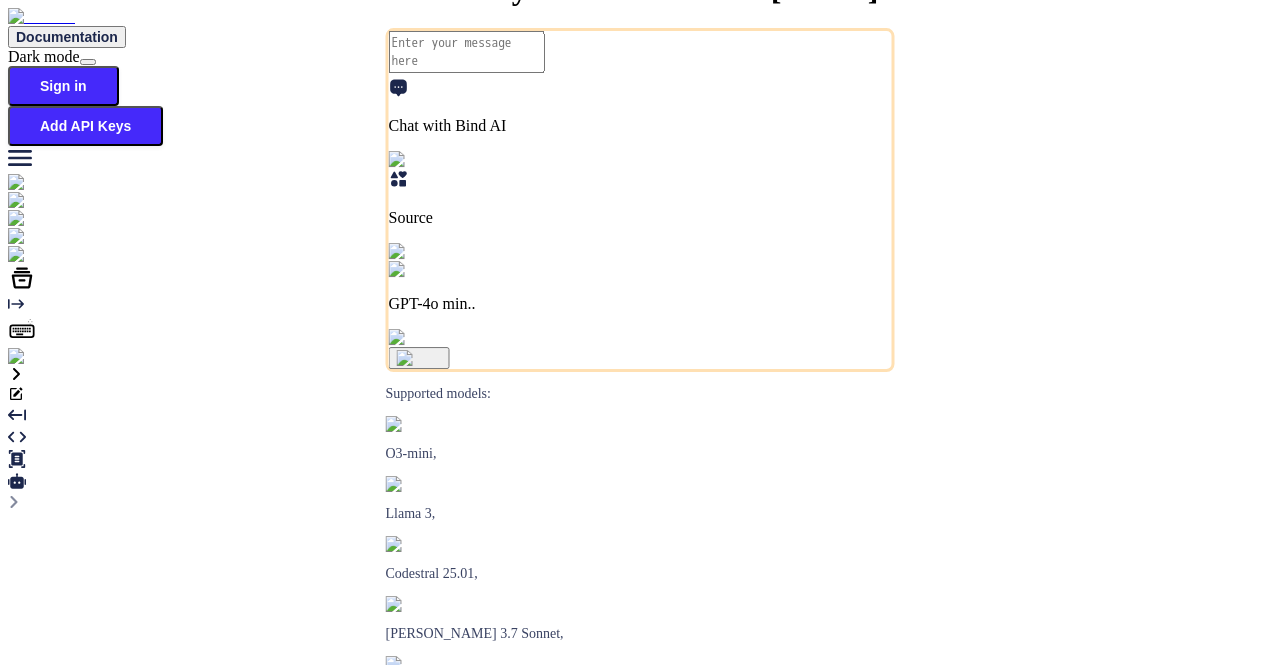 scroll, scrollTop: 0, scrollLeft: 0, axis: both 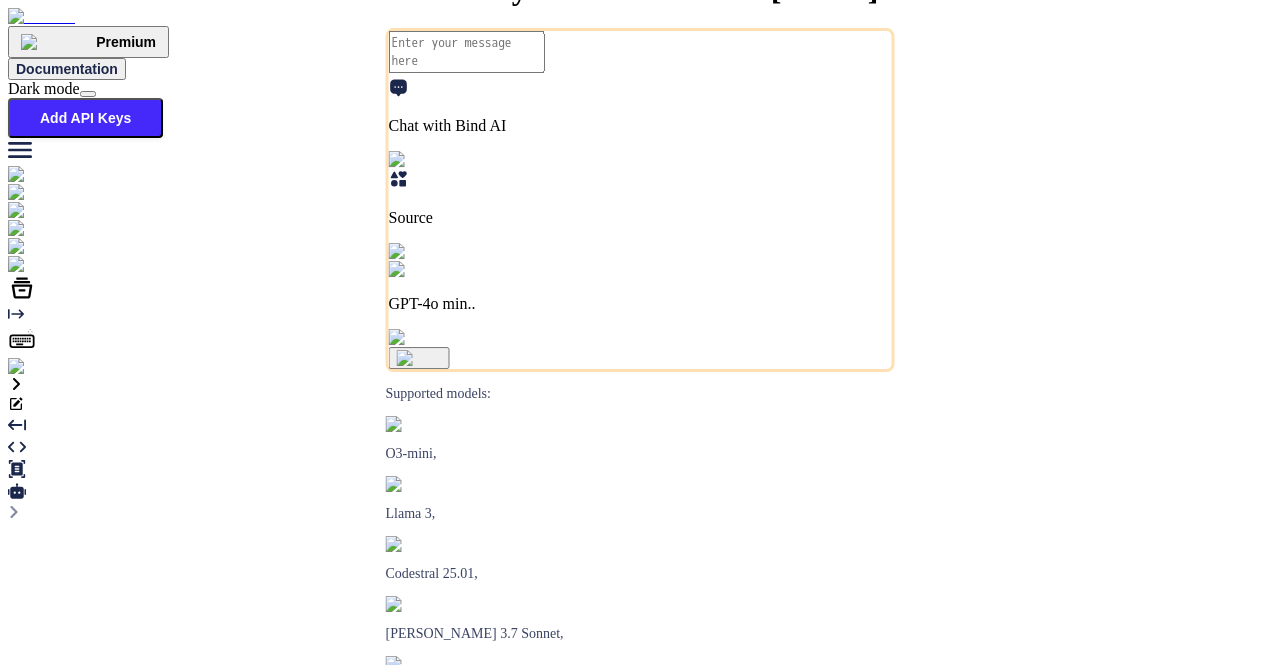 click on "GPT-4o min.." at bounding box center (640, 304) 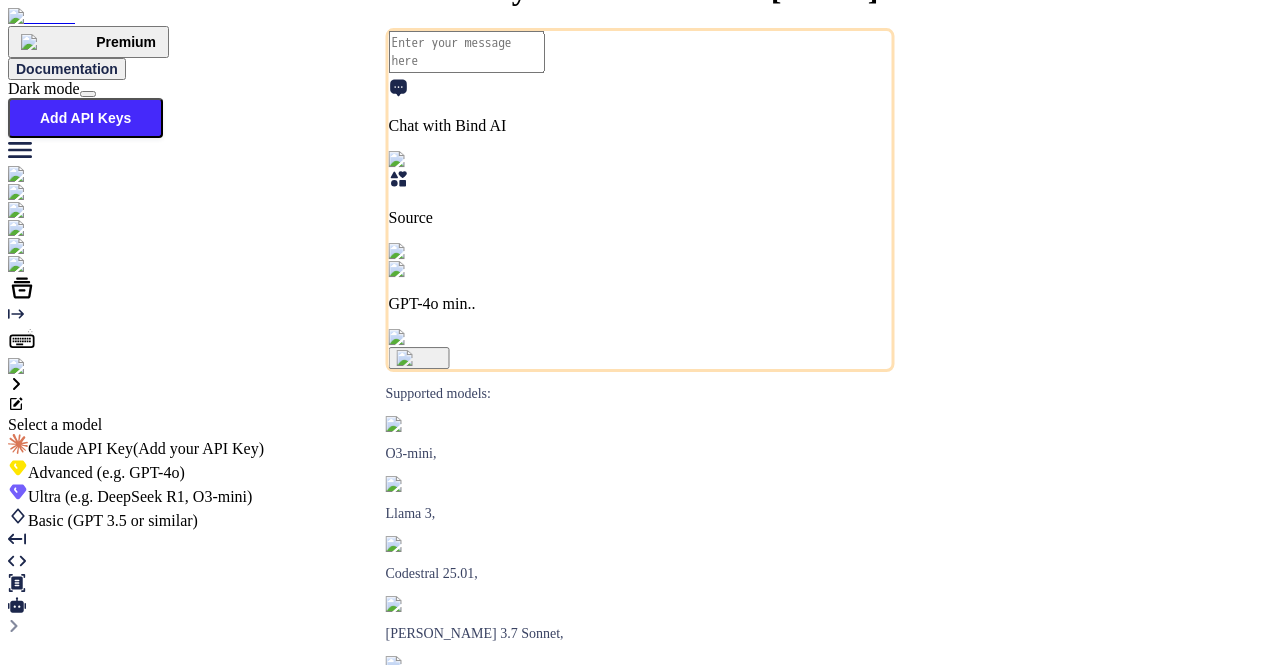 type on "x" 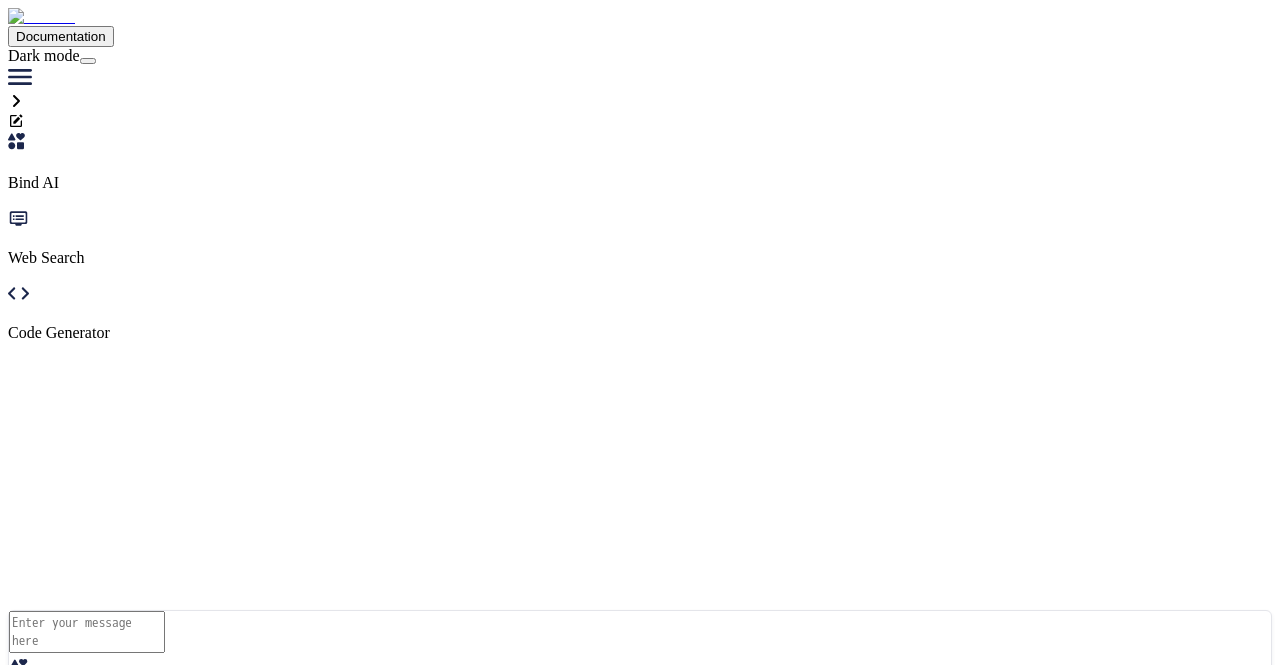 scroll, scrollTop: 0, scrollLeft: 0, axis: both 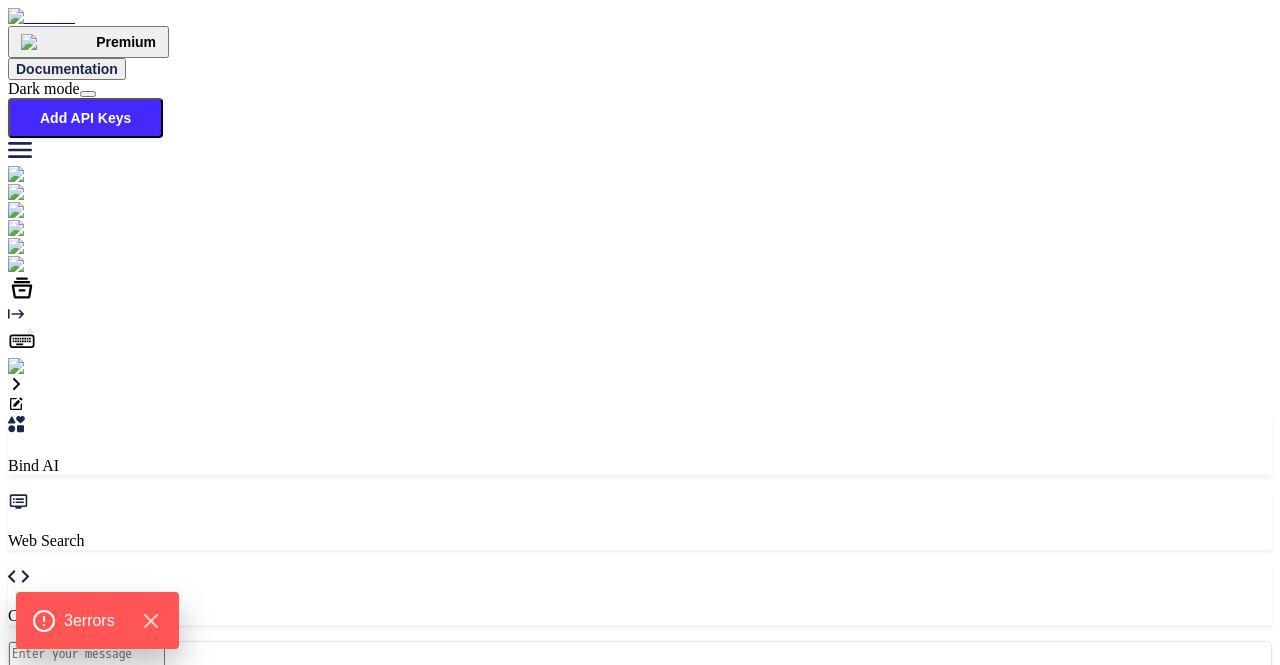 click on "GPT-4o min.." at bounding box center (640, 832) 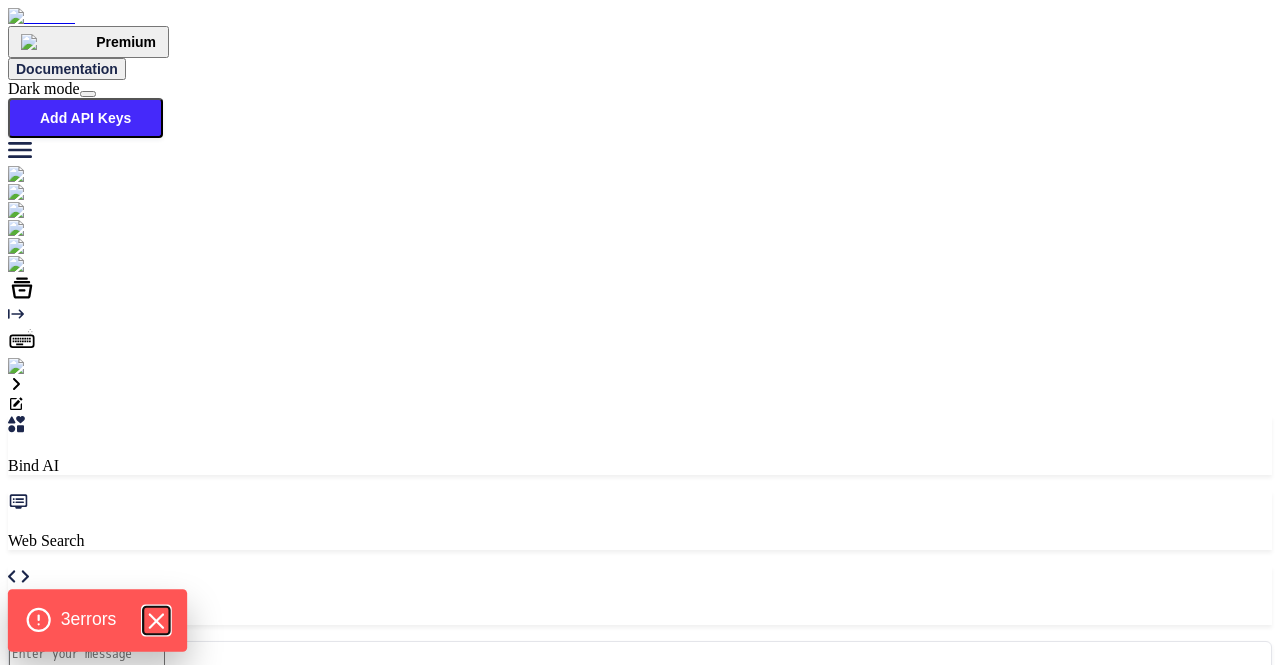 click 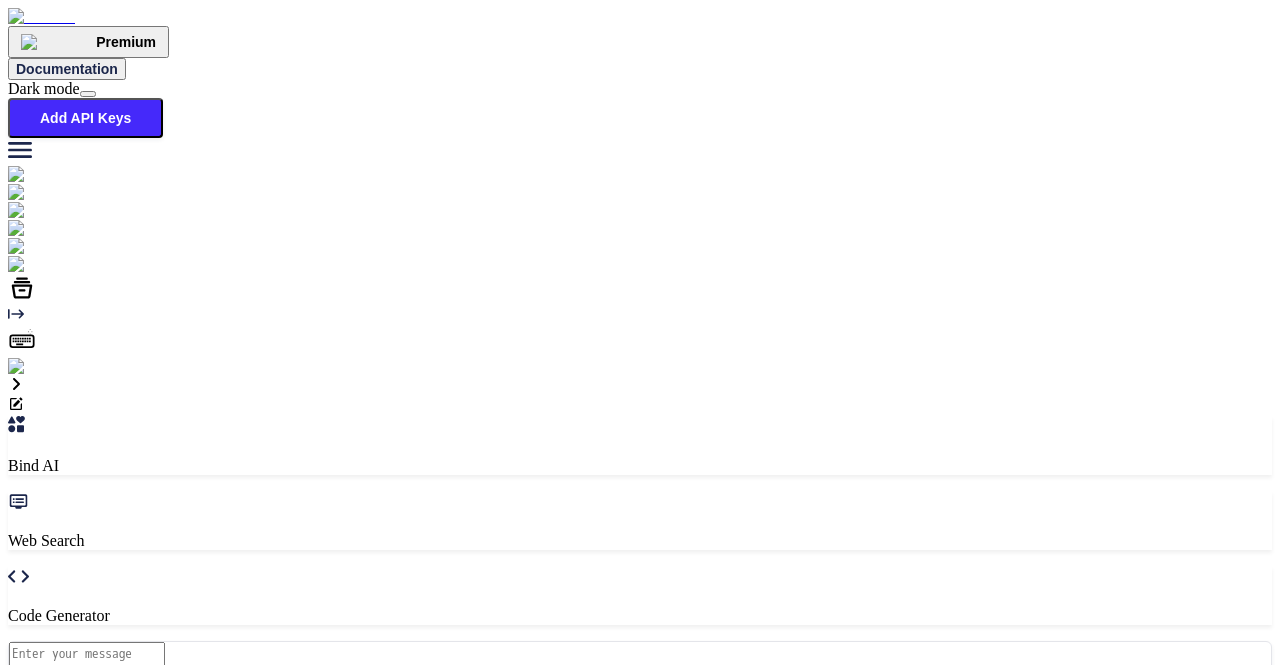 click at bounding box center [20, 868] 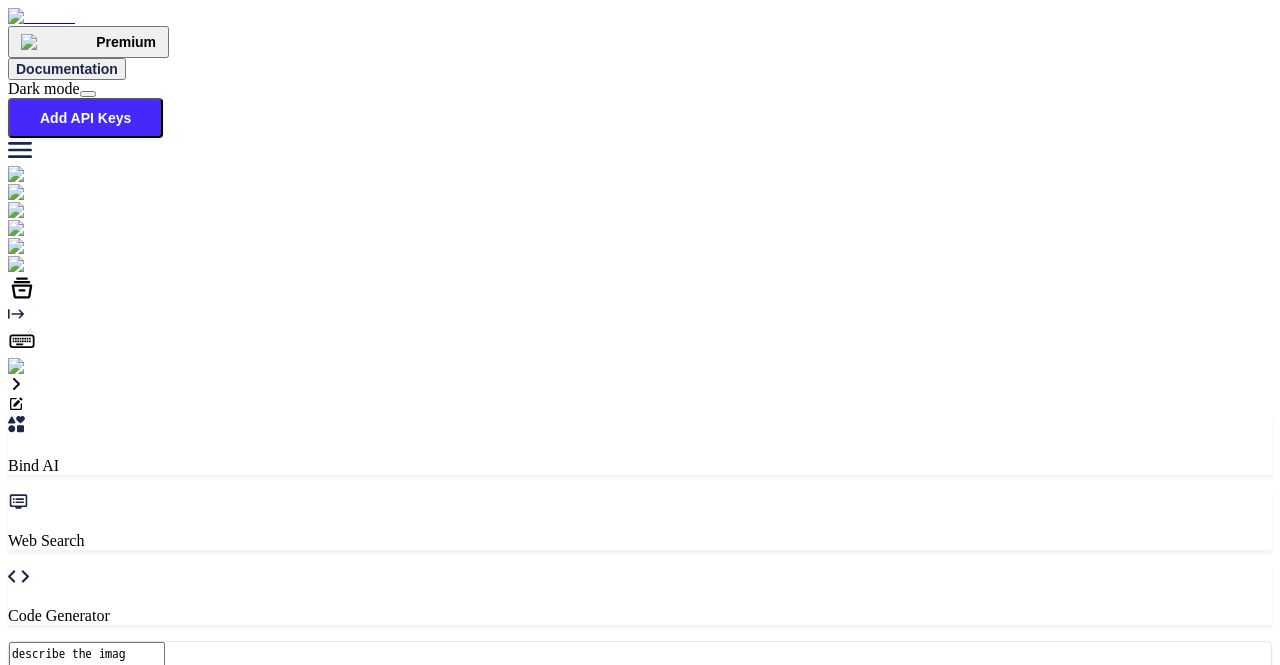 type on "describe the image" 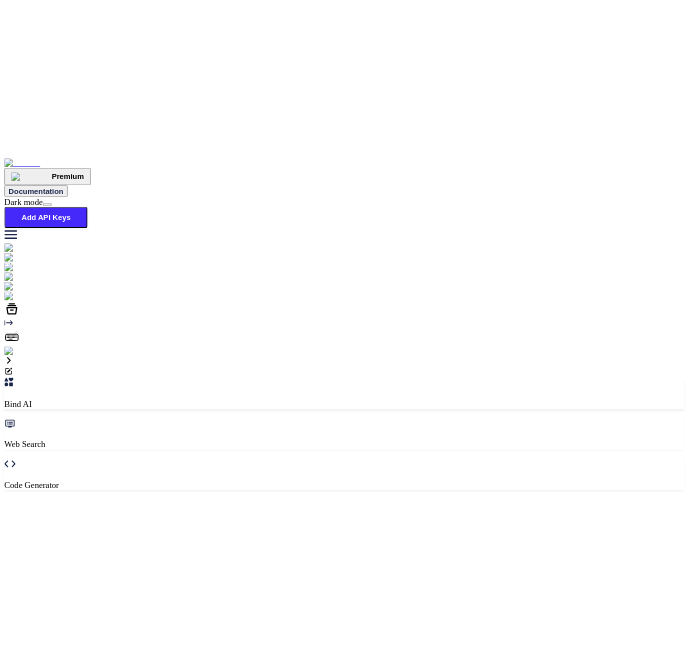 scroll, scrollTop: 7, scrollLeft: 0, axis: vertical 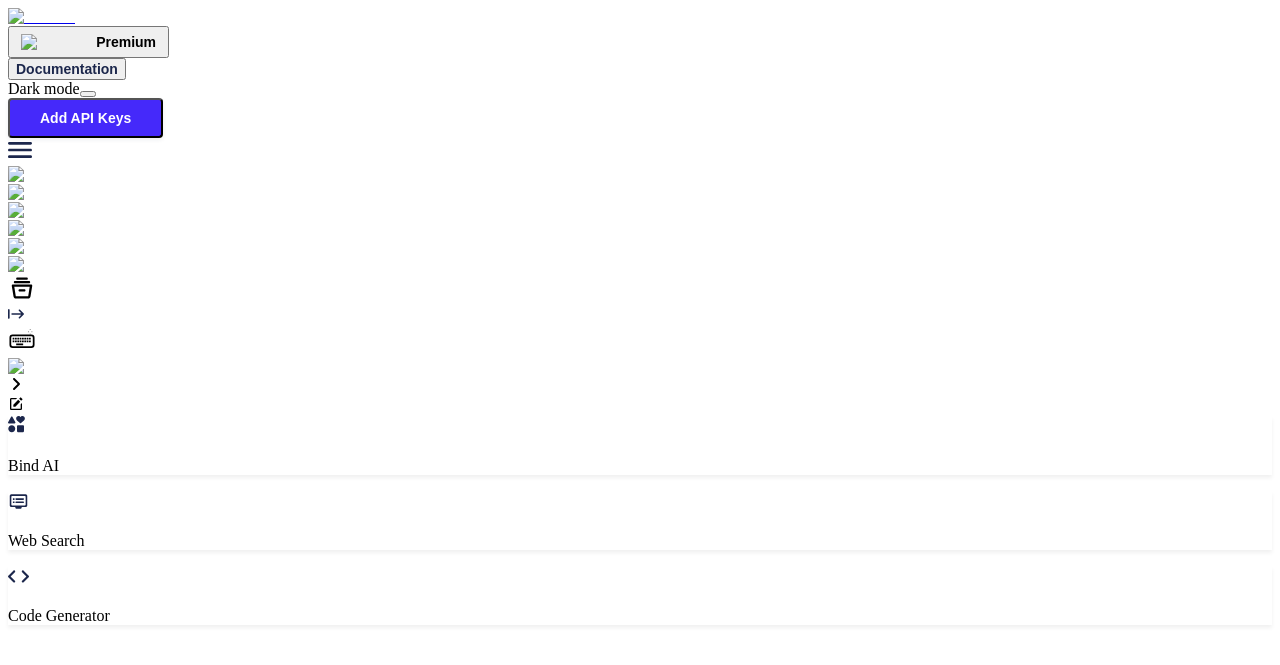 click on "Try again" at bounding box center [640, 824] 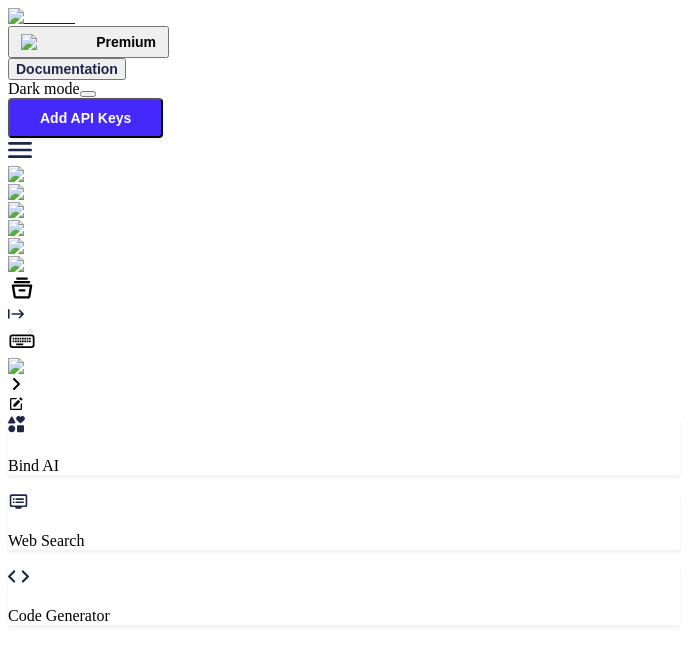 click at bounding box center [87, 888] 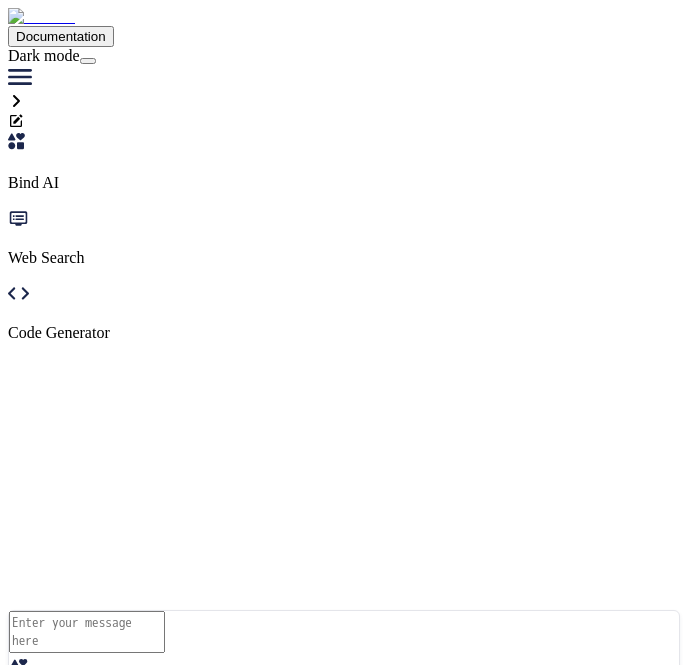scroll, scrollTop: 0, scrollLeft: 0, axis: both 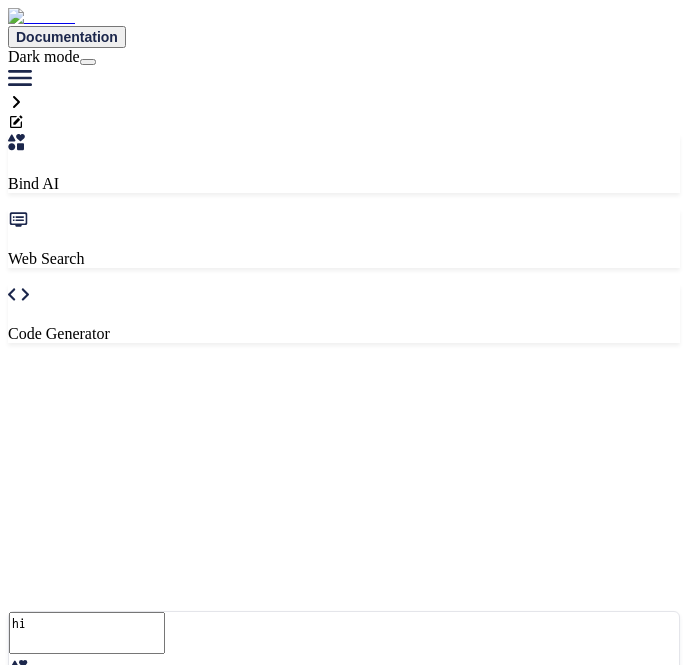 type on "hi" 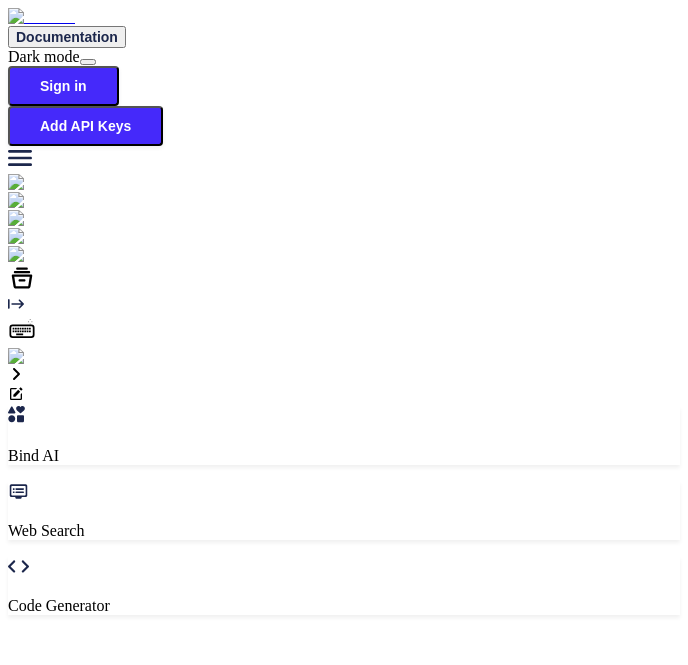 type on "x" 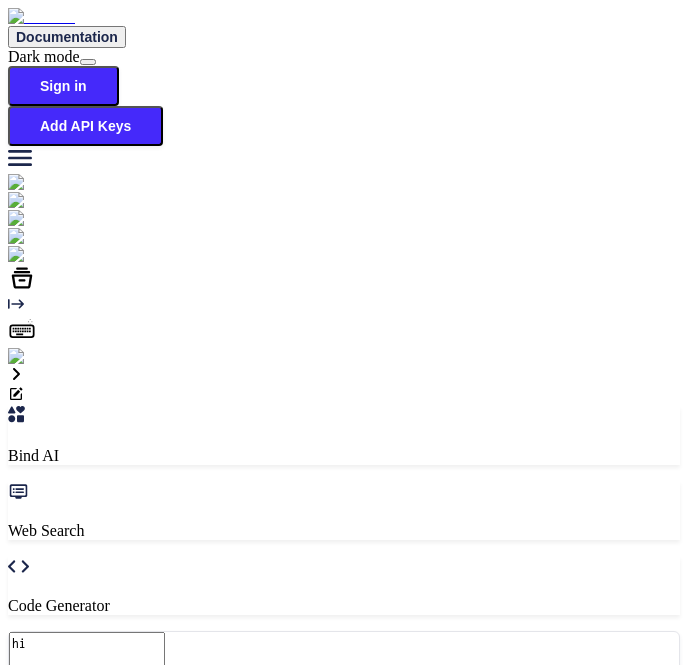 type on "hi" 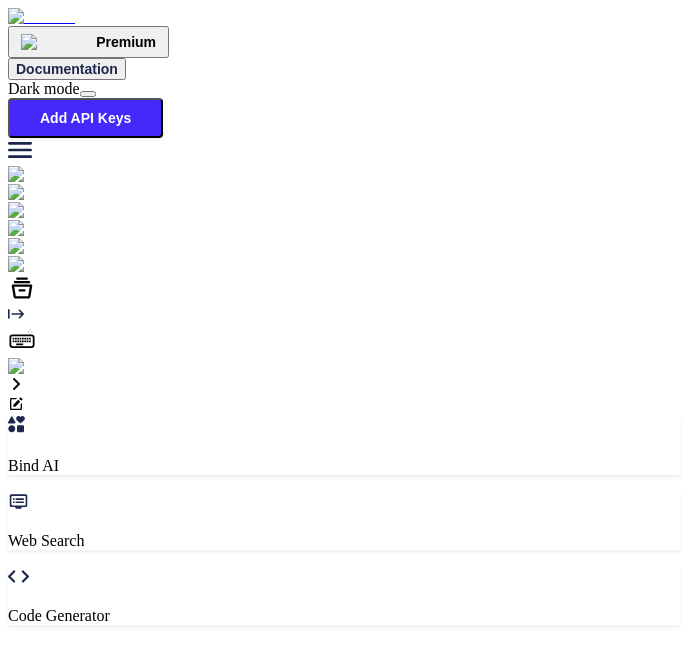type on "x" 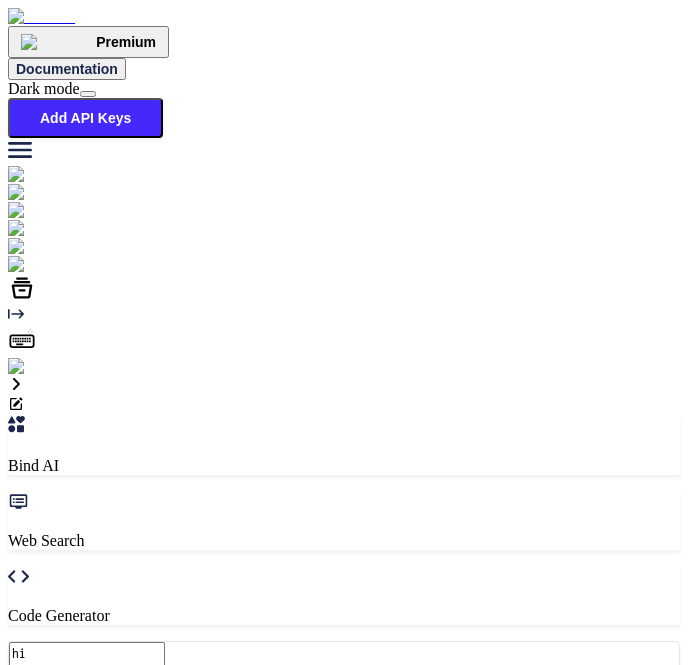 type on "hi" 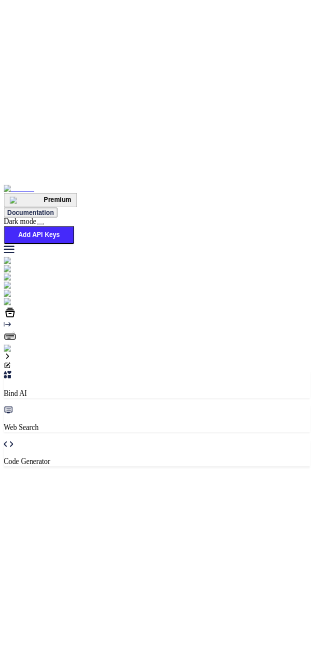 scroll, scrollTop: 7, scrollLeft: 0, axis: vertical 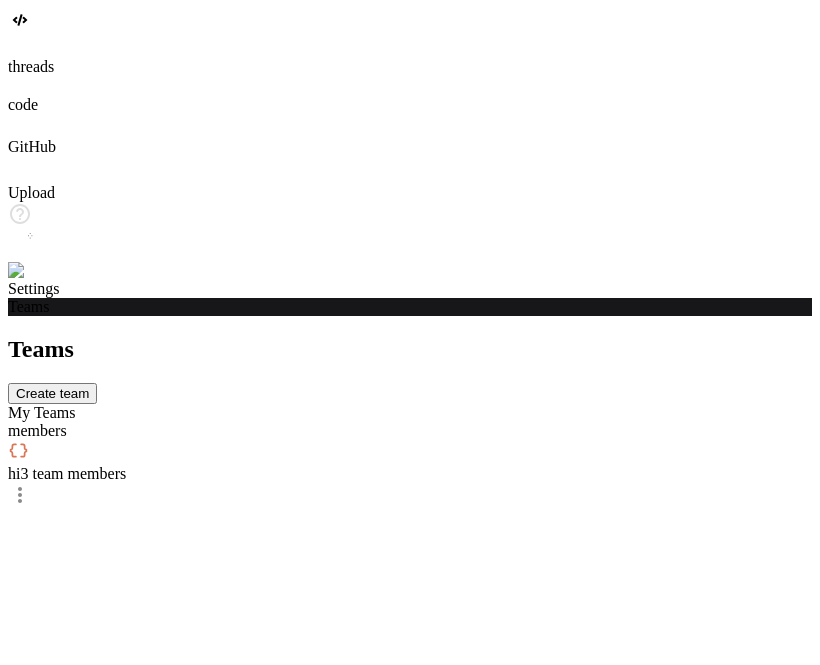 click on "3 team members" at bounding box center (73, 473) 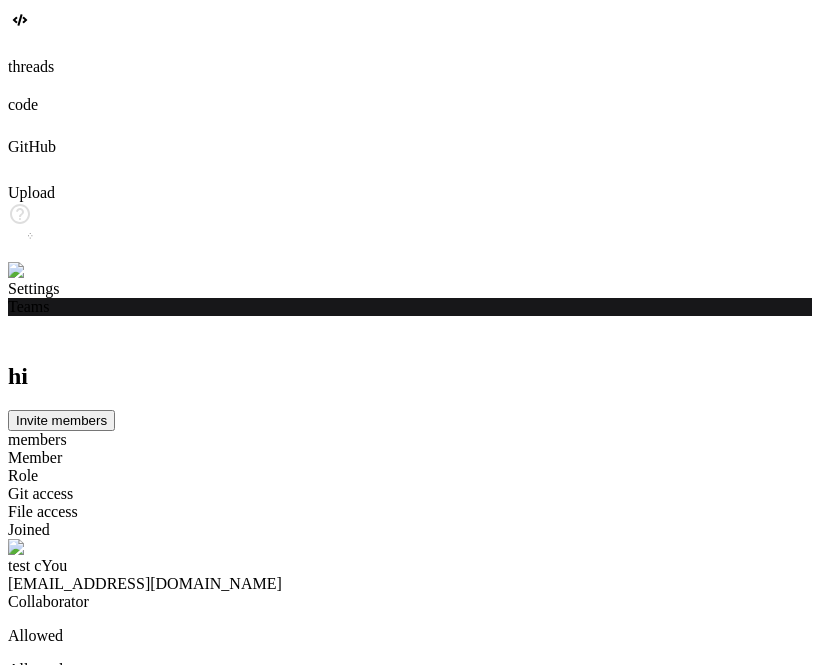 click 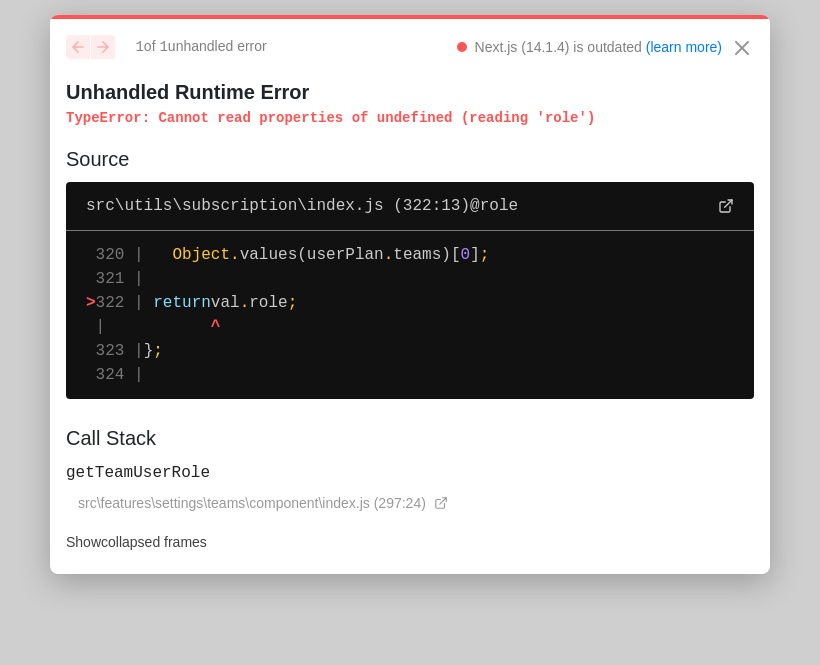 scroll, scrollTop: 0, scrollLeft: 0, axis: both 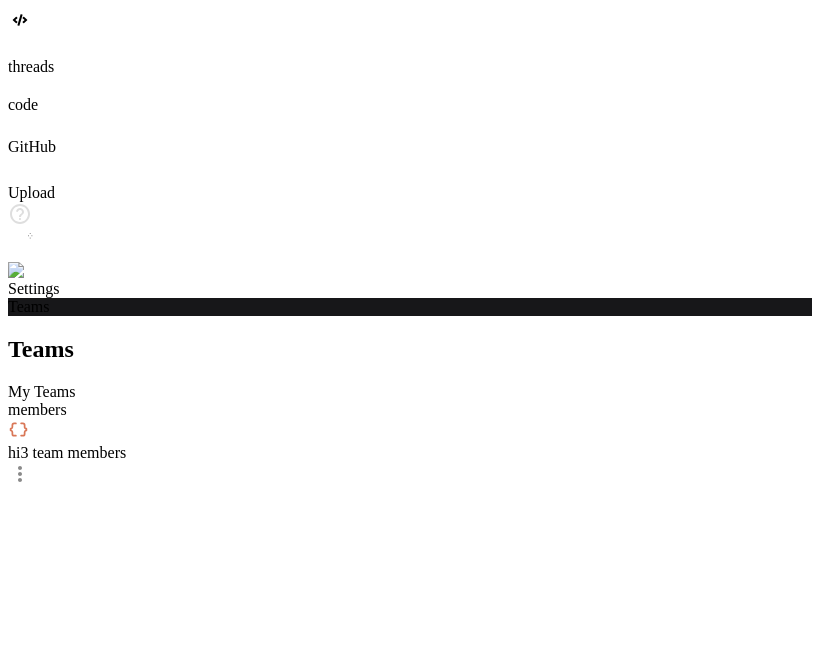 click on "members" at bounding box center [410, 410] 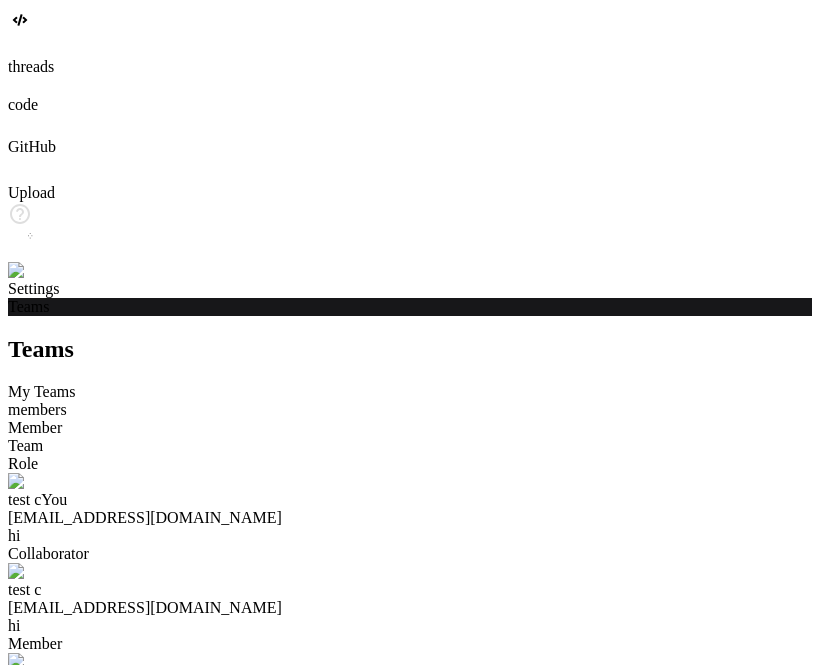 click on "My Teams" at bounding box center (410, 392) 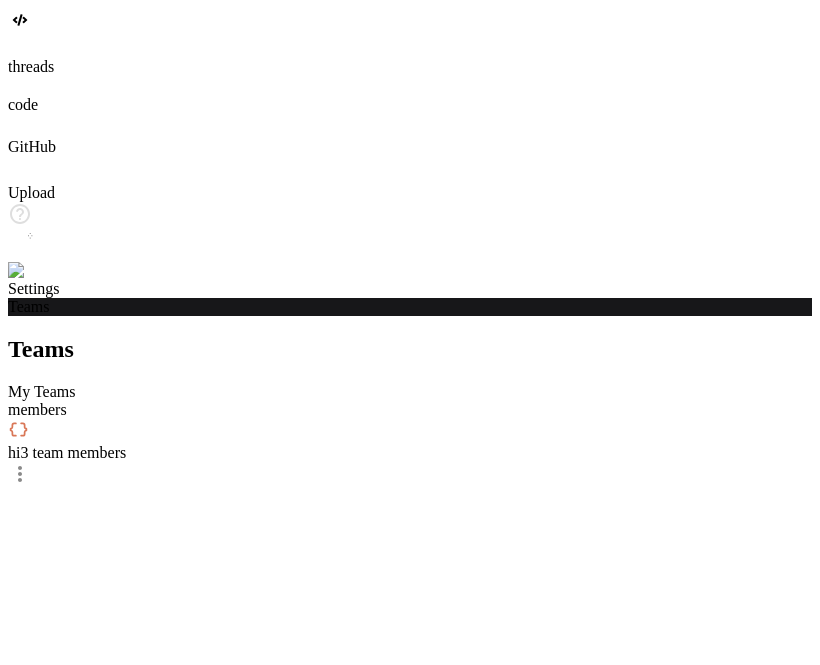 click on "3 team members" at bounding box center [73, 452] 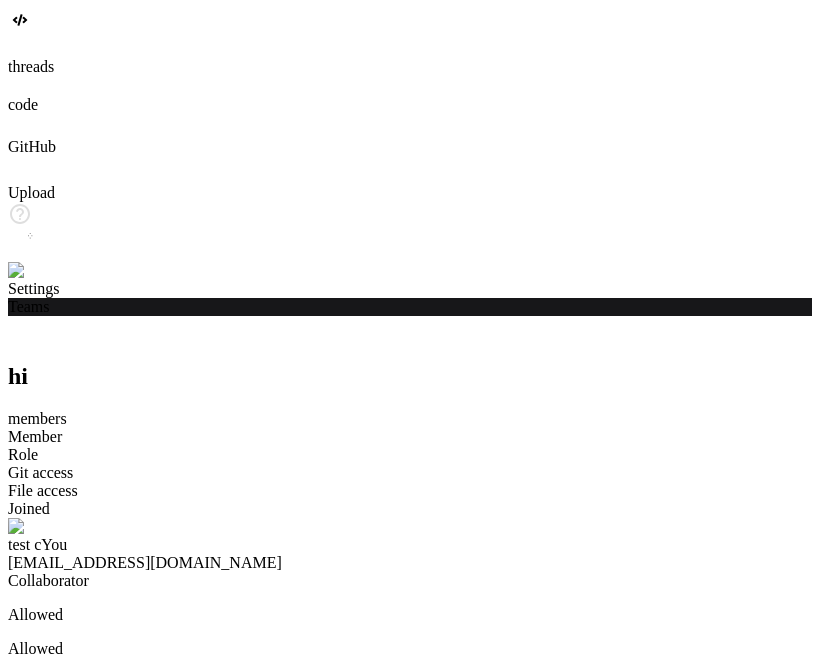 click 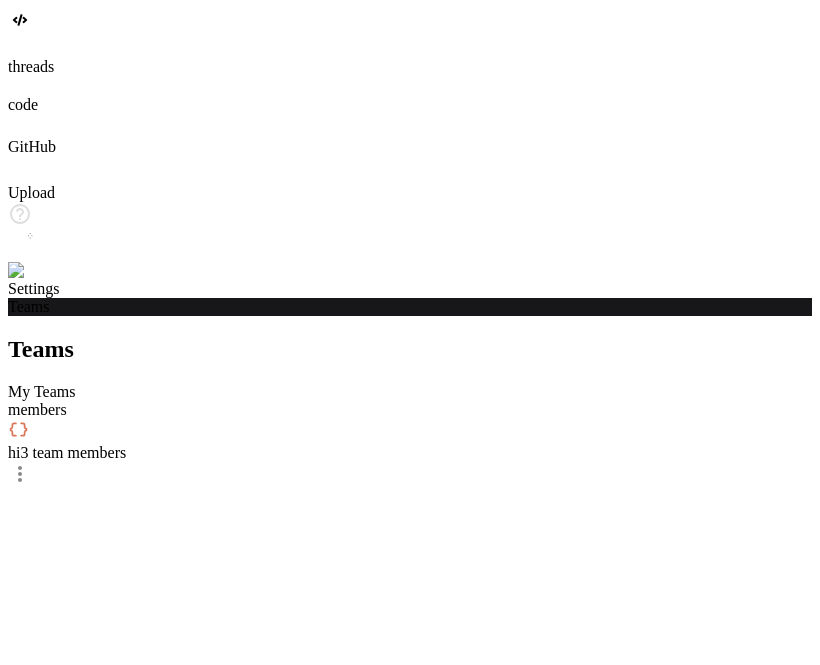click at bounding box center [40, 271] 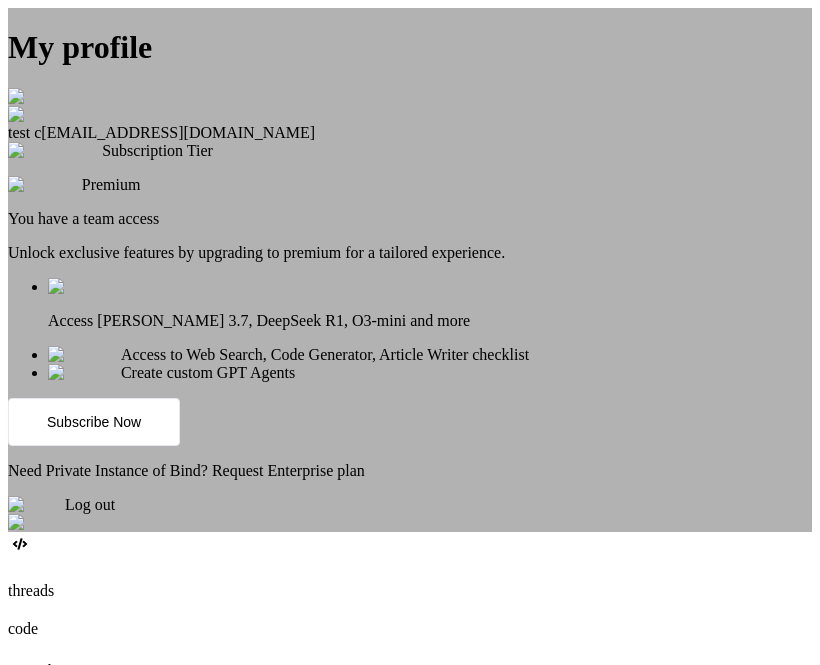 scroll, scrollTop: 86, scrollLeft: 0, axis: vertical 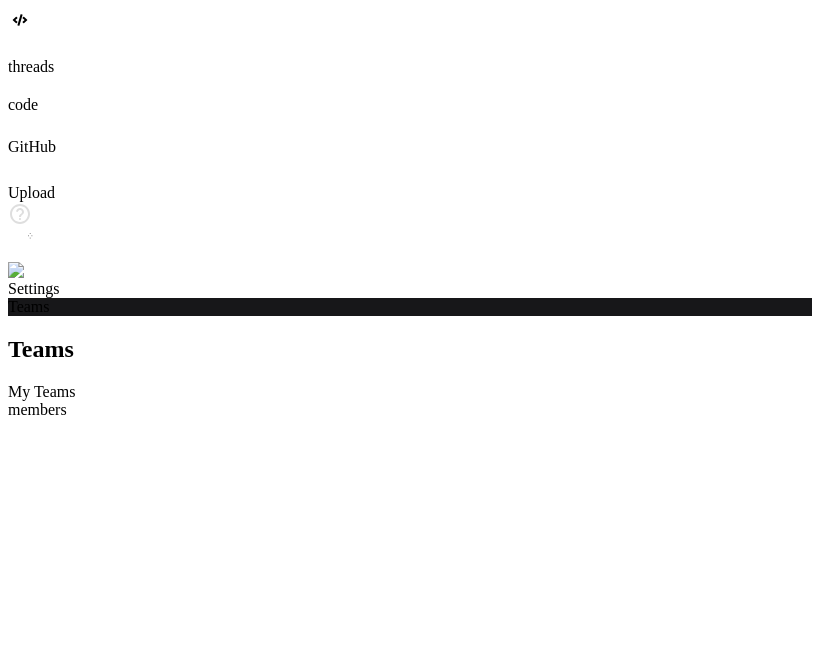 click at bounding box center [35, 271] 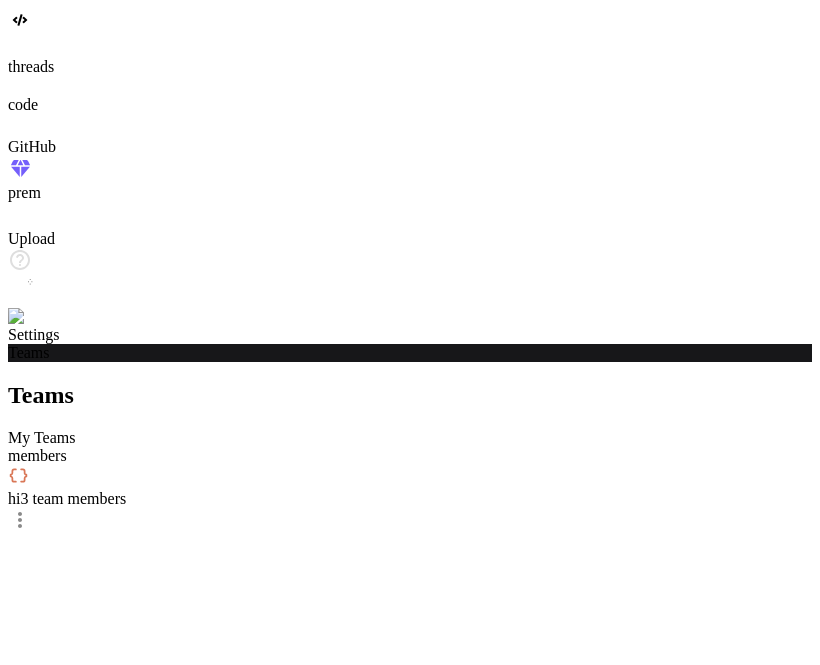 click on "members" at bounding box center (410, 456) 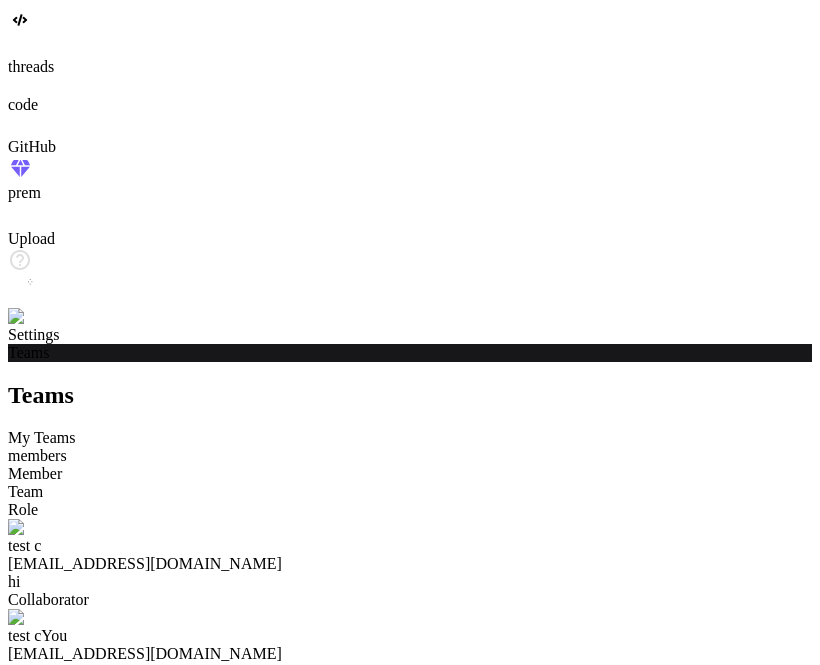 click on "My Teams" at bounding box center [410, 438] 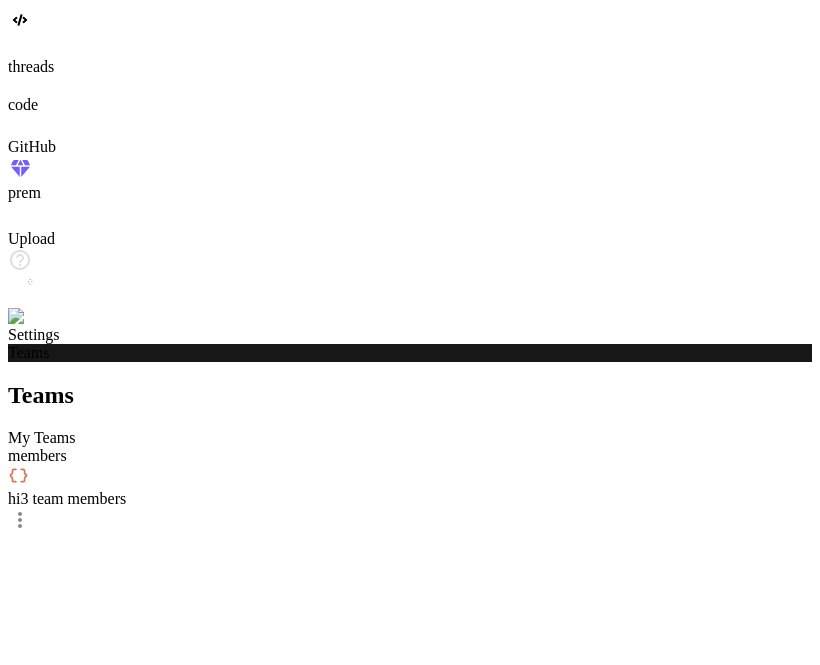 click on "hi 3 team members" at bounding box center [410, 500] 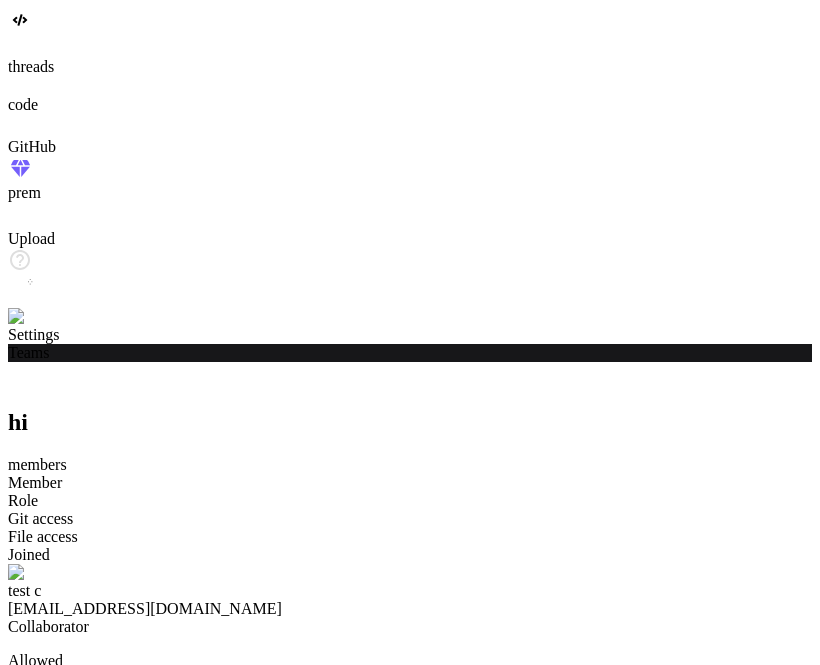 click 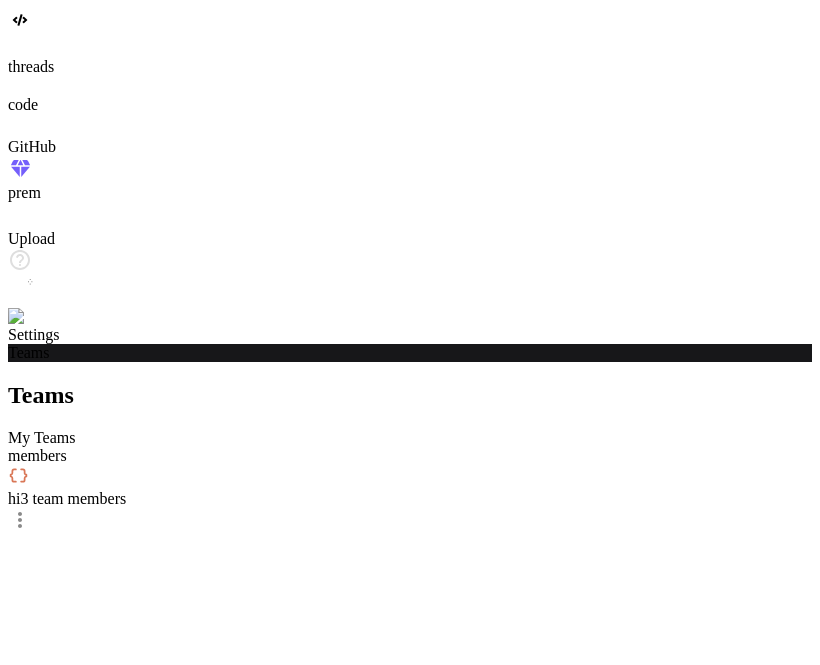 click at bounding box center [40, 317] 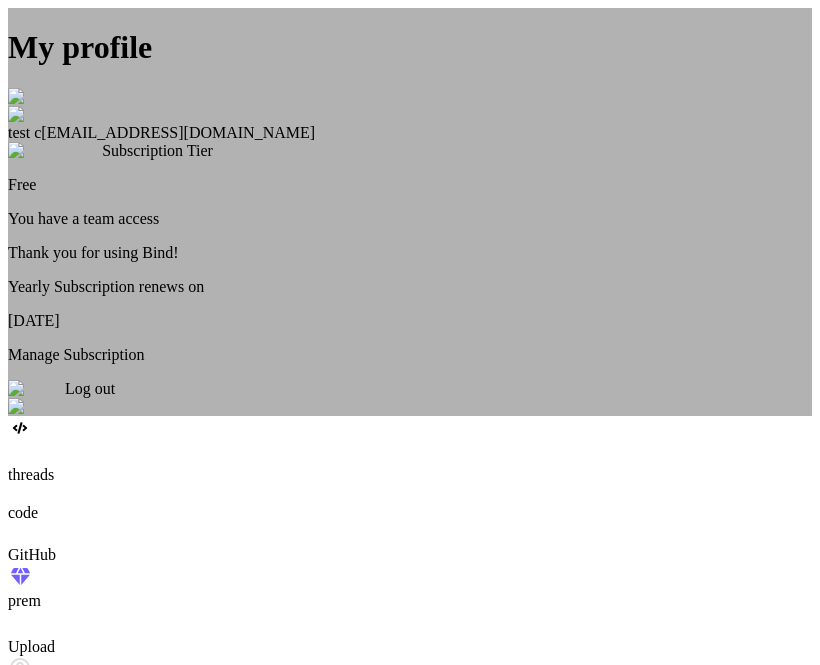 click on "Log out" at bounding box center [90, 388] 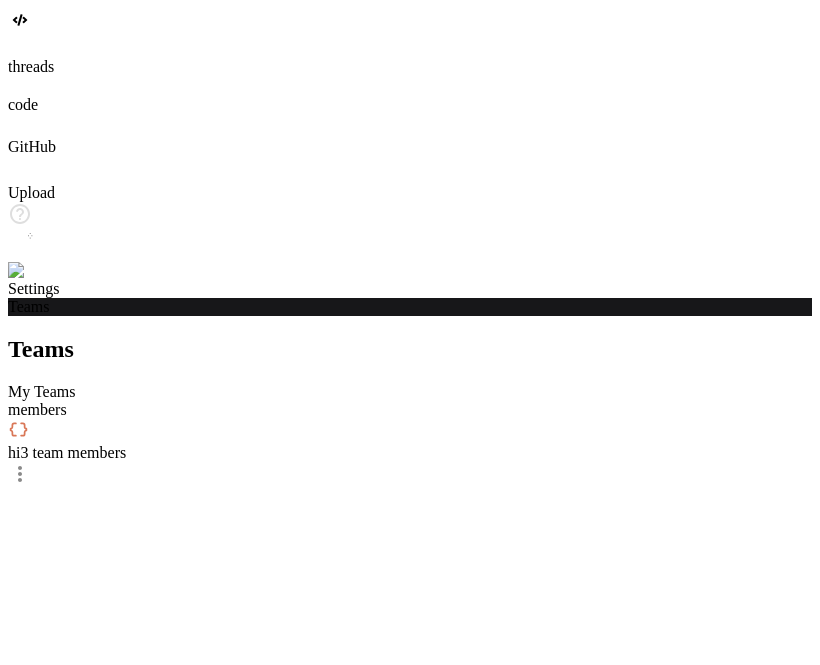 click at bounding box center [35, 271] 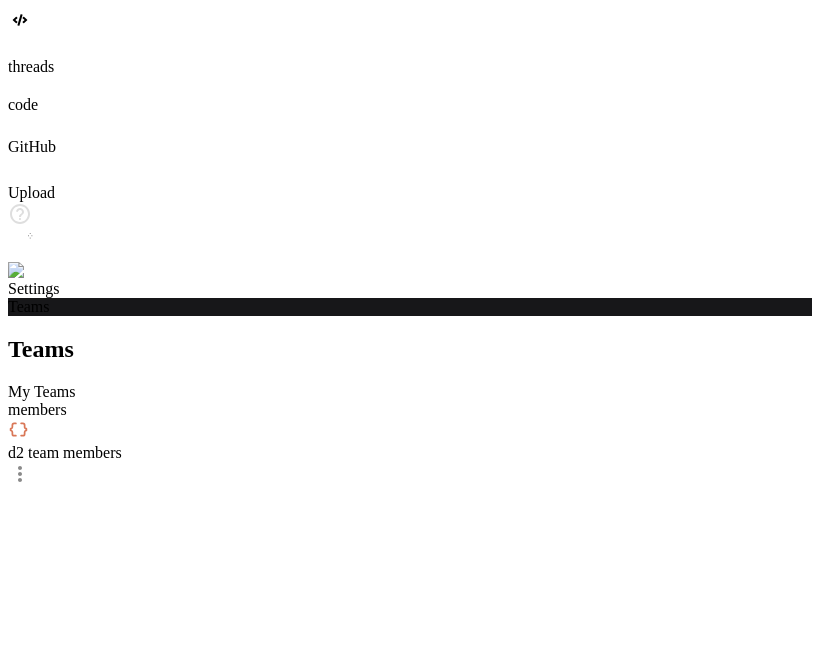 click at bounding box center [40, 271] 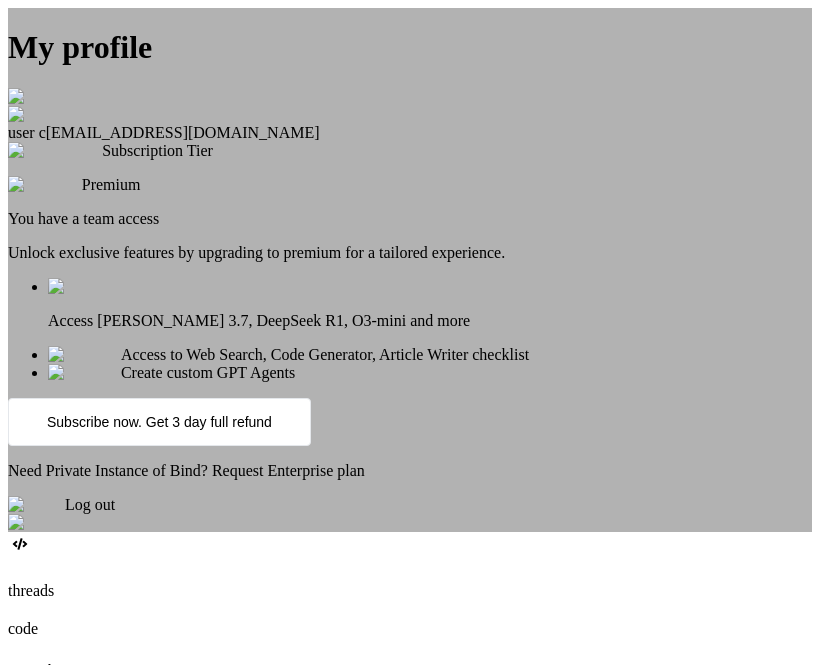 click at bounding box center [32, 97] 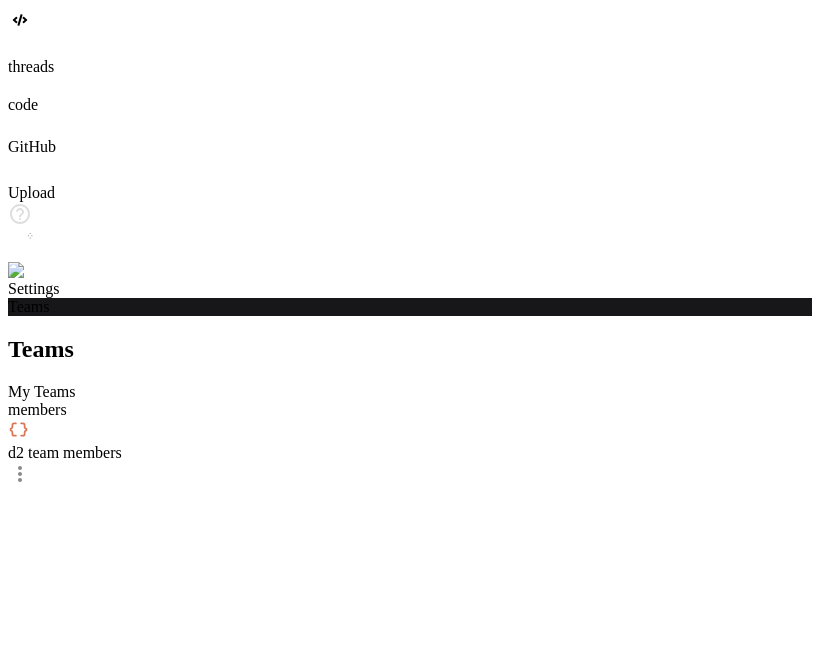 click at bounding box center (40, 271) 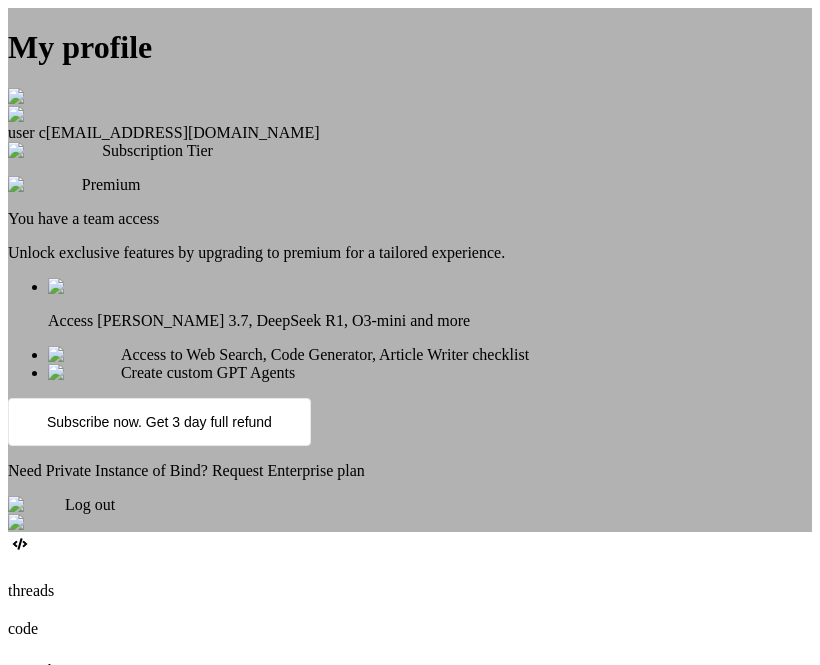 scroll, scrollTop: 86, scrollLeft: 0, axis: vertical 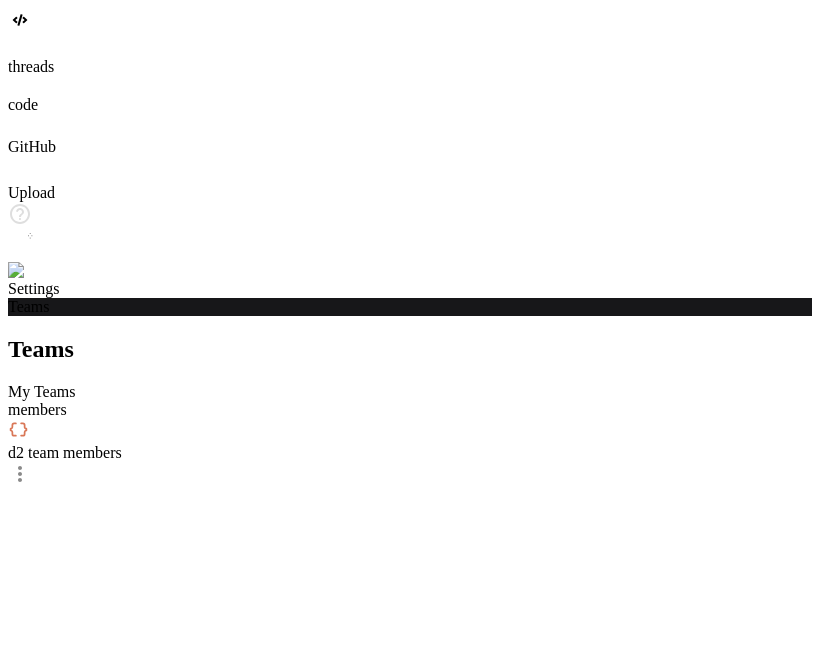 click at bounding box center (35, 271) 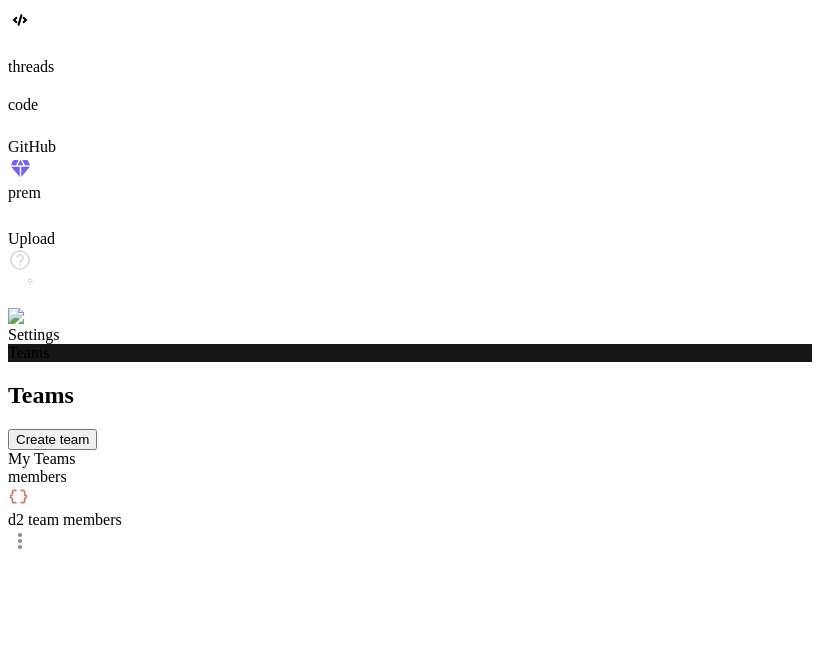 click on "members" at bounding box center [410, 477] 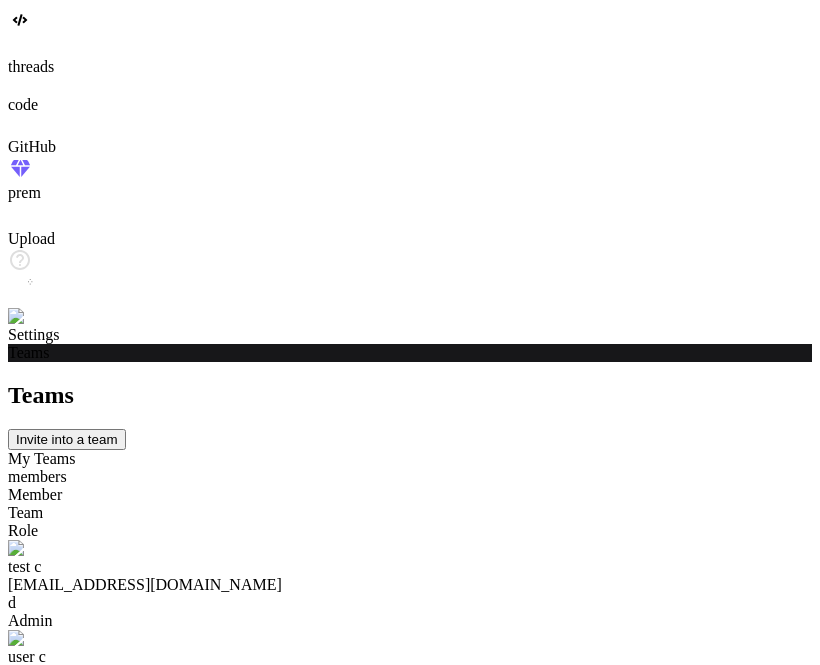 click on "My Teams" at bounding box center [410, 459] 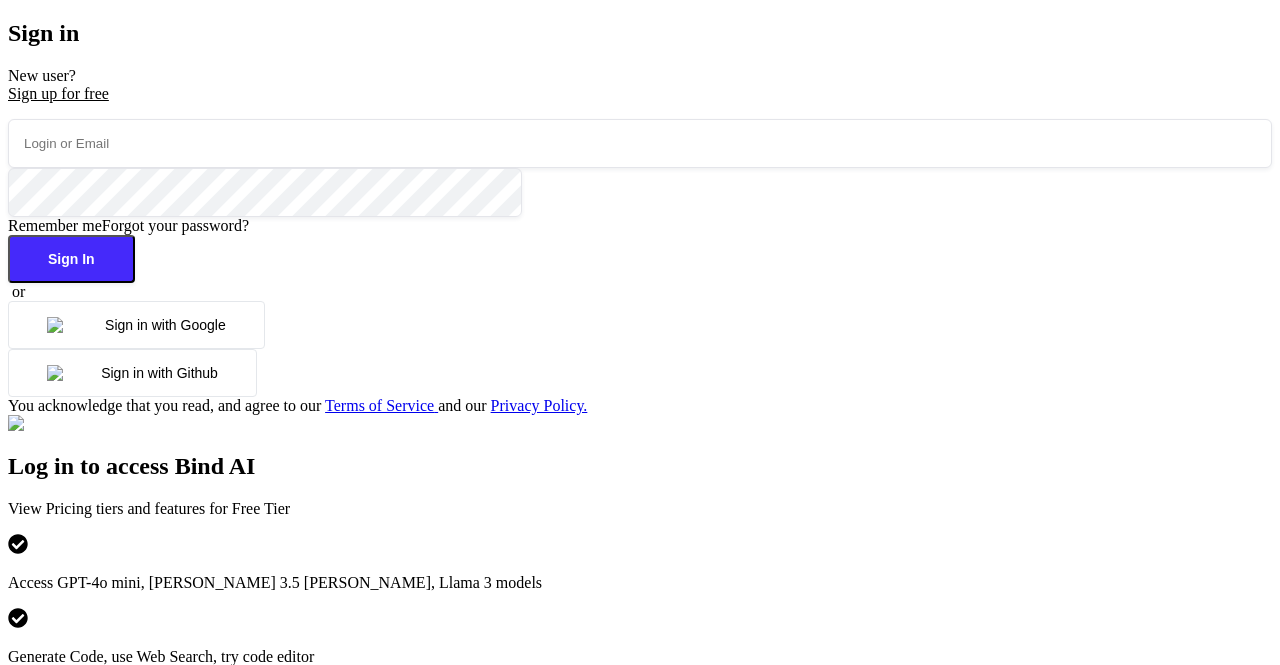 scroll, scrollTop: 0, scrollLeft: 0, axis: both 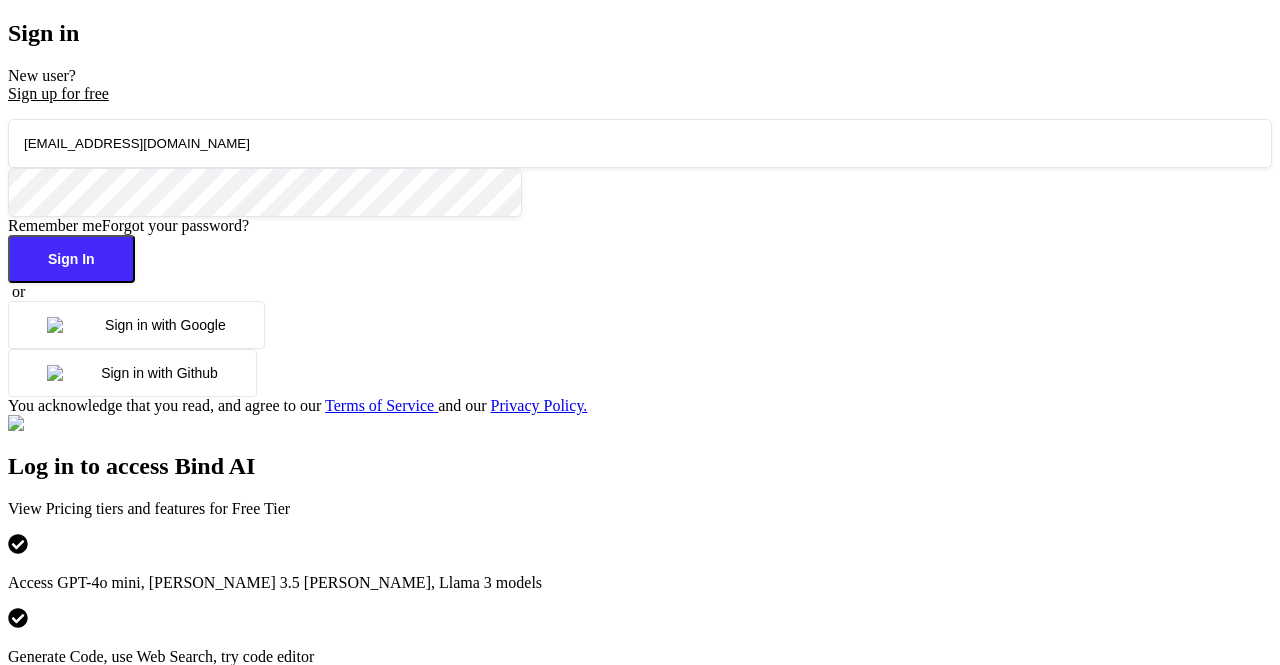 type on "[EMAIL_ADDRESS][DOMAIN_NAME]" 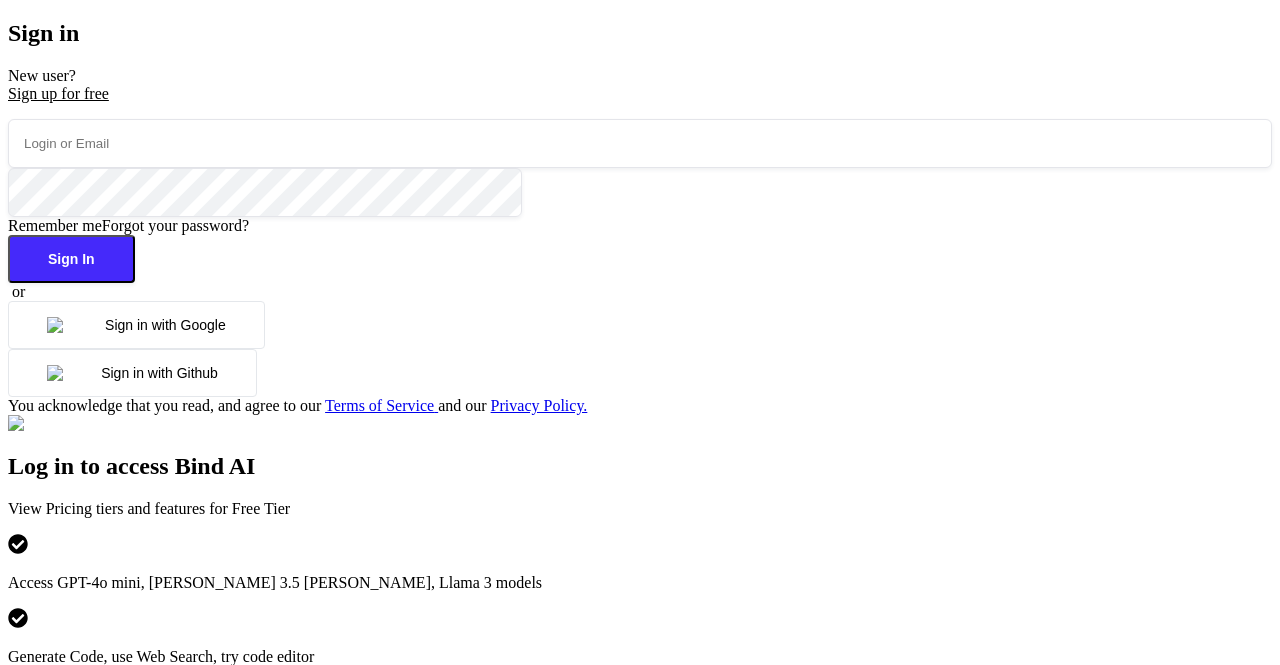 scroll, scrollTop: 0, scrollLeft: 0, axis: both 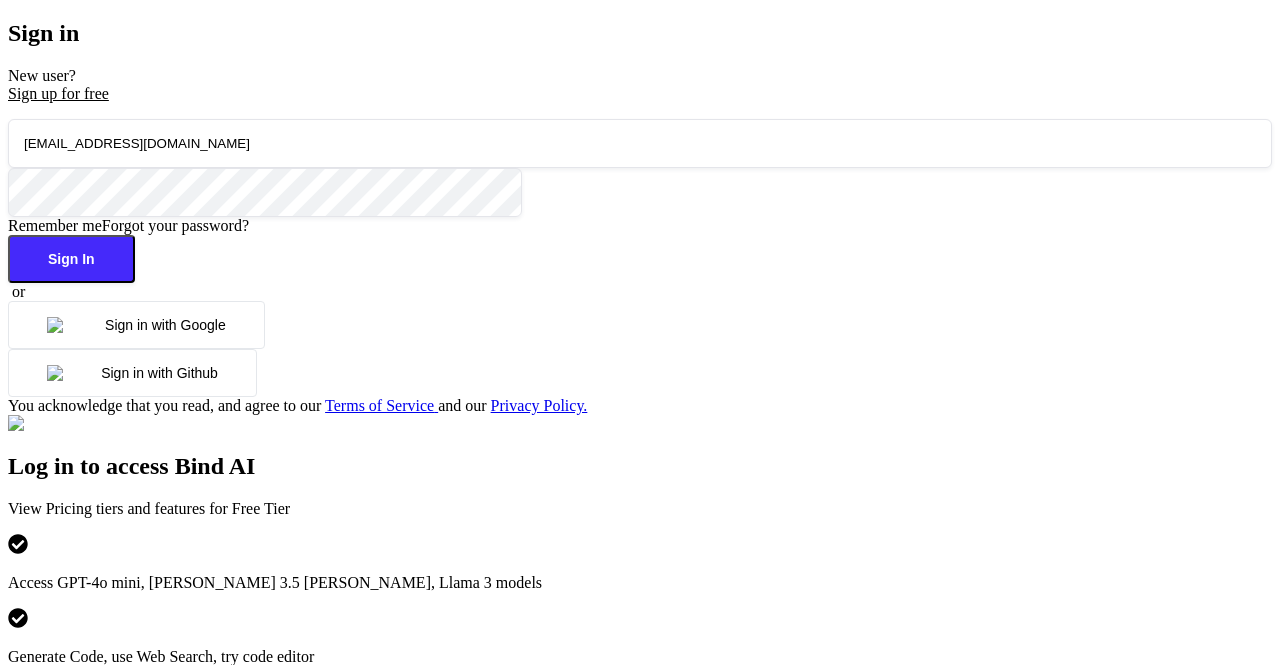 type on "[EMAIL_ADDRESS][DOMAIN_NAME]" 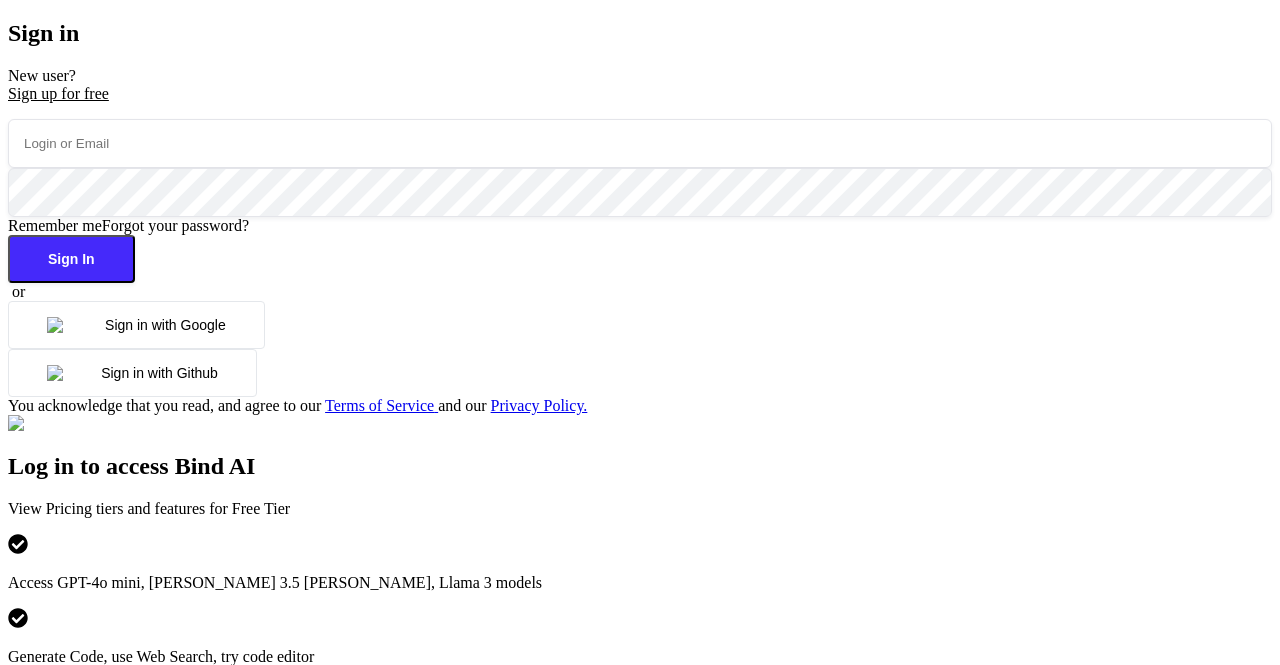 scroll, scrollTop: 0, scrollLeft: 0, axis: both 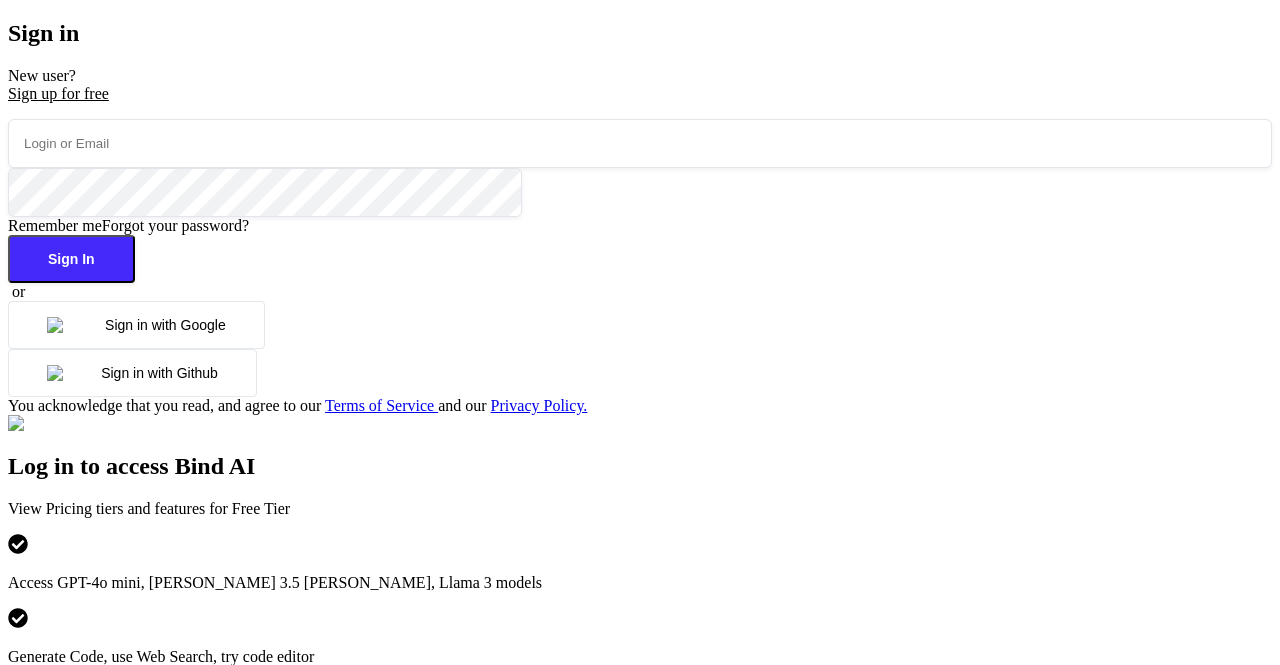 click at bounding box center [640, 143] 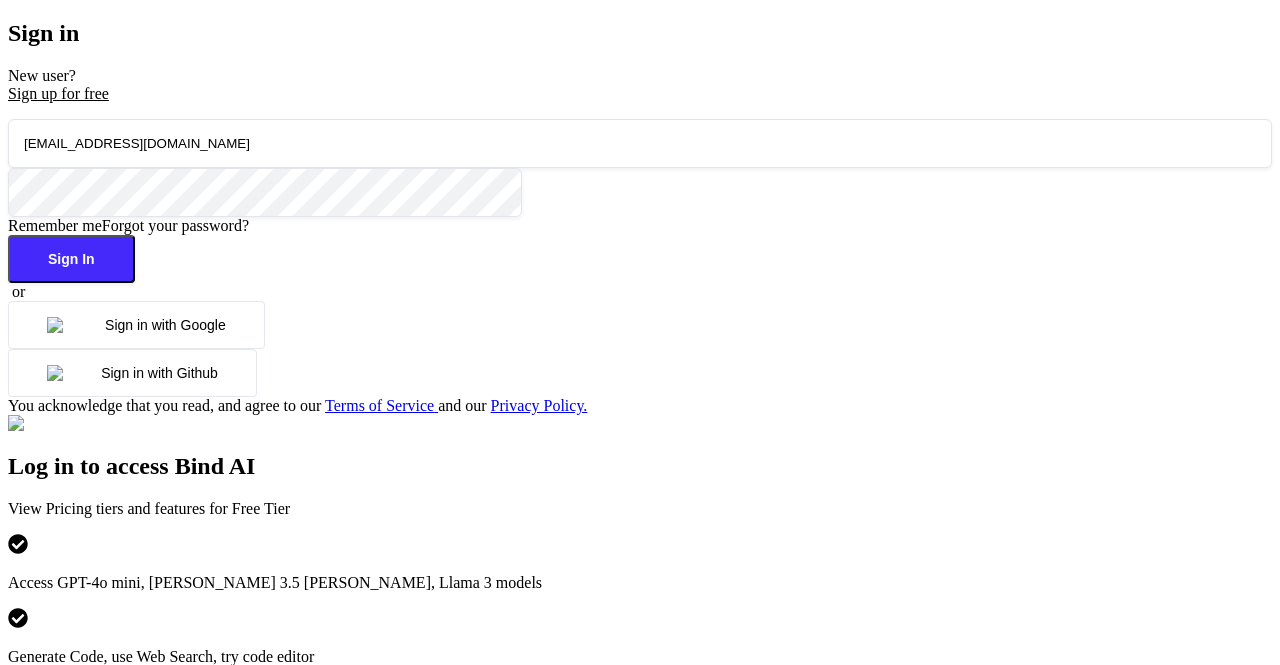 type on "[EMAIL_ADDRESS][DOMAIN_NAME]" 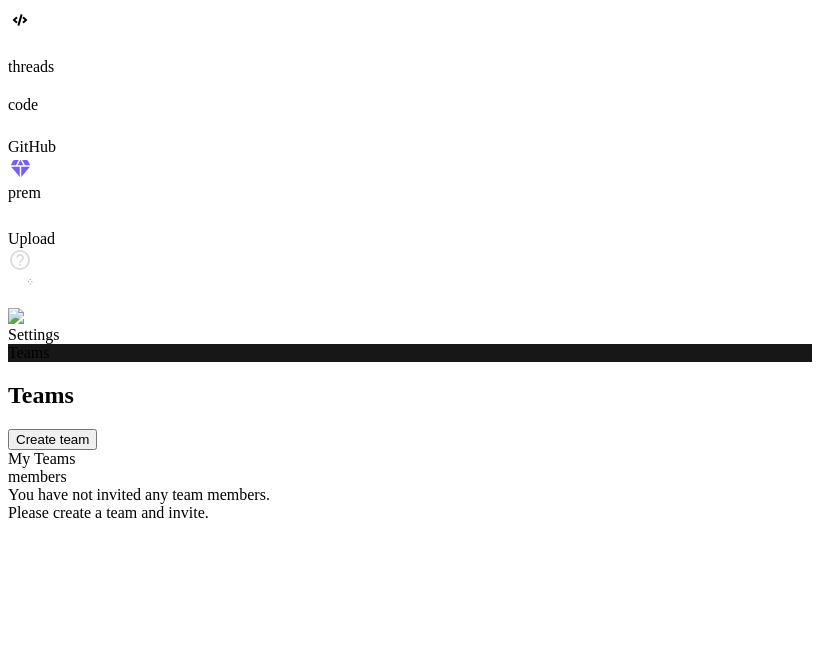 scroll, scrollTop: 0, scrollLeft: 0, axis: both 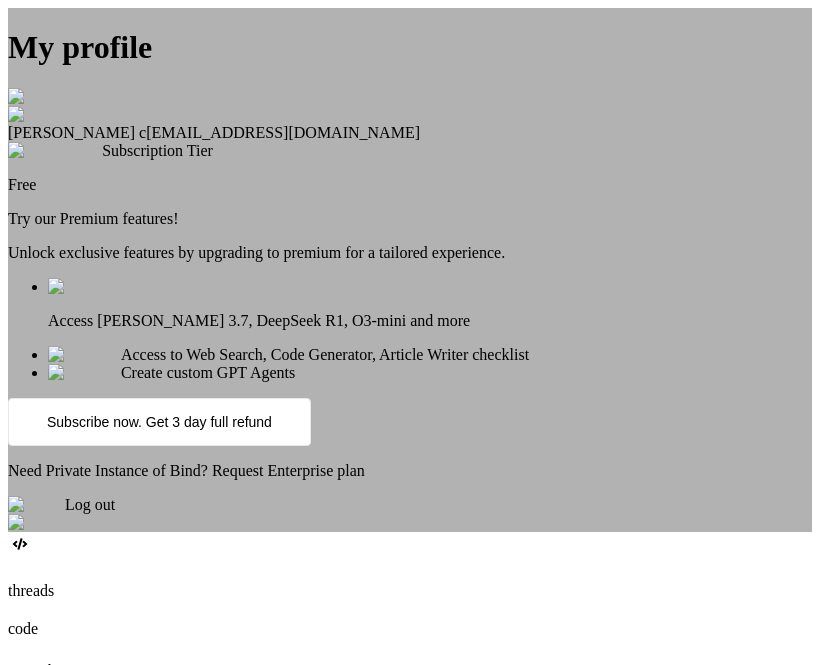 click on "Log out" at bounding box center [90, 504] 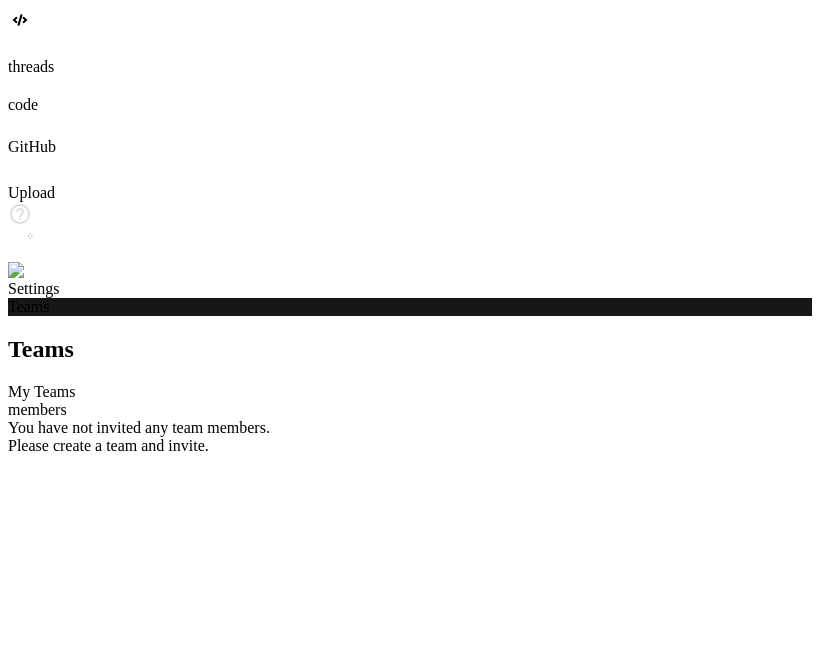 click at bounding box center (35, 271) 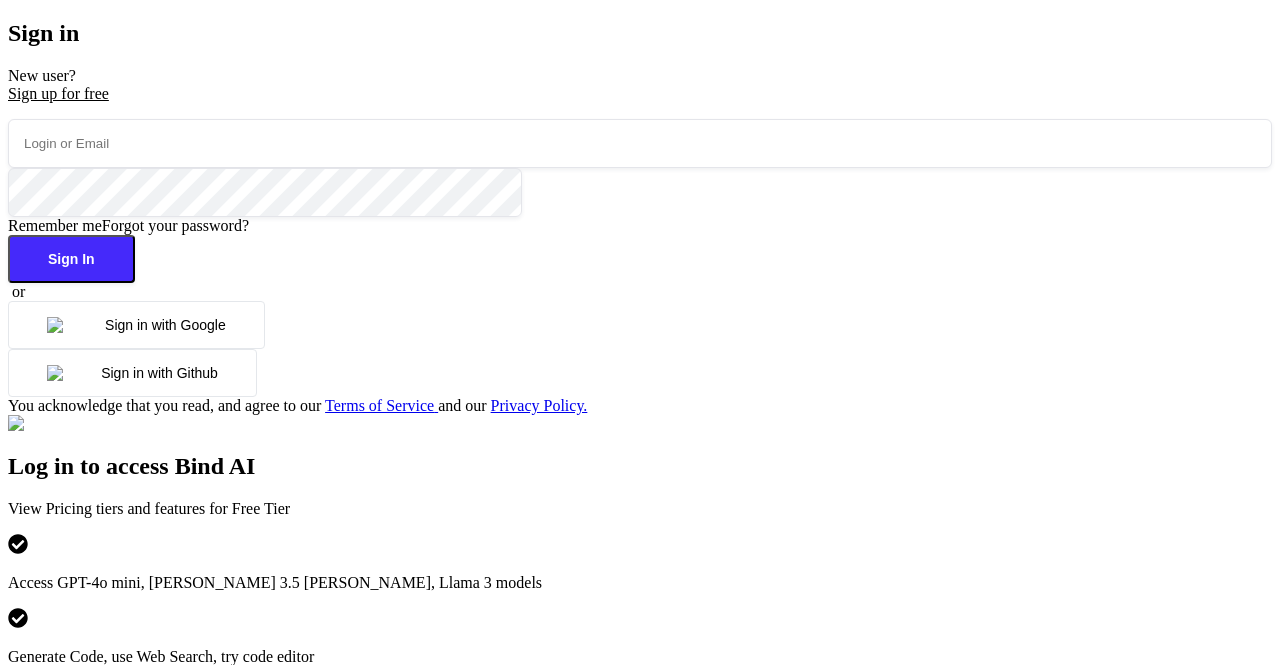 scroll, scrollTop: 0, scrollLeft: 0, axis: both 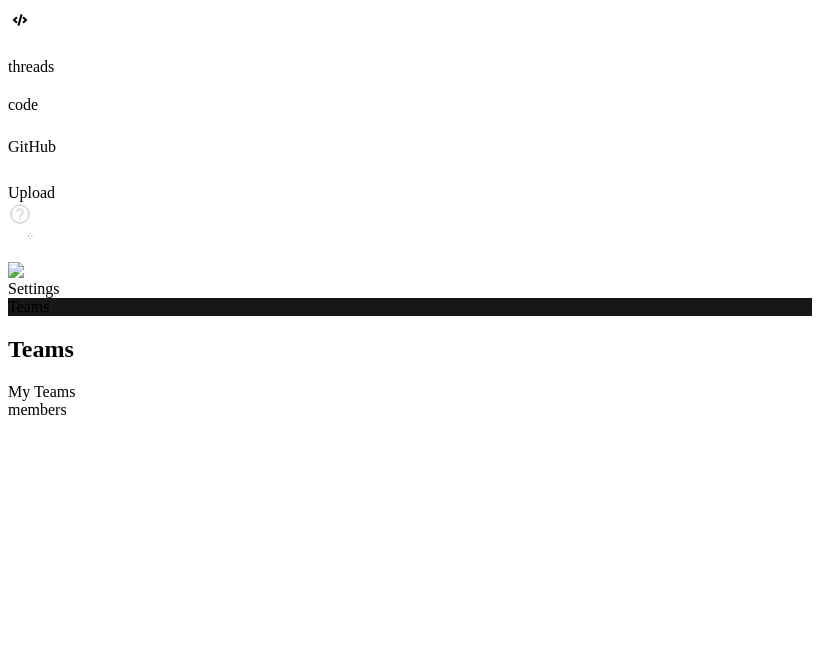 click at bounding box center [35, 271] 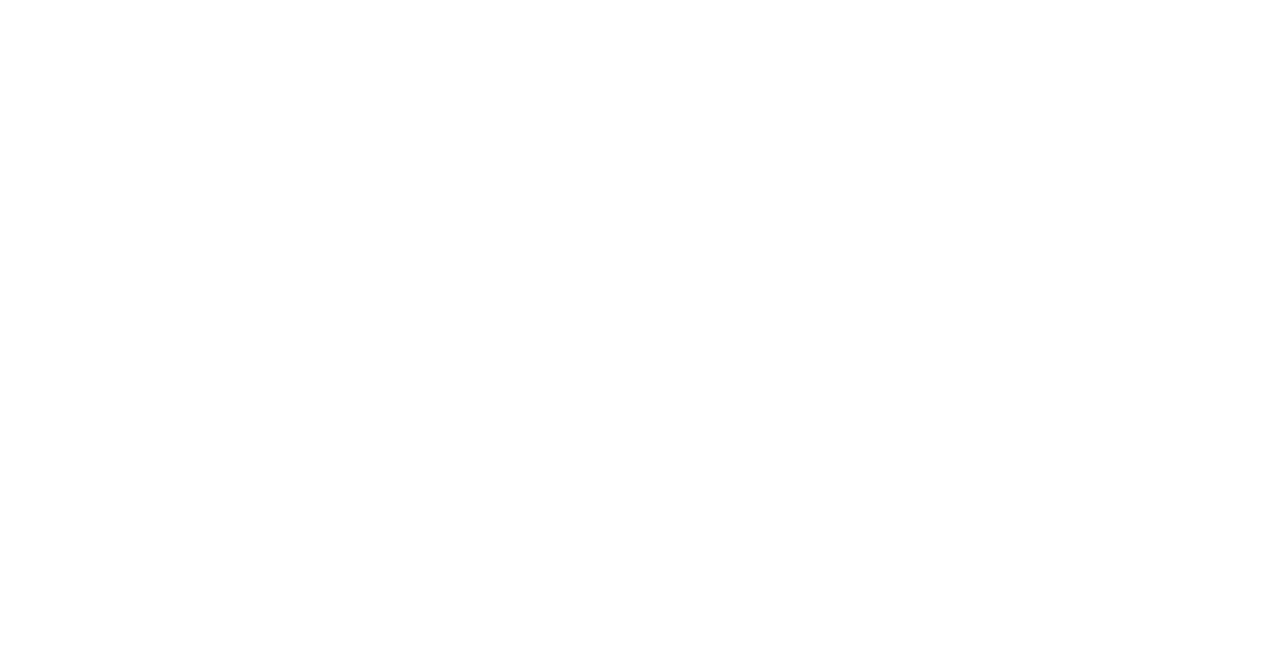 scroll, scrollTop: 0, scrollLeft: 0, axis: both 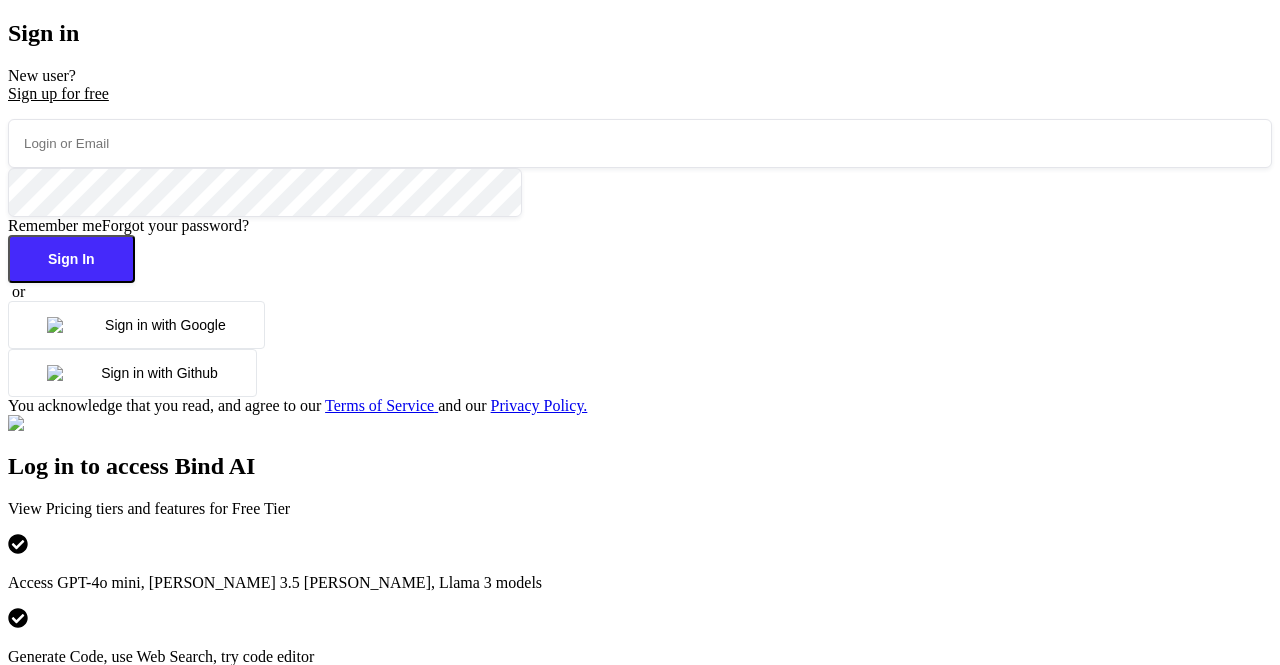 click at bounding box center (640, 143) 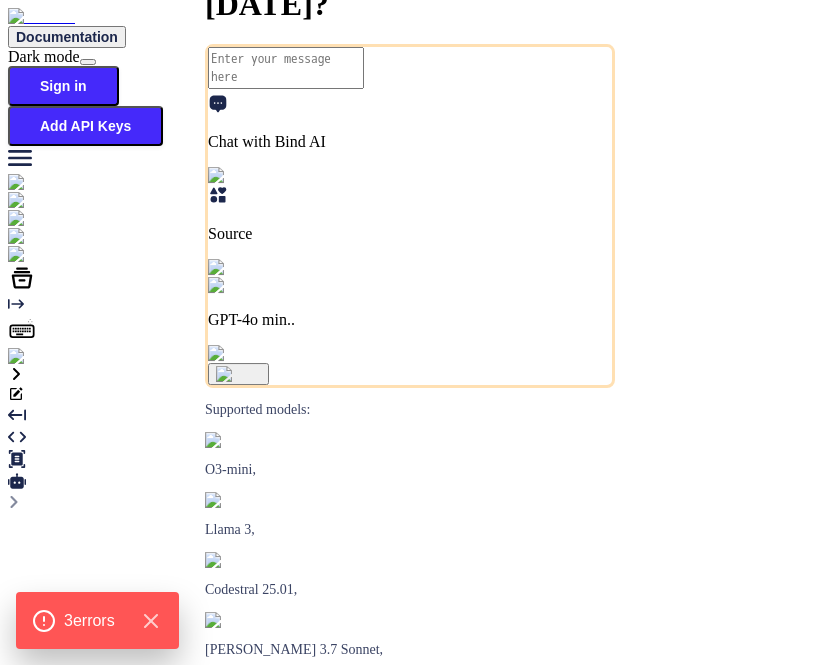 scroll, scrollTop: 0, scrollLeft: 0, axis: both 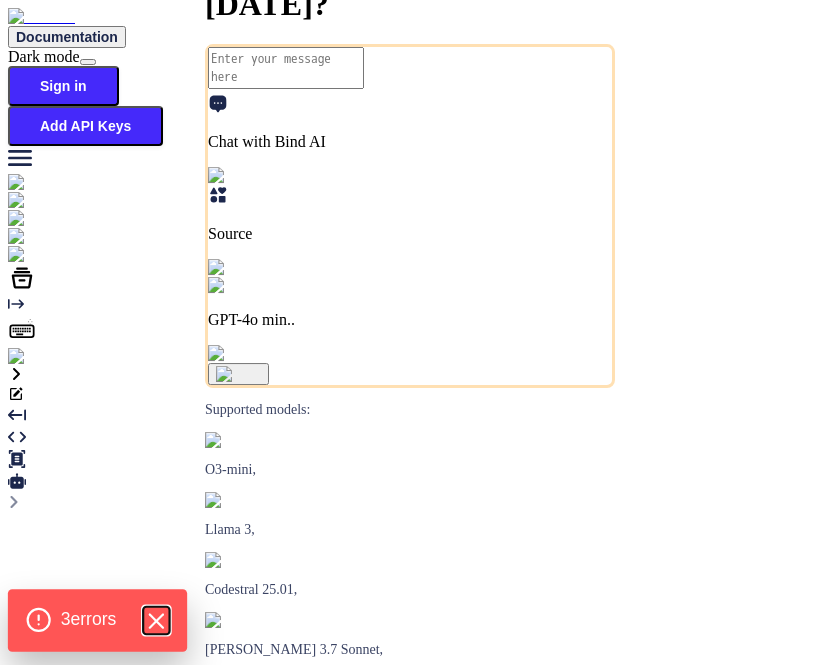 click 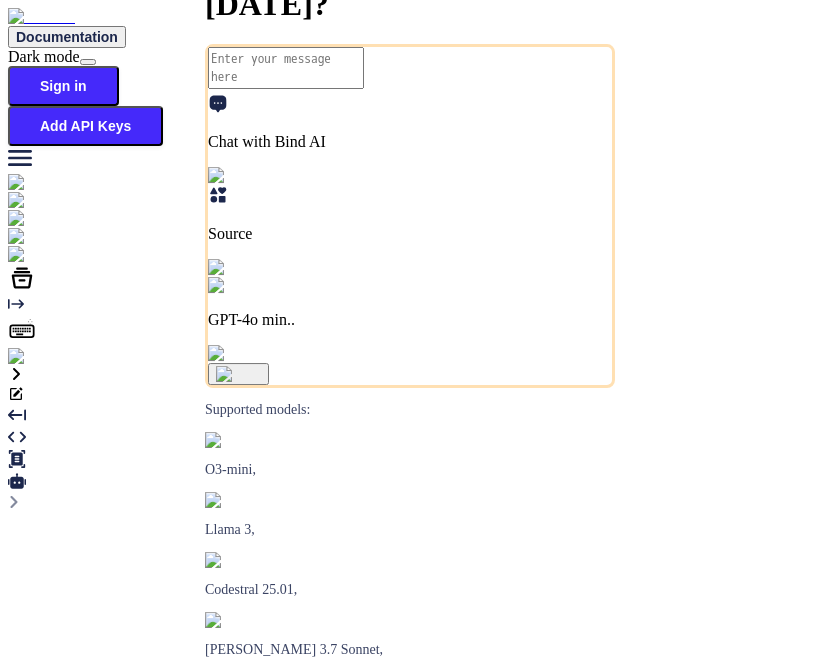 click at bounding box center [35, 357] 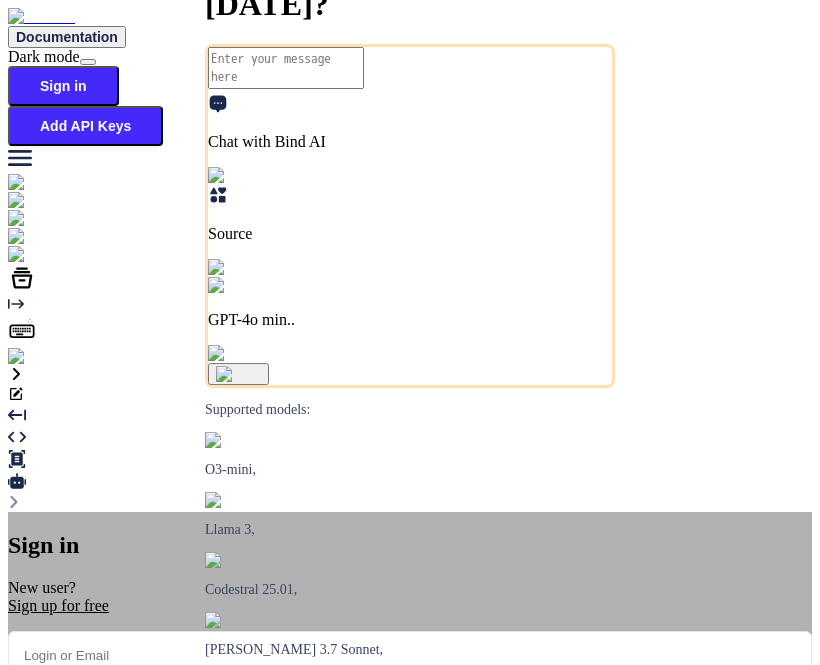 click at bounding box center [410, 655] 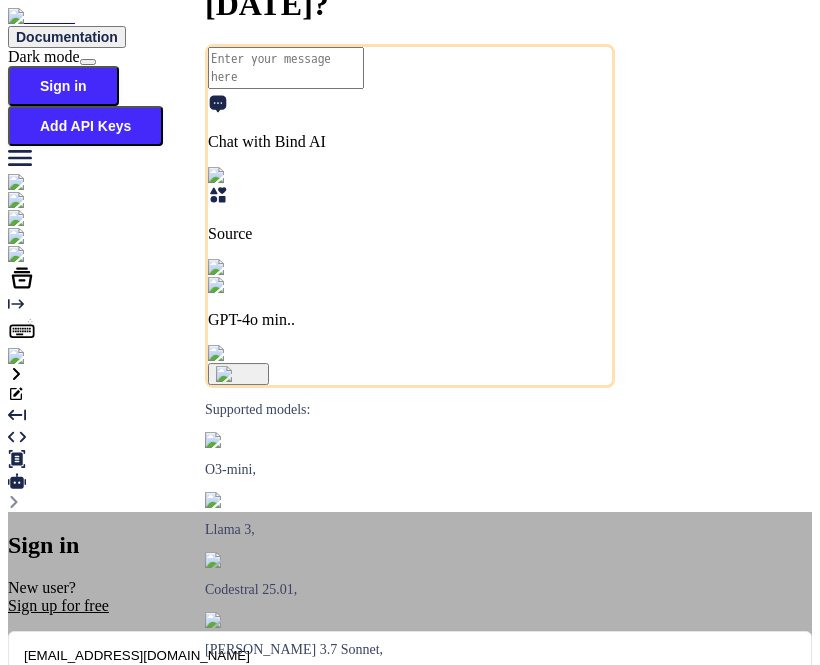 type on "app6@yopmail.com" 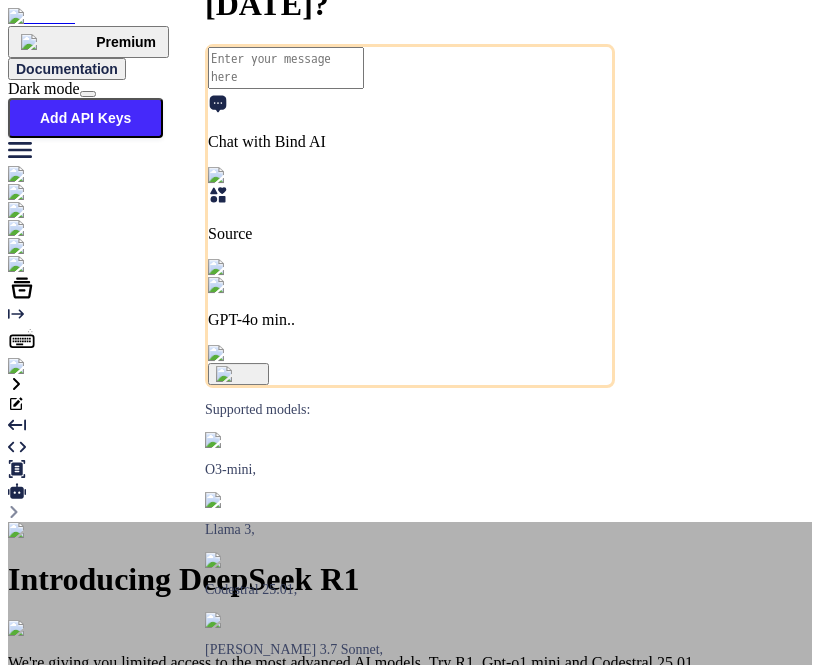 type on "x" 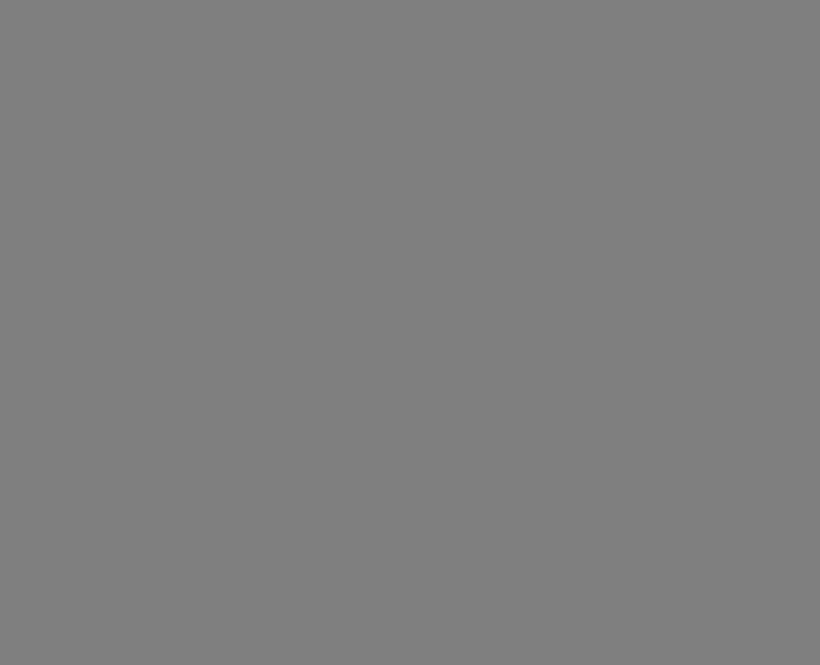 click at bounding box center (410, 332) 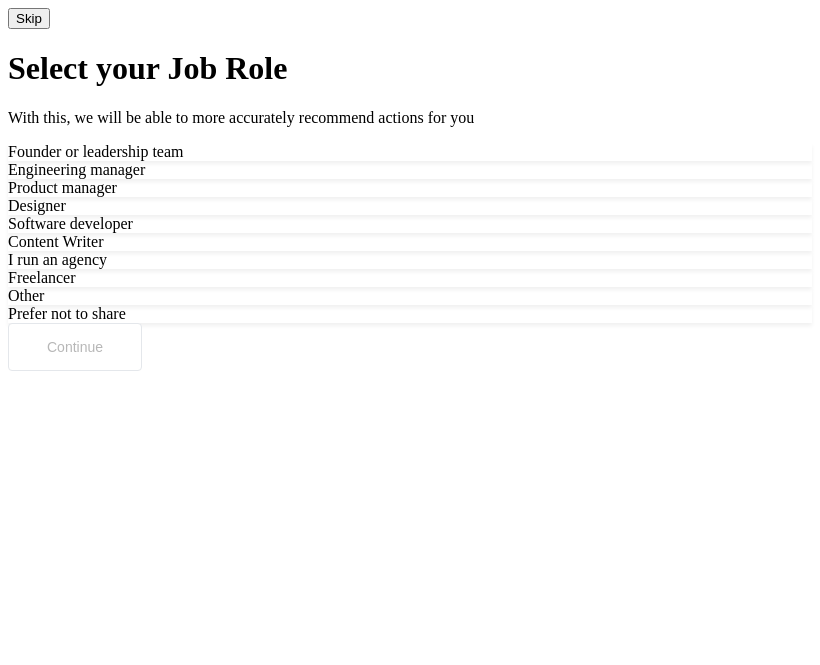 click on "Skip" at bounding box center (29, 18) 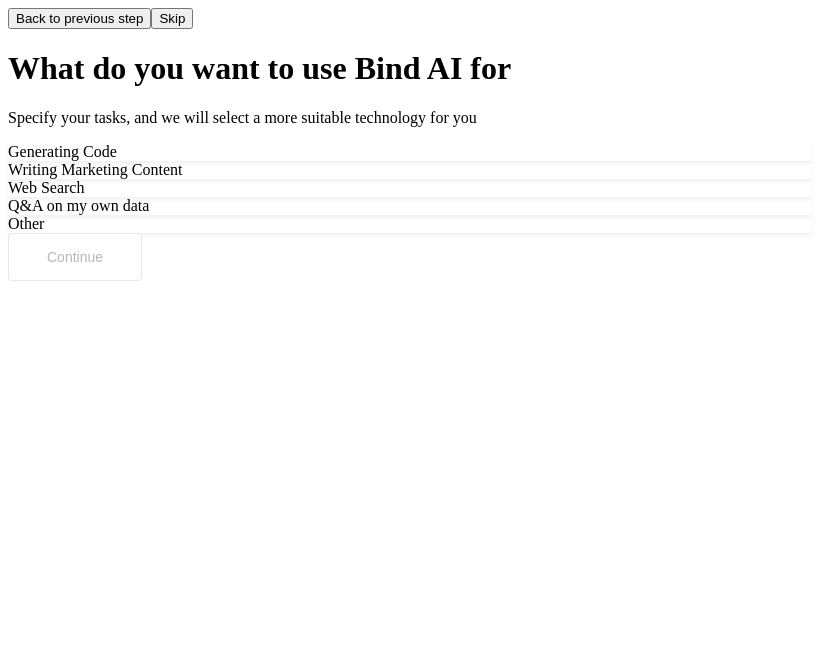 click on "Skip" at bounding box center [172, 18] 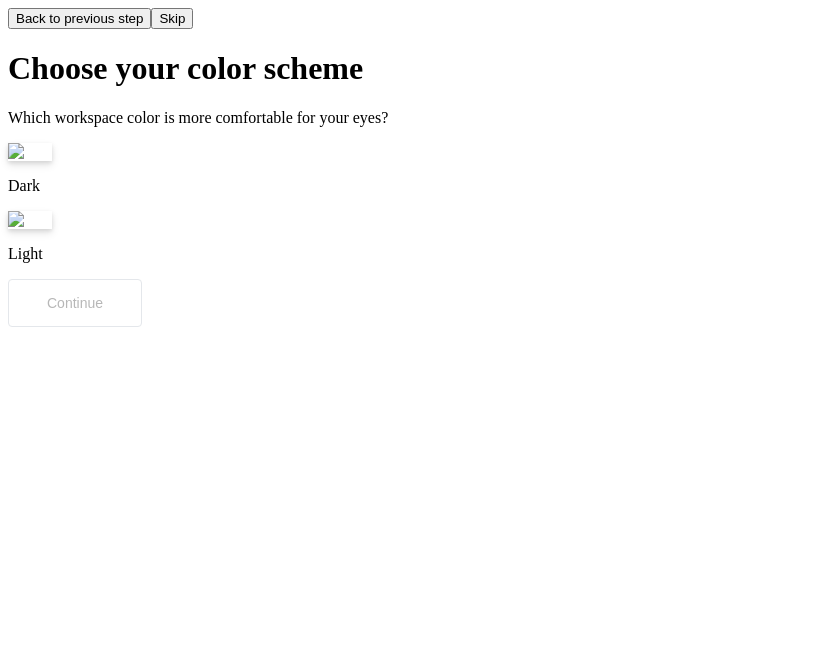 click on "Skip" at bounding box center (172, 18) 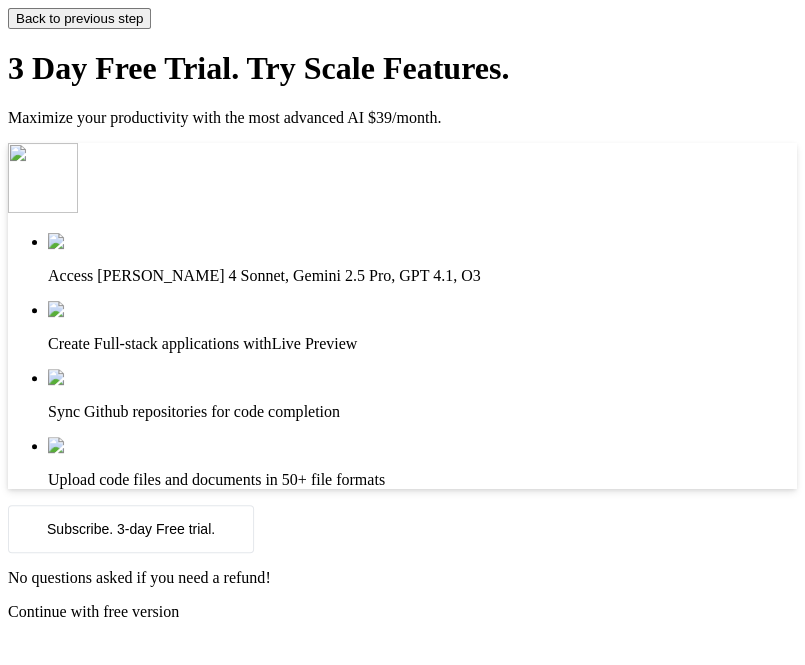 scroll, scrollTop: 45, scrollLeft: 0, axis: vertical 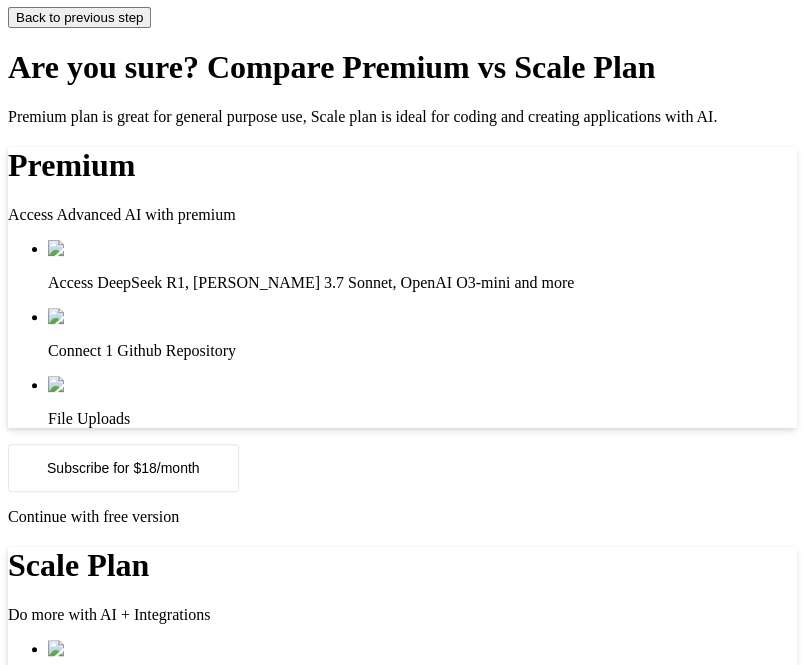 click on "Back to previous step" at bounding box center (79, 17) 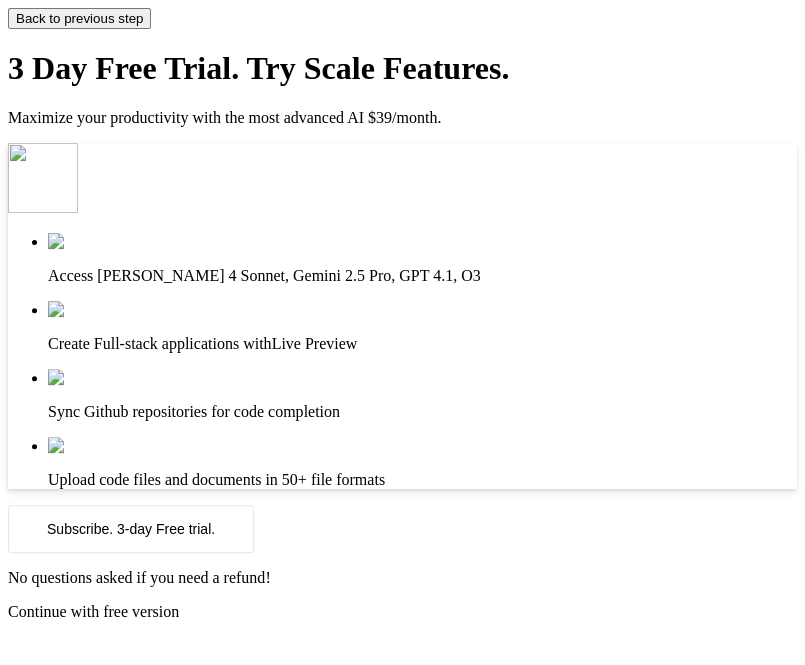 click on "Back to previous step" at bounding box center [79, 18] 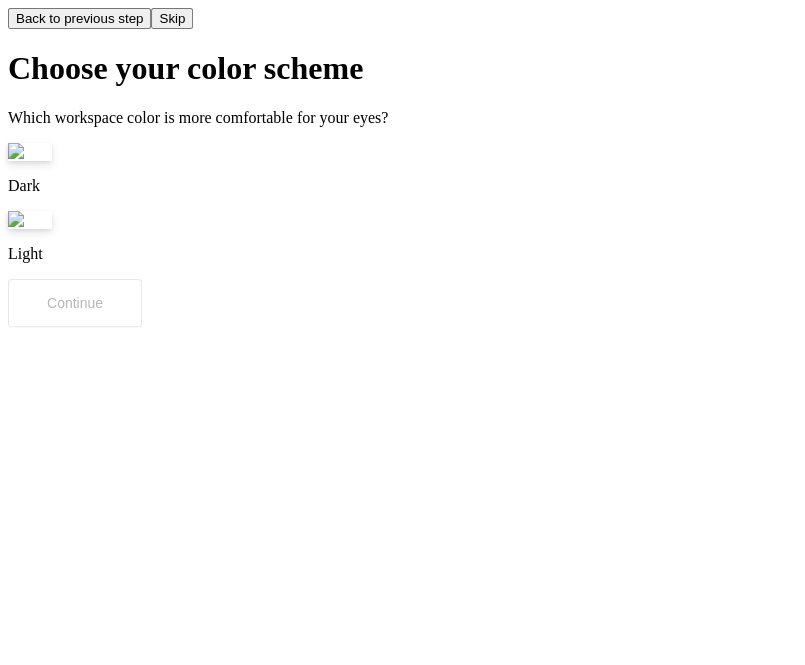 scroll, scrollTop: 0, scrollLeft: 0, axis: both 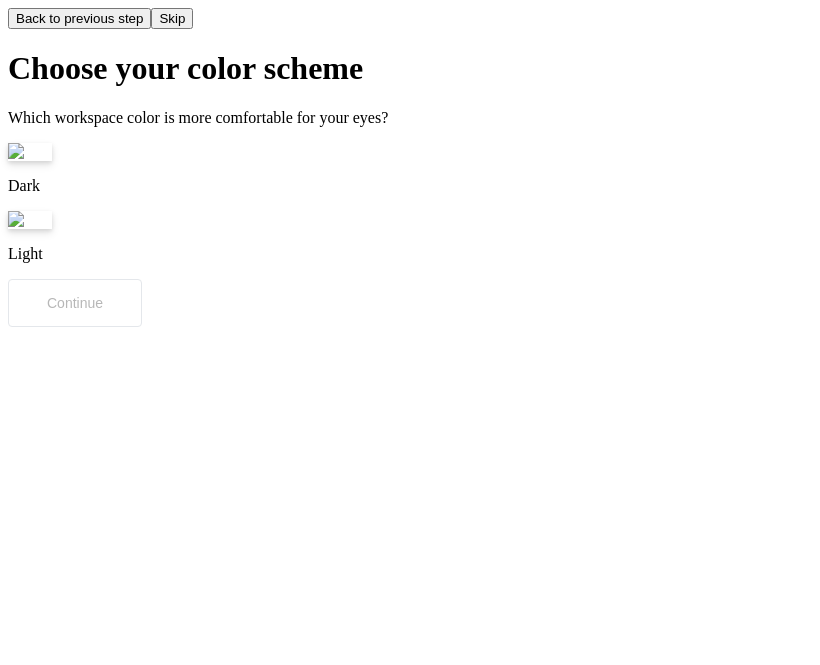 click at bounding box center [30, 152] 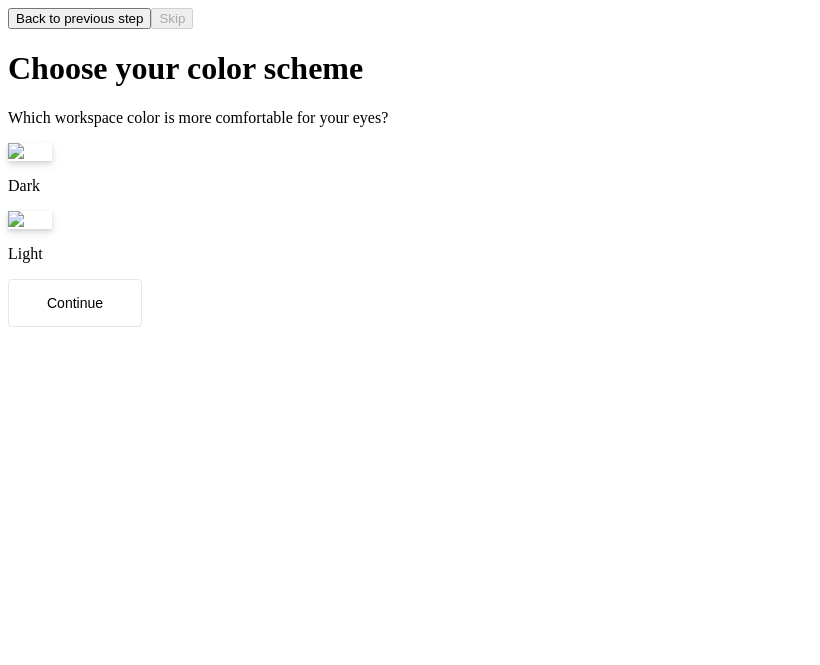 click at bounding box center (30, 220) 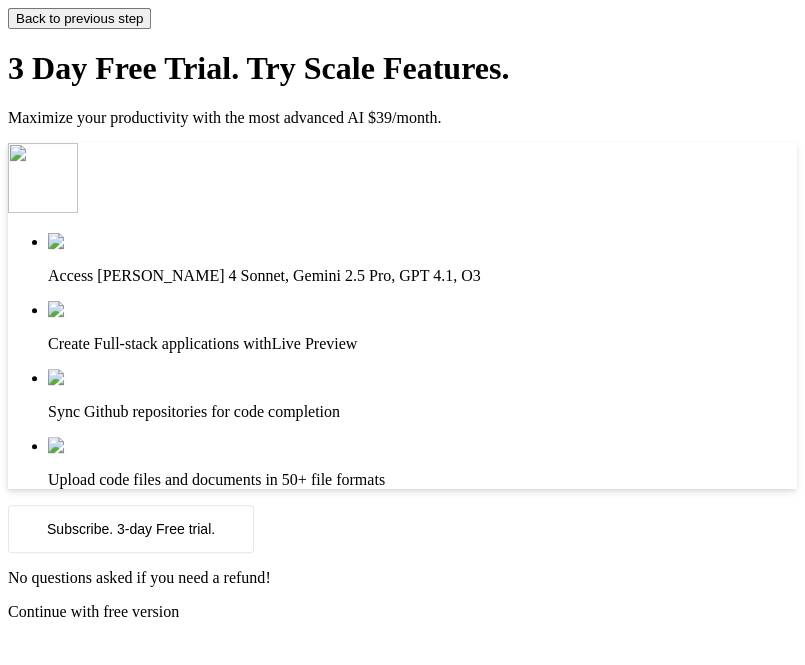 scroll, scrollTop: 2, scrollLeft: 0, axis: vertical 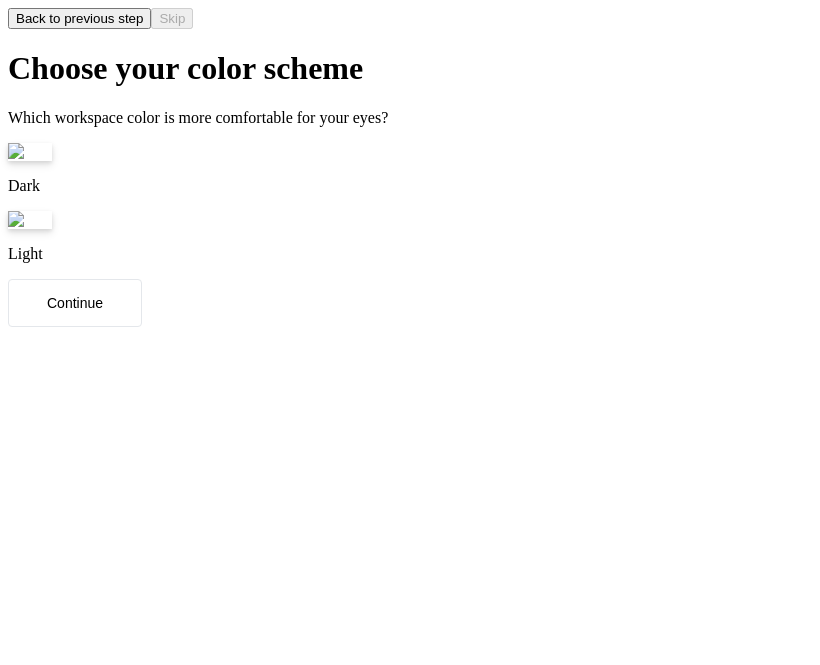 type 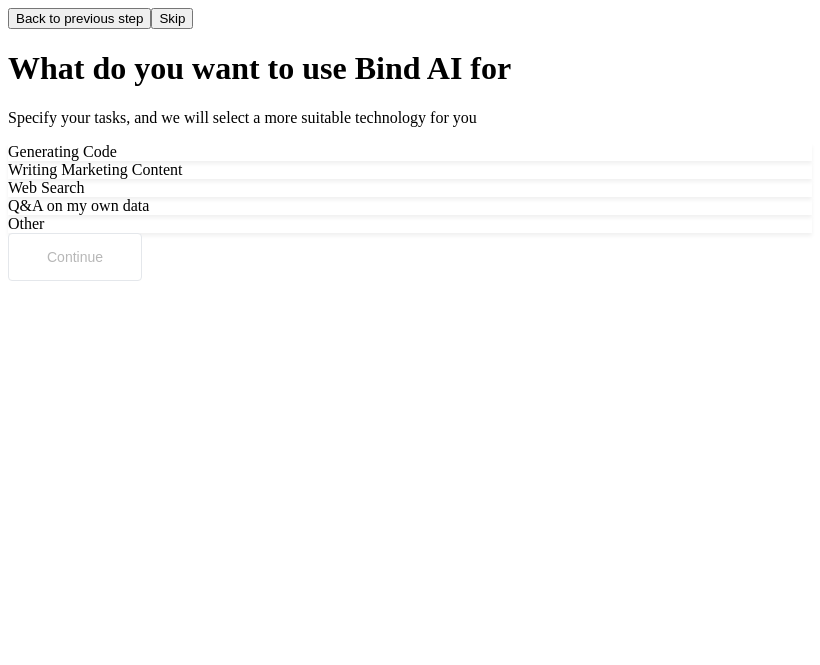 click on "Back to previous step" at bounding box center [79, 18] 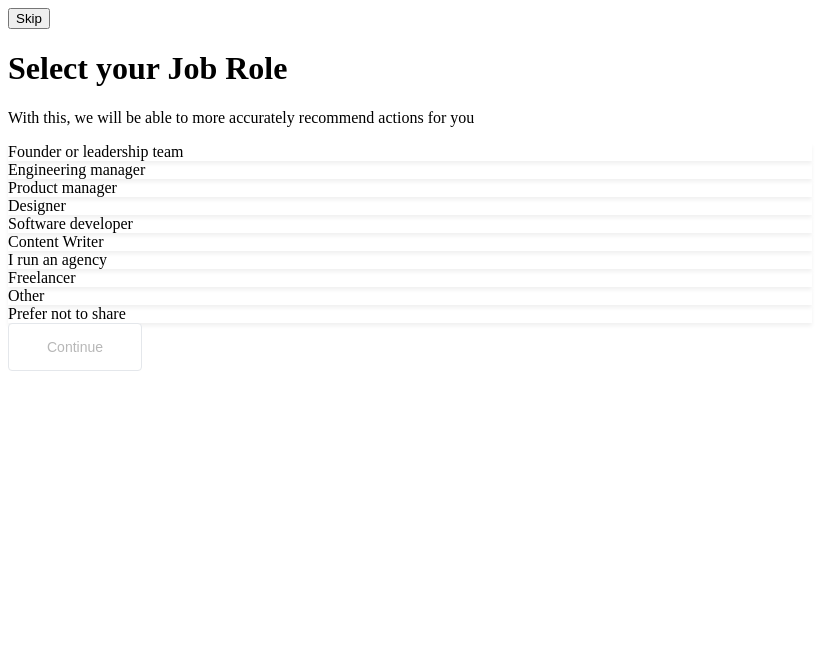 click on "Skip" at bounding box center (29, 18) 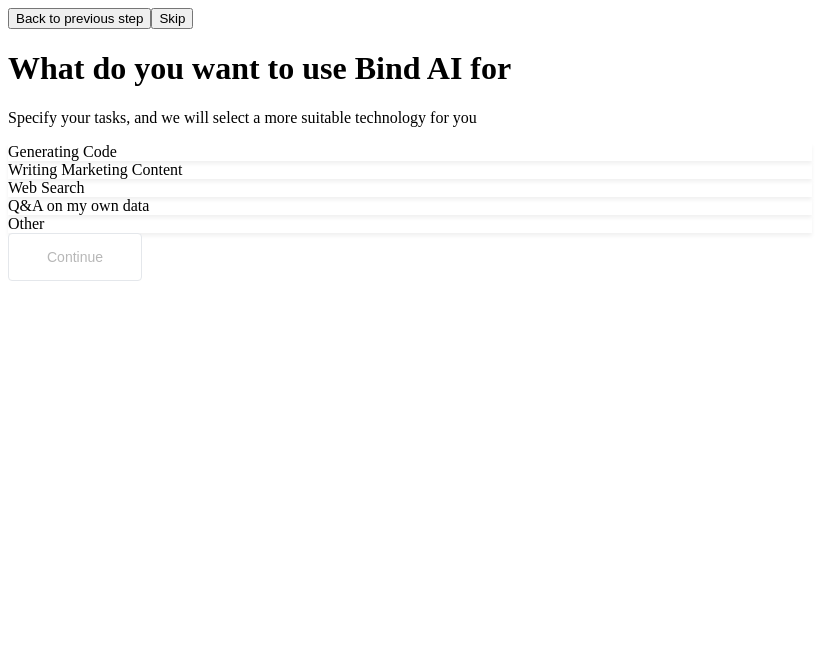 click on "Skip" at bounding box center [172, 18] 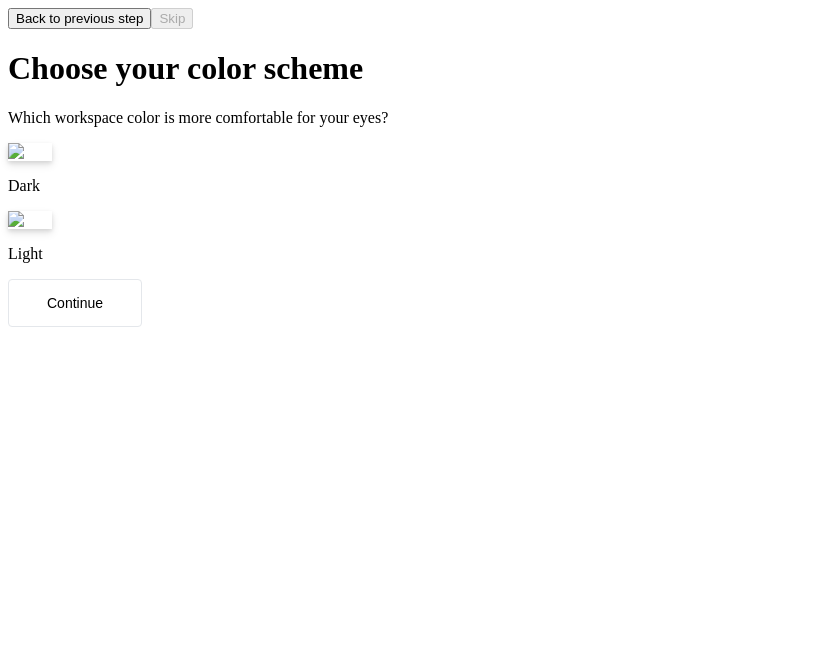 click on "Back to previous step" at bounding box center (79, 18) 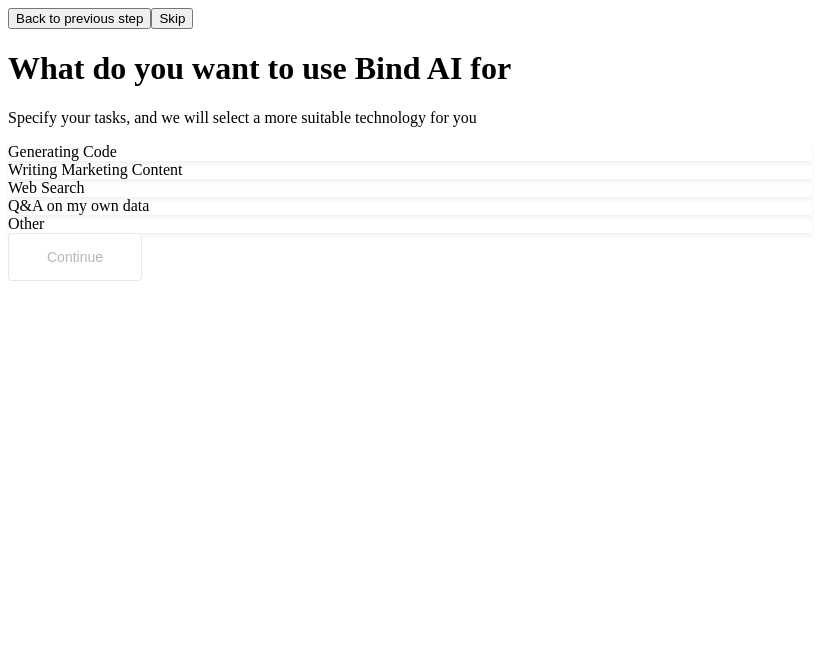click on "Back to previous step" at bounding box center [79, 18] 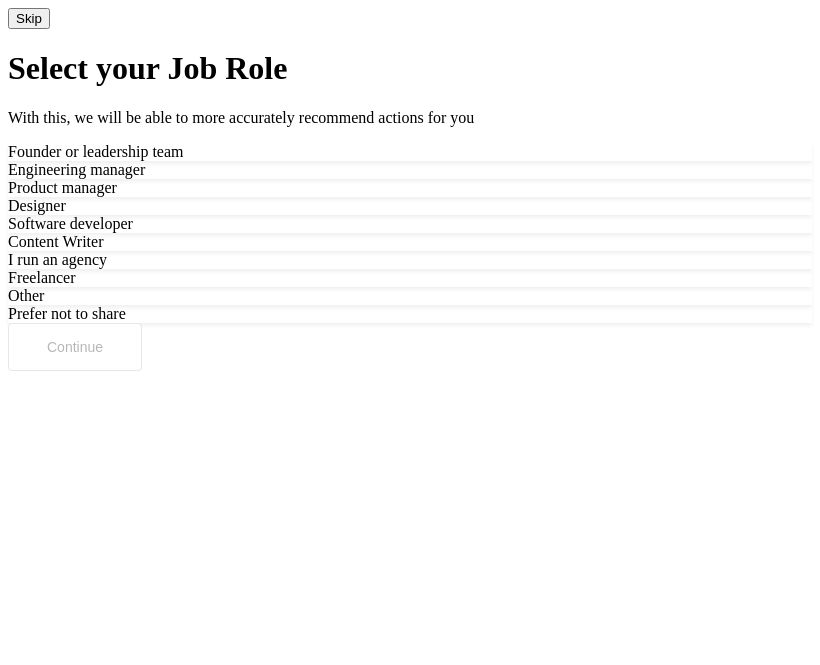click on "Skip" at bounding box center (410, 18) 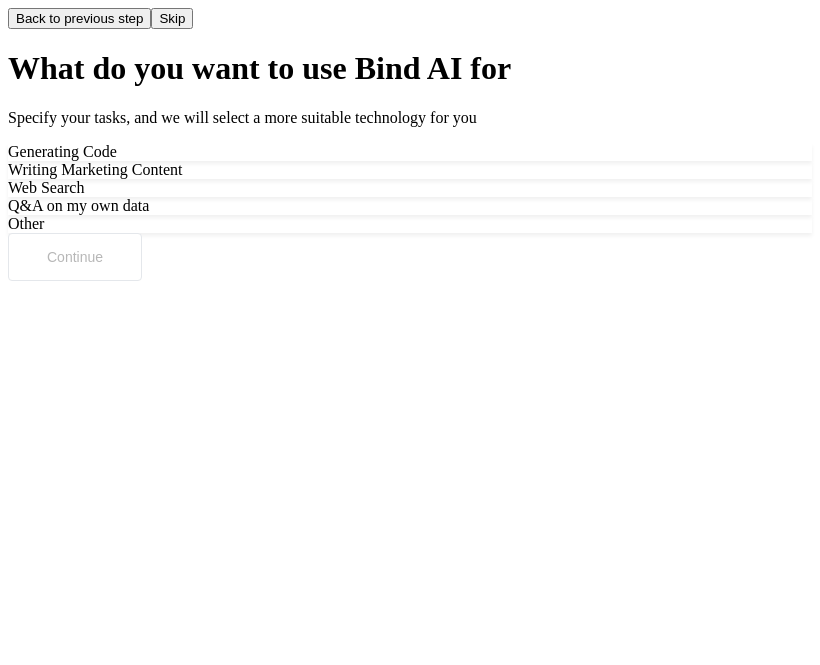 click on "Skip" at bounding box center [172, 18] 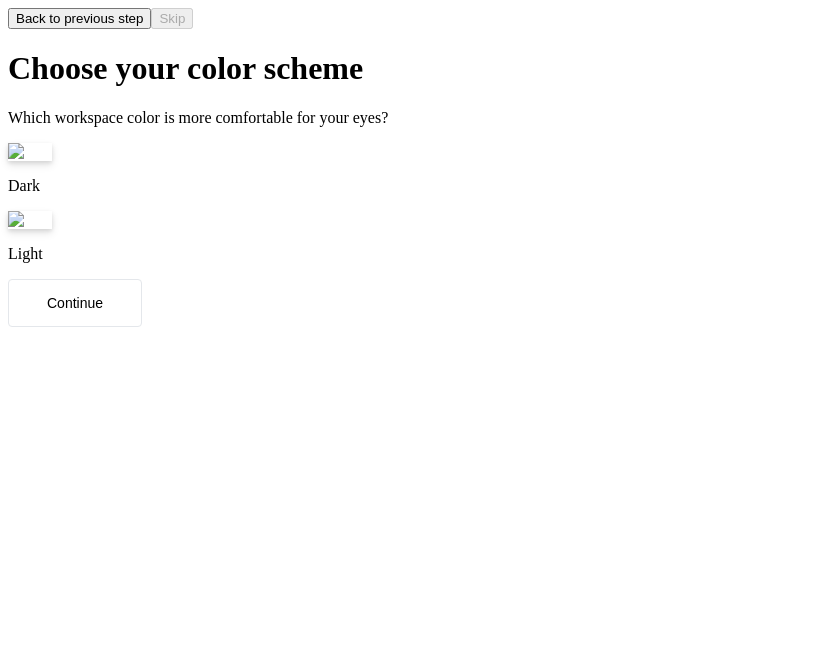 click on "Continue" at bounding box center (75, 303) 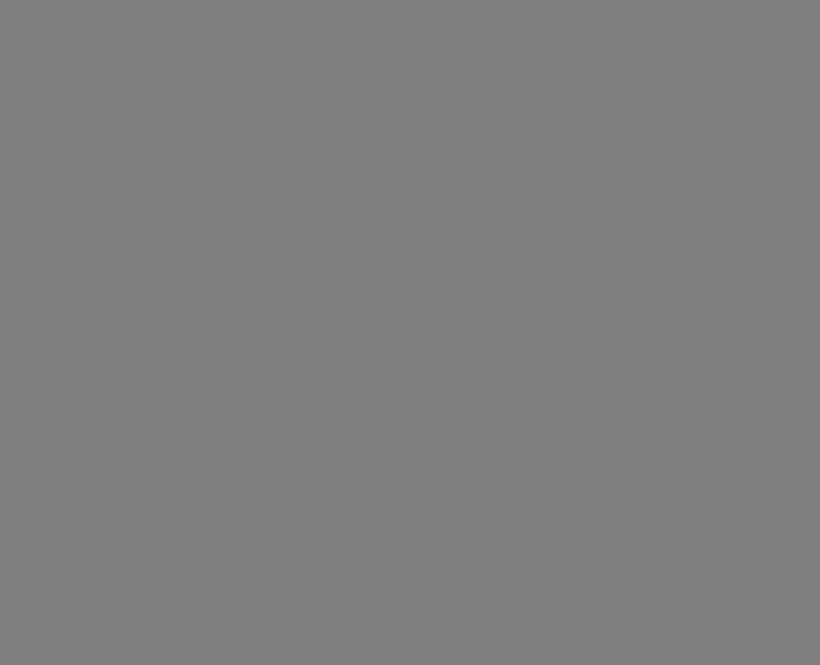 scroll, scrollTop: 0, scrollLeft: 0, axis: both 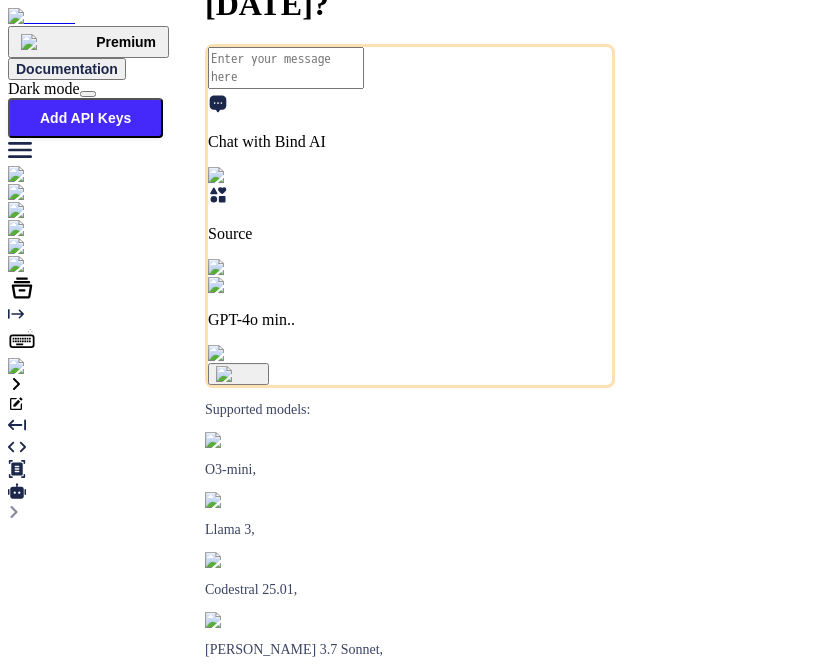 click at bounding box center [40, 367] 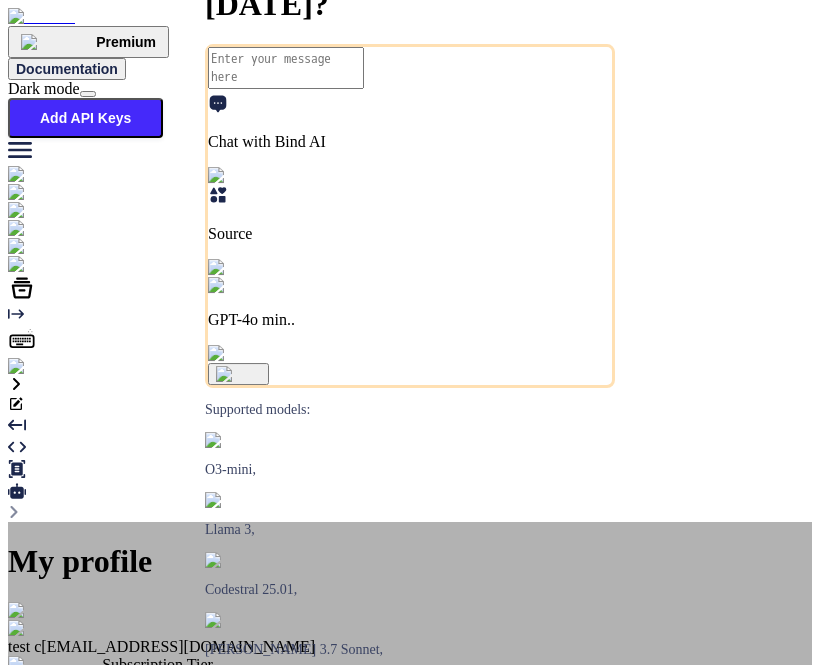 scroll, scrollTop: 86, scrollLeft: 0, axis: vertical 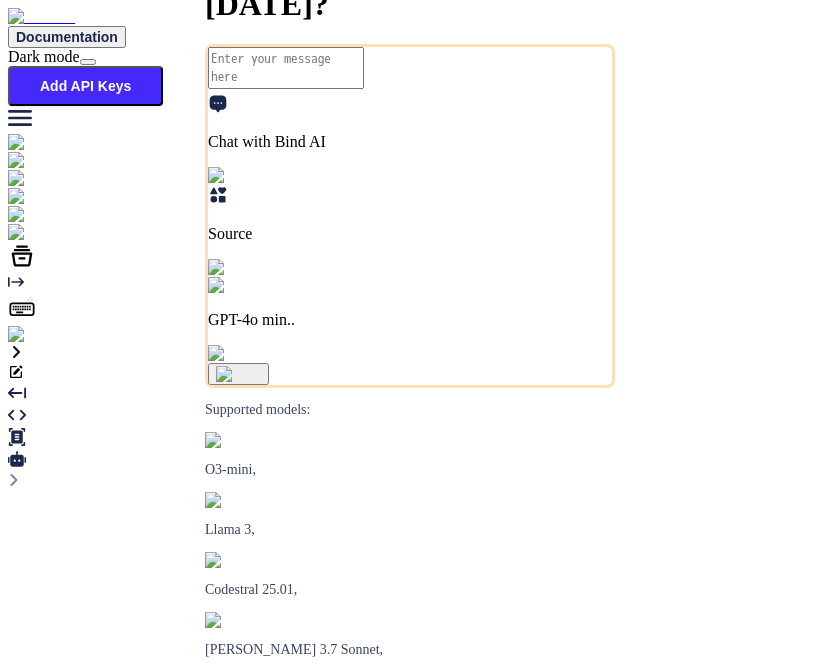 type on "x" 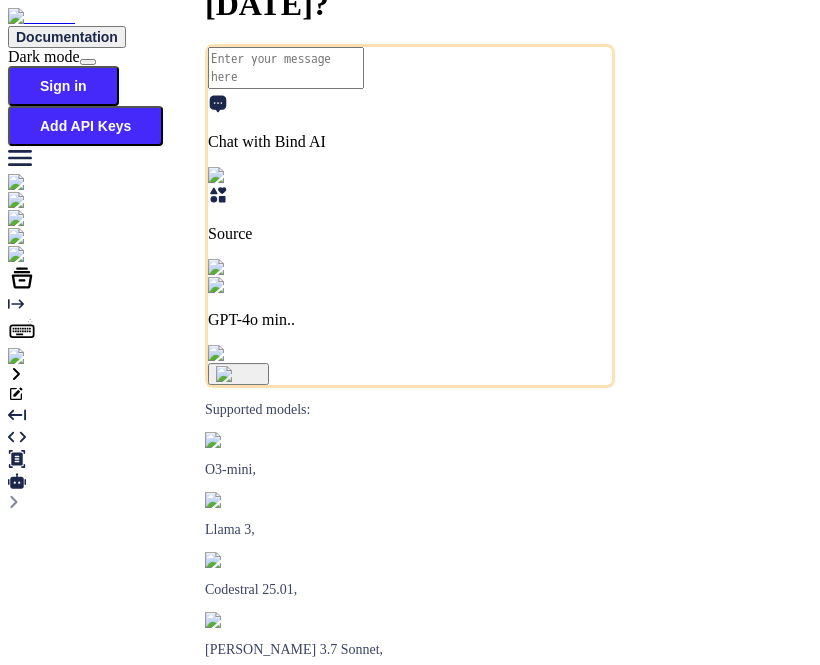 click at bounding box center (35, 357) 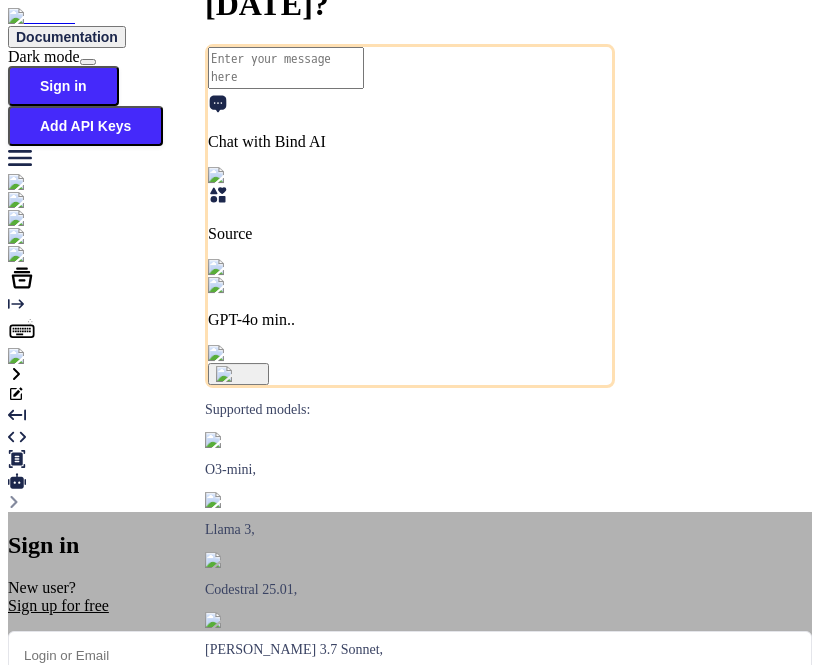click at bounding box center (410, 655) 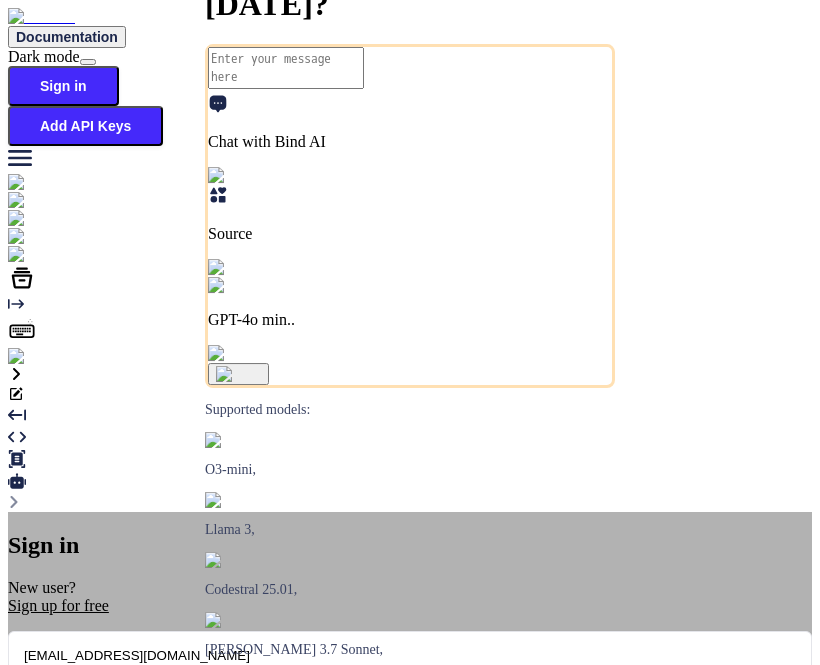 type on "app6@yopmail.com" 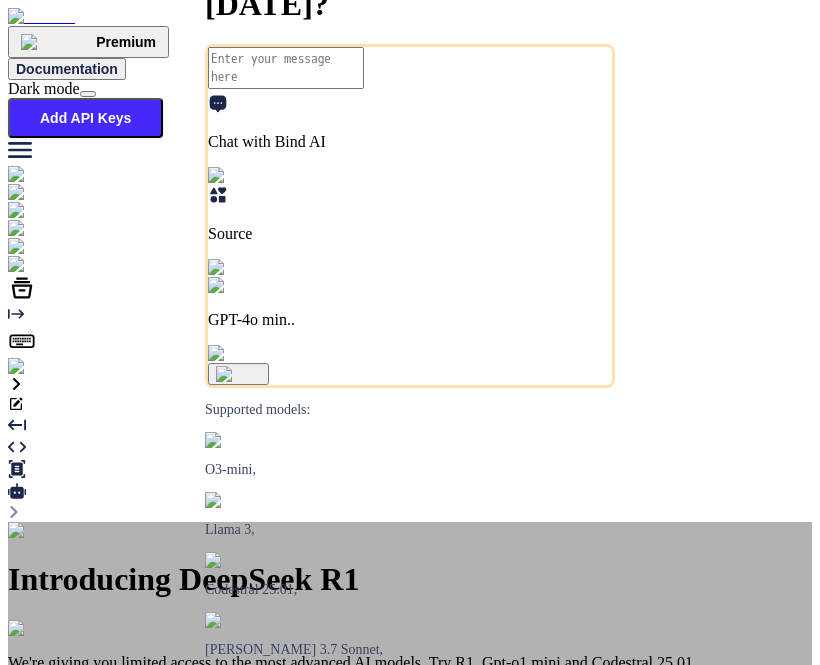 click on "Introducing DeepSeek R1 We're giving you limited access to the most advanced AI models. Try R1, Gpt-o1 mini and Codestral 25.01   Explore all Models Learn More" at bounding box center [410, 654] 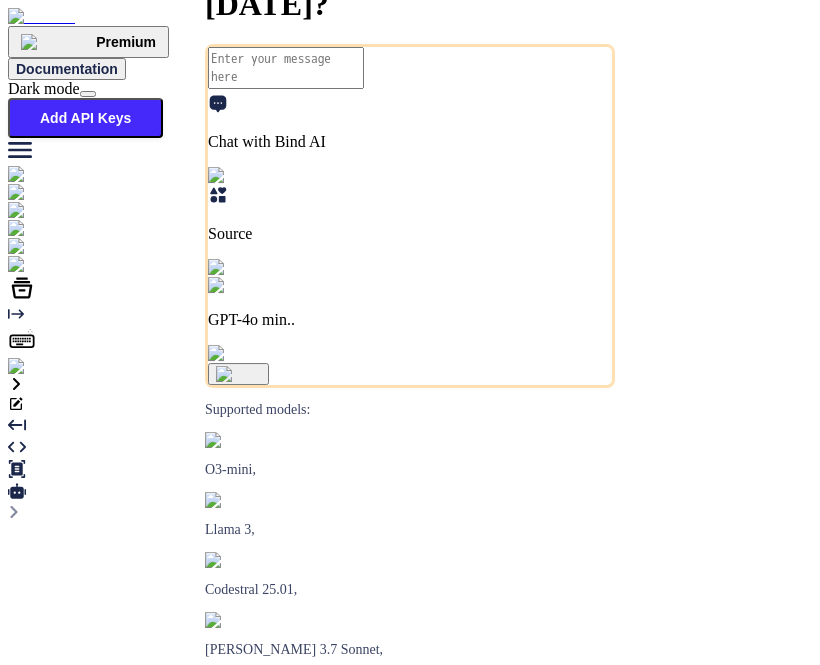 click at bounding box center [40, 367] 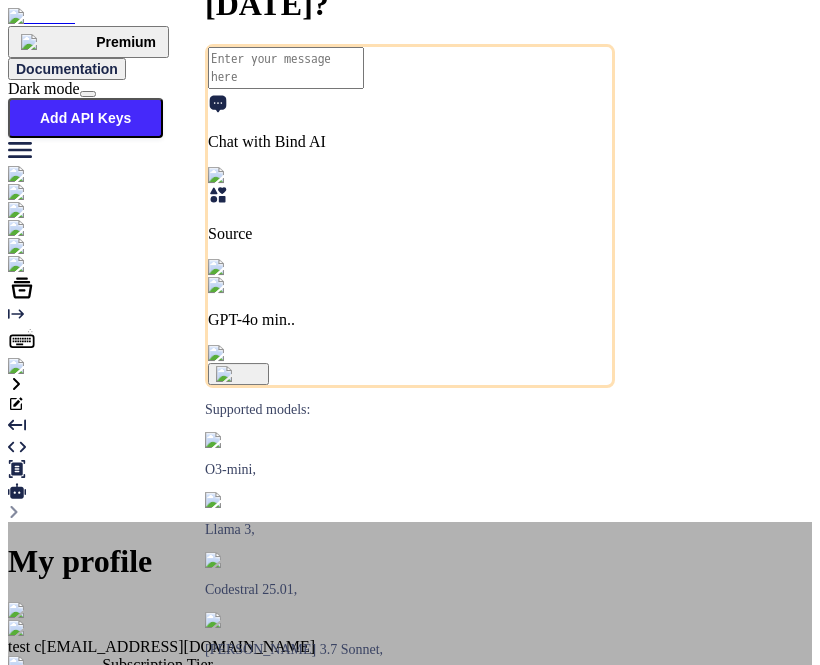 scroll, scrollTop: 86, scrollLeft: 0, axis: vertical 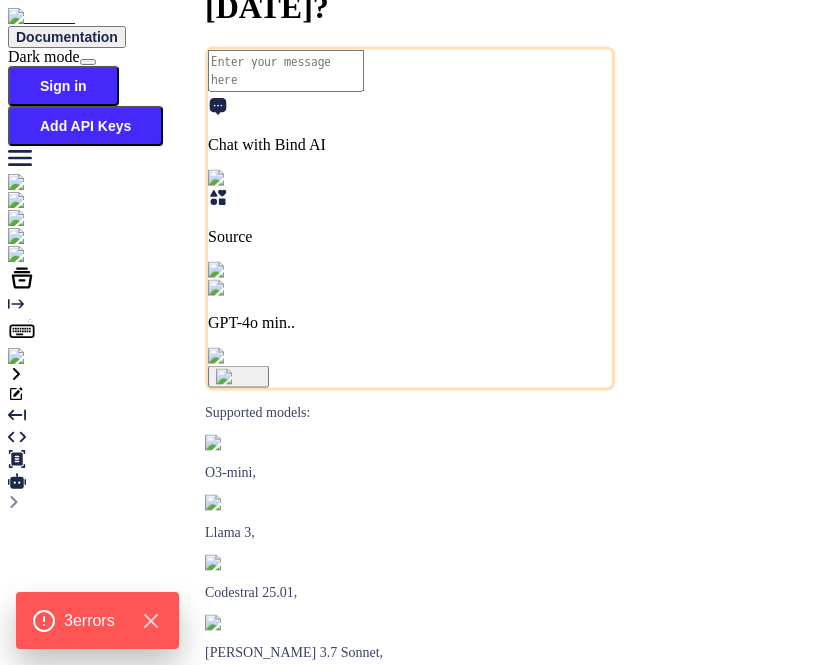 type on "x" 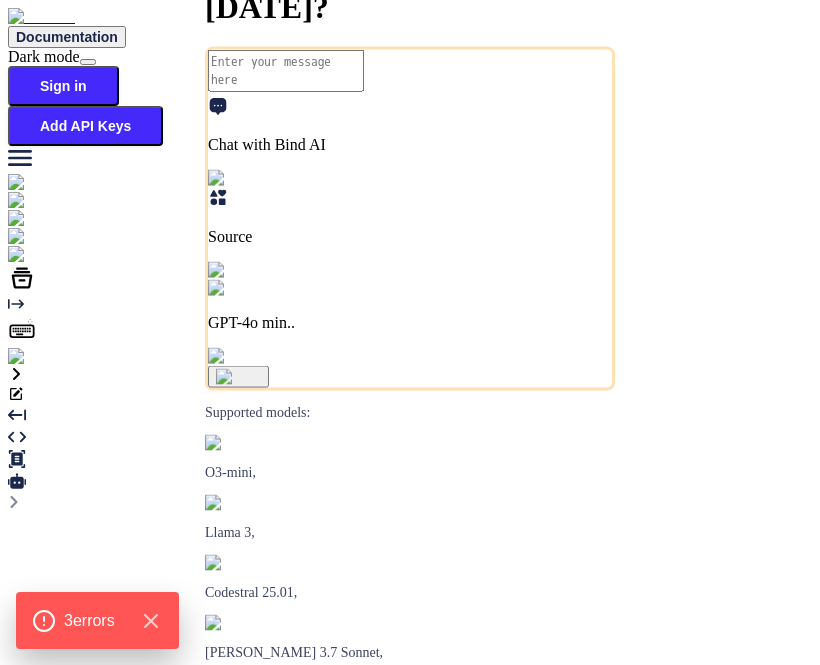 scroll, scrollTop: 0, scrollLeft: 0, axis: both 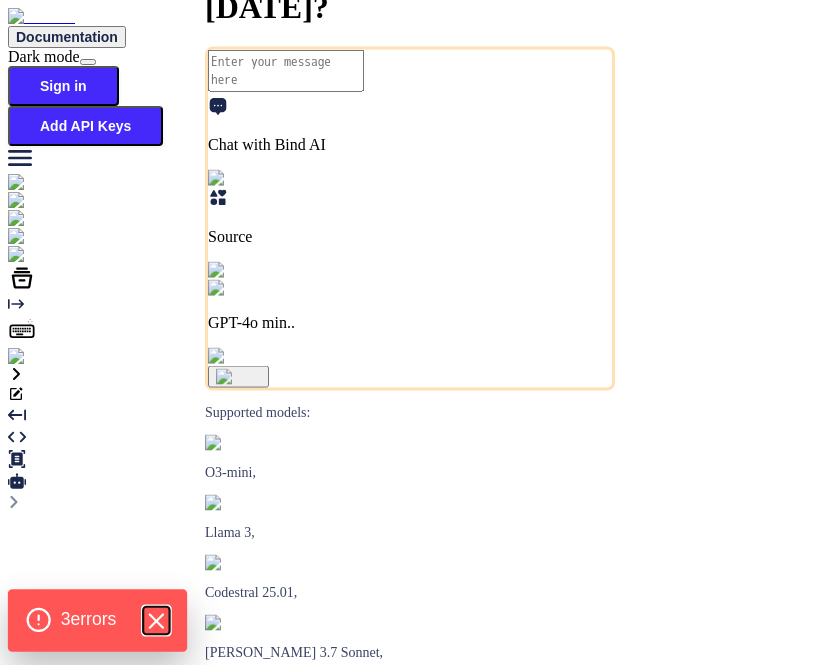 click 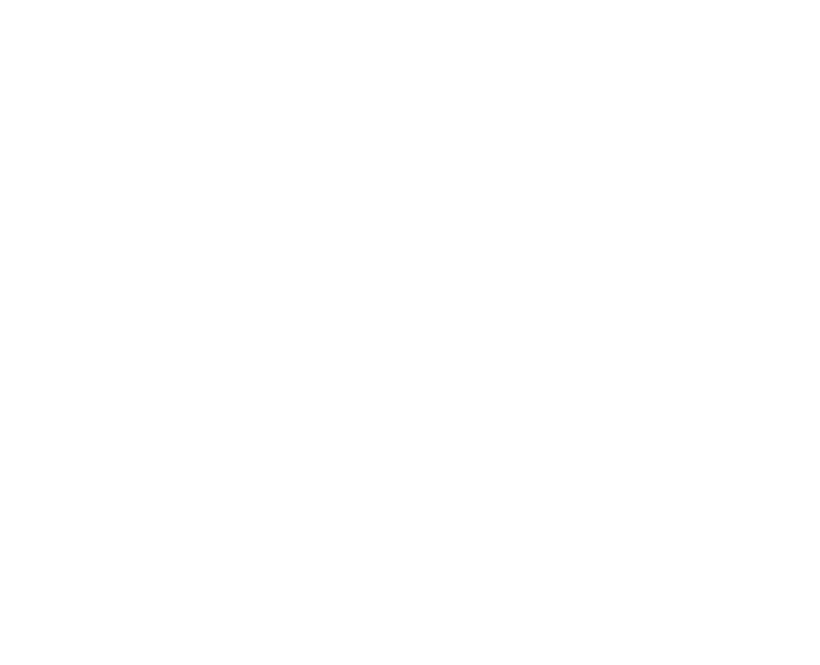 scroll, scrollTop: 0, scrollLeft: 0, axis: both 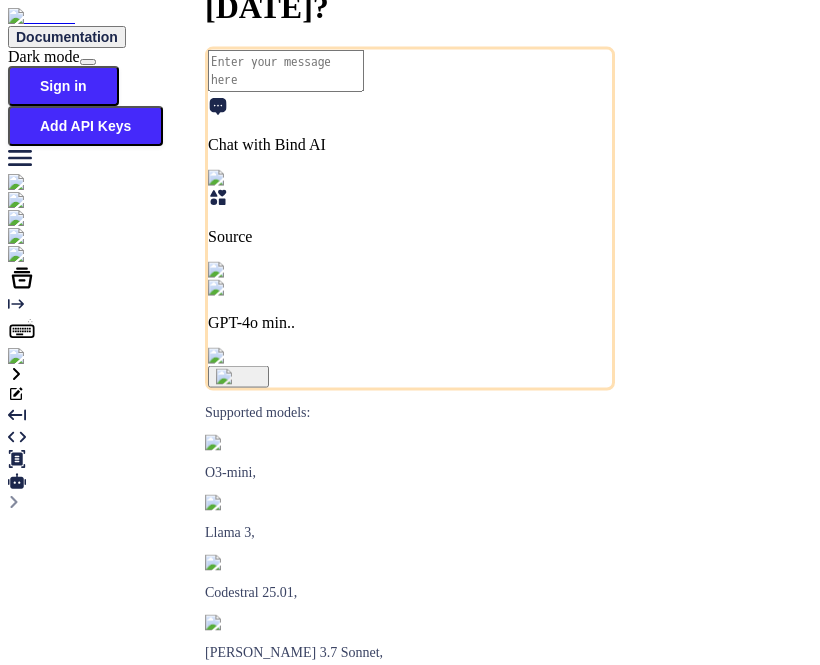 type on "x" 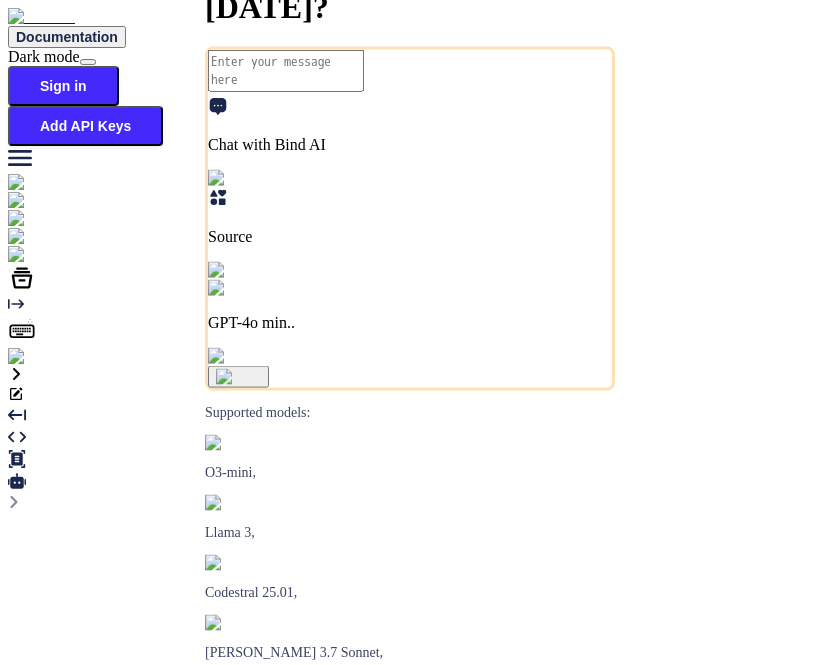 scroll, scrollTop: 0, scrollLeft: 0, axis: both 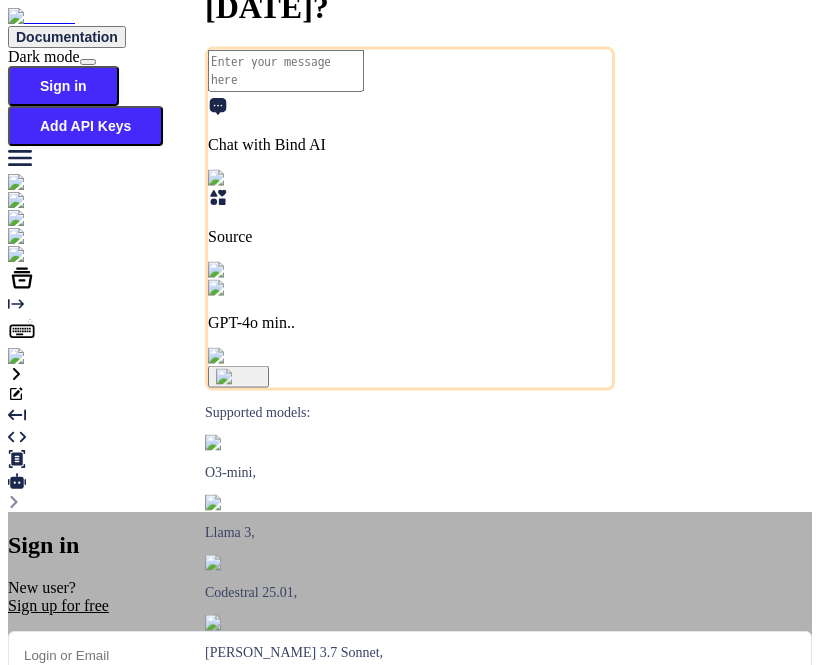 click at bounding box center [410, 655] 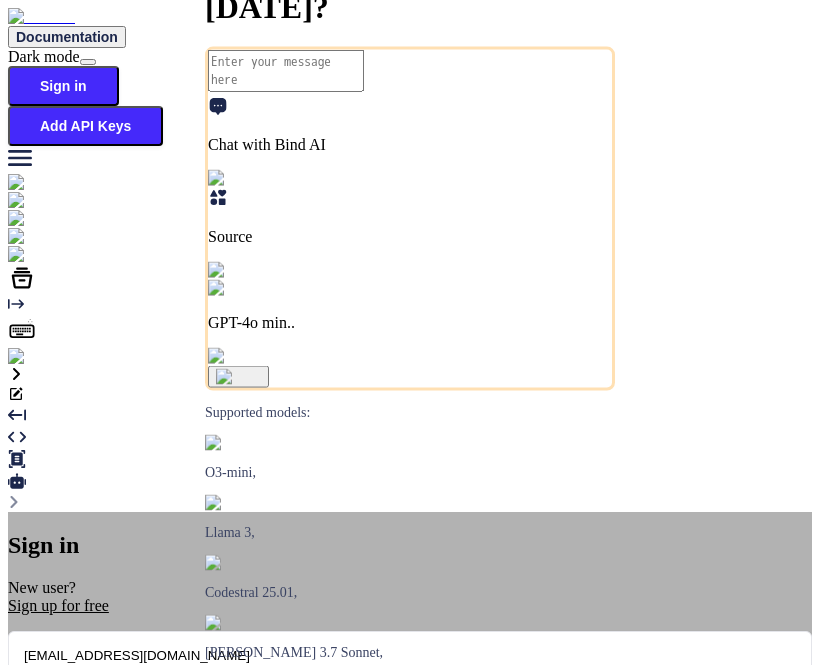 type on "[EMAIL_ADDRESS][DOMAIN_NAME]" 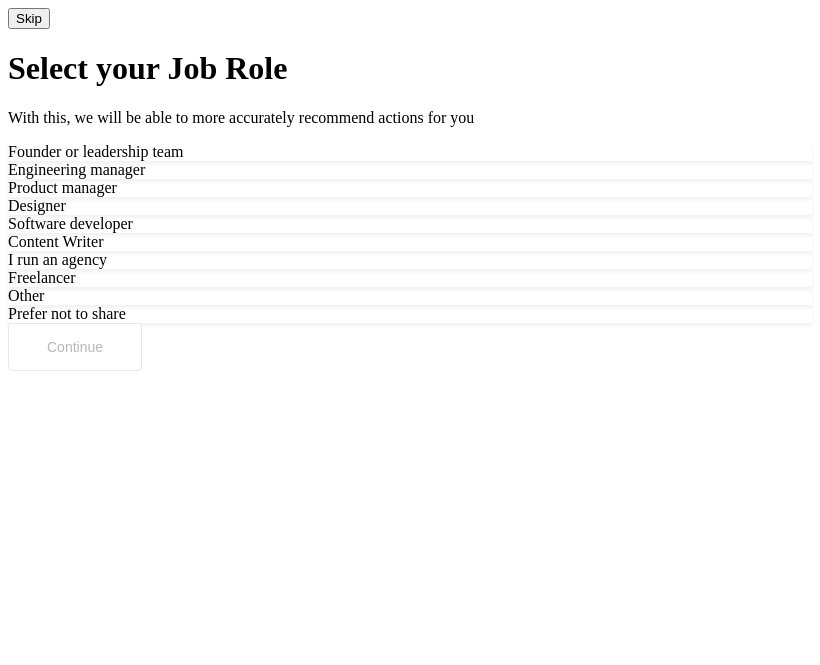 click on "Skip" at bounding box center [29, 18] 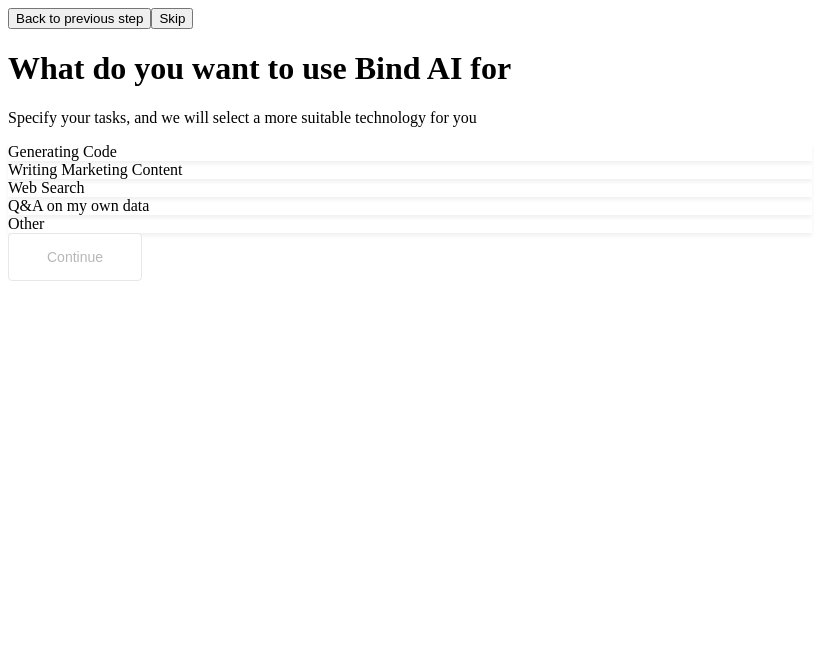 click on "Skip" at bounding box center (172, 18) 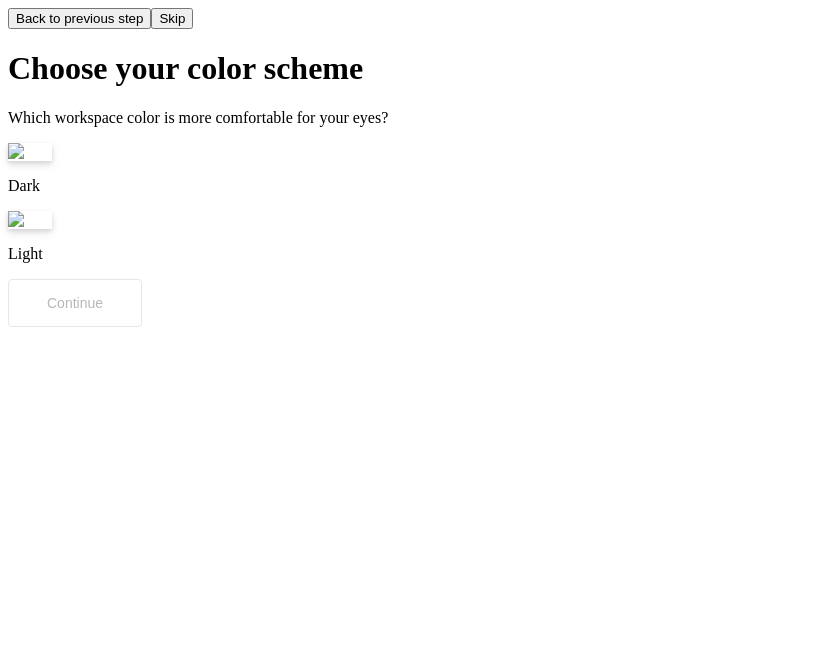 click on "Skip" at bounding box center [172, 18] 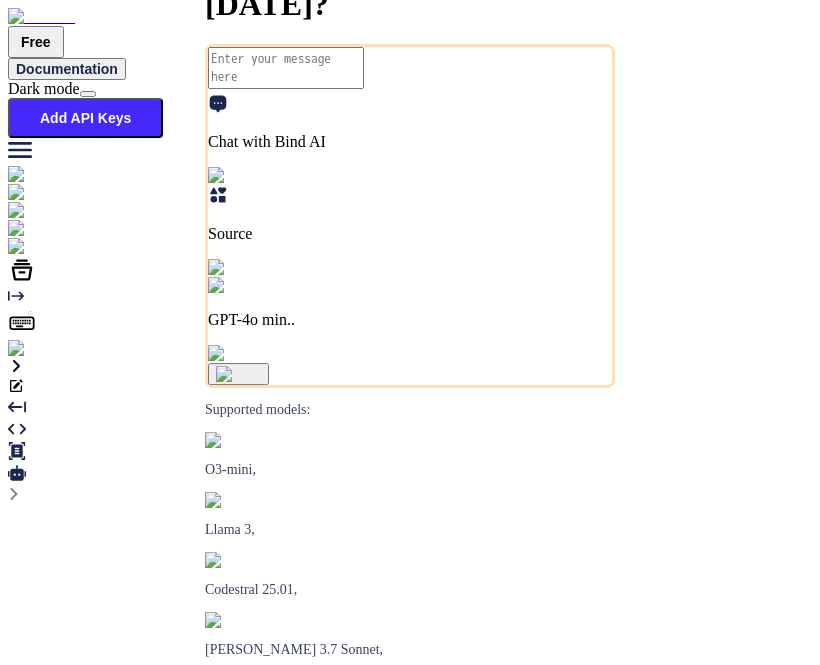 type on "x" 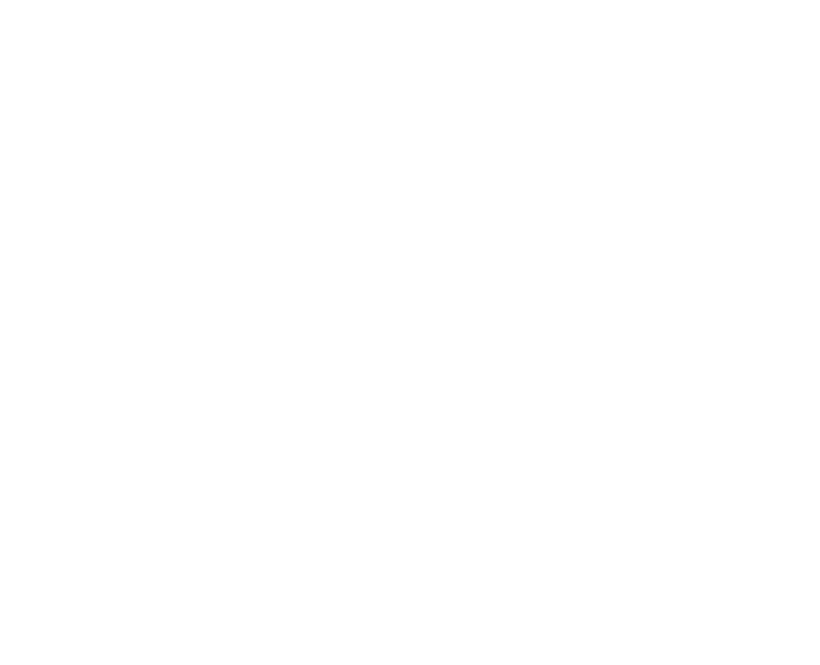 scroll, scrollTop: 0, scrollLeft: 0, axis: both 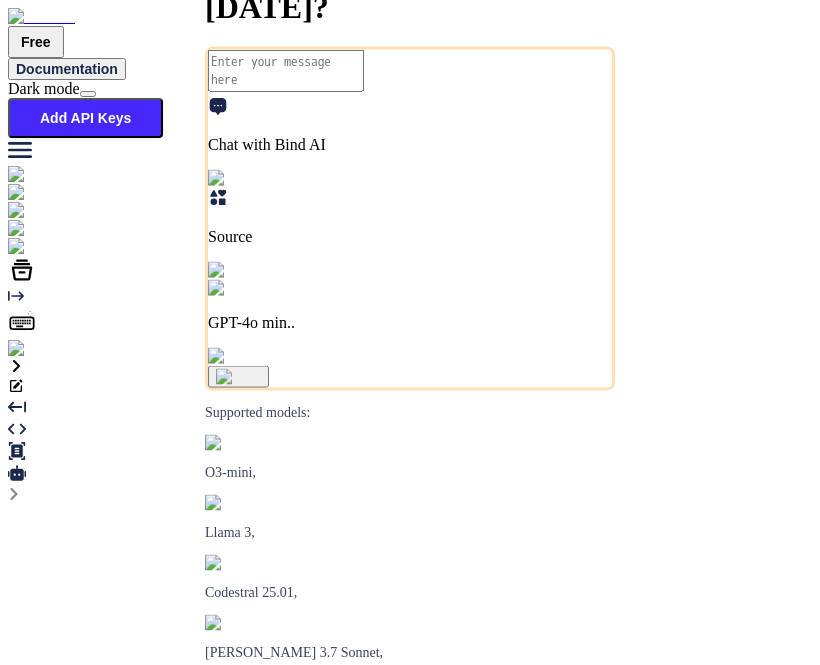 type on "x" 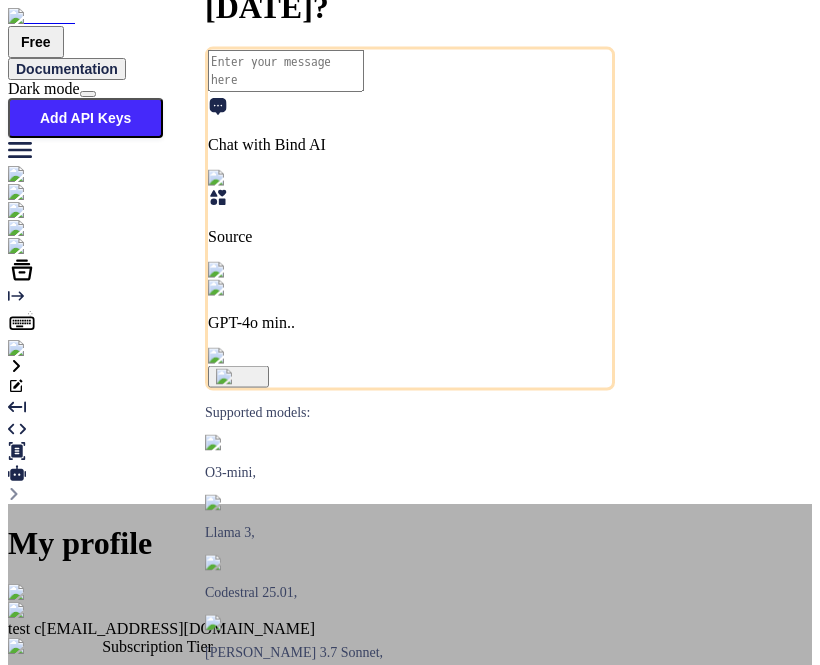 click on "Log out" at bounding box center (78, 915) 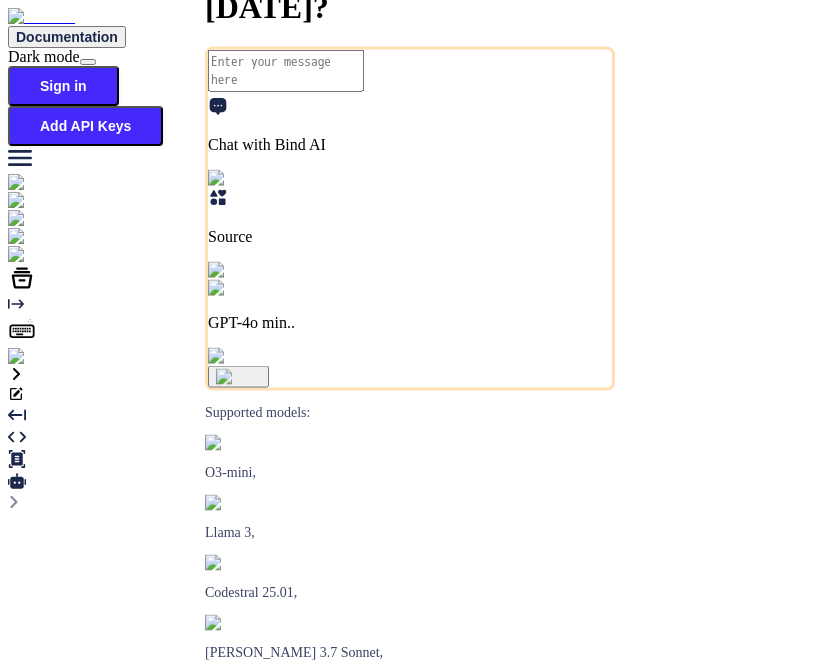 click at bounding box center (35, 357) 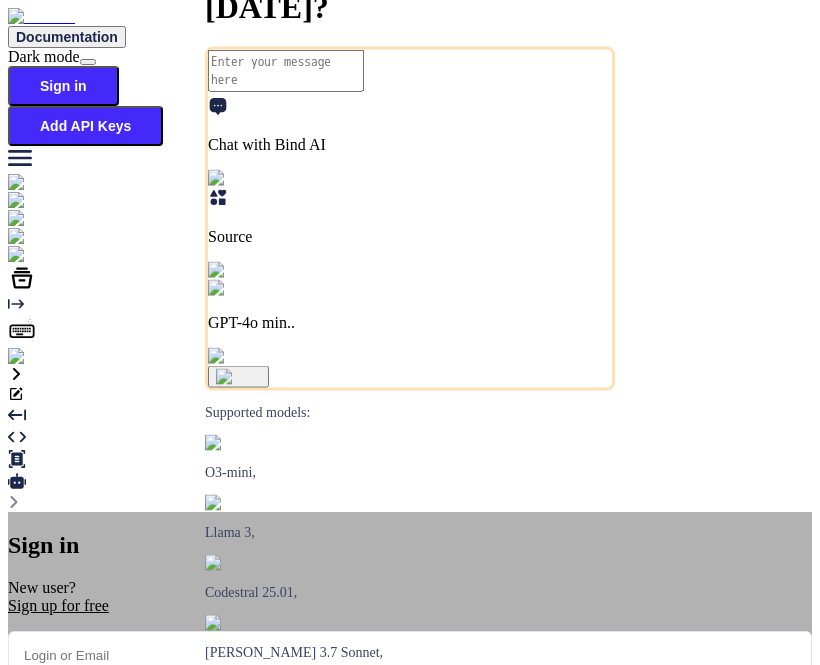 click on "Sign in with Google" at bounding box center (117, 837) 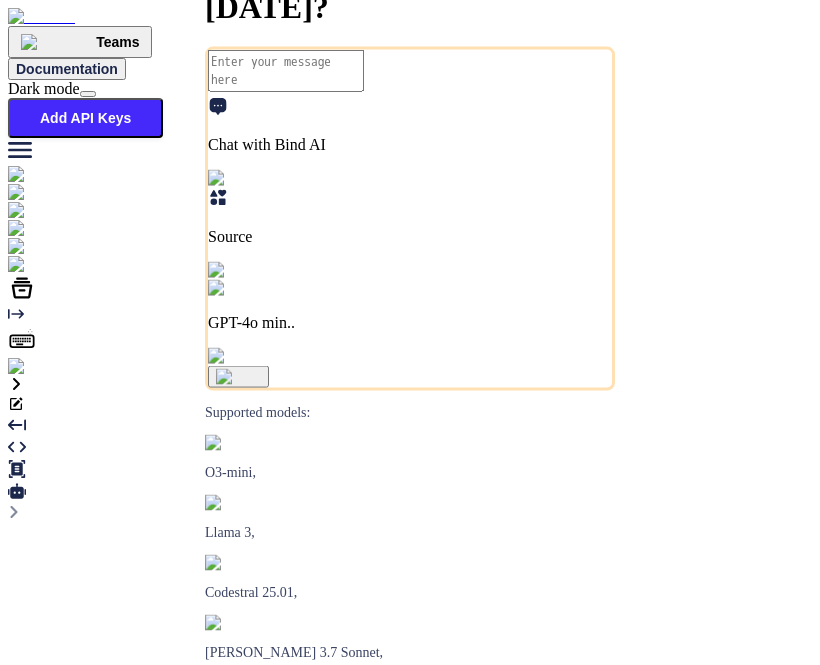 click at bounding box center (40, 367) 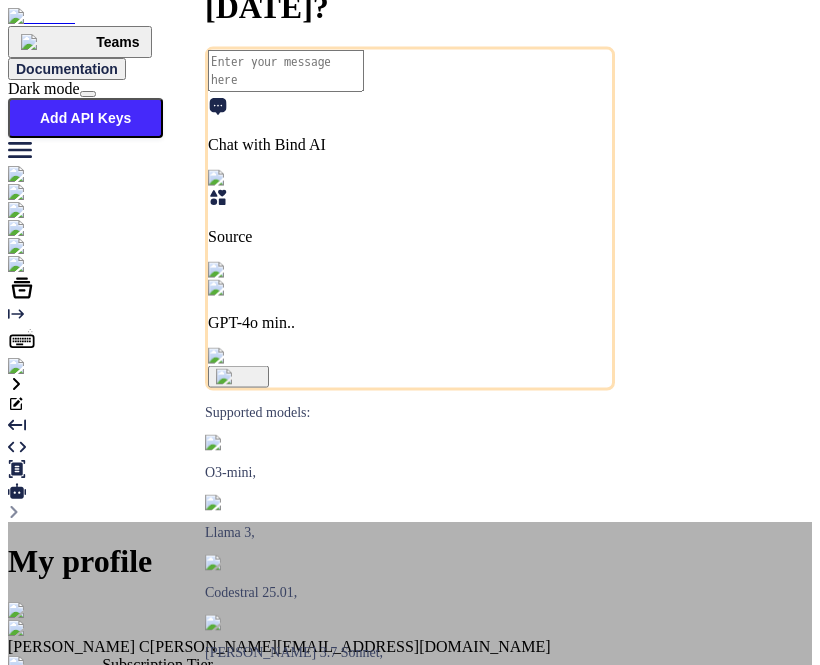 click at bounding box center [32, 611] 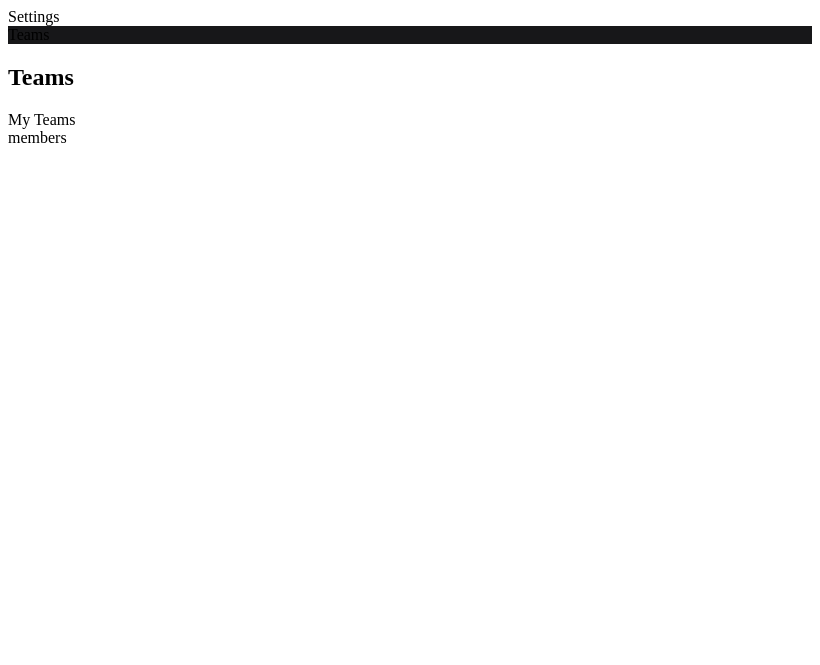 scroll, scrollTop: 0, scrollLeft: 0, axis: both 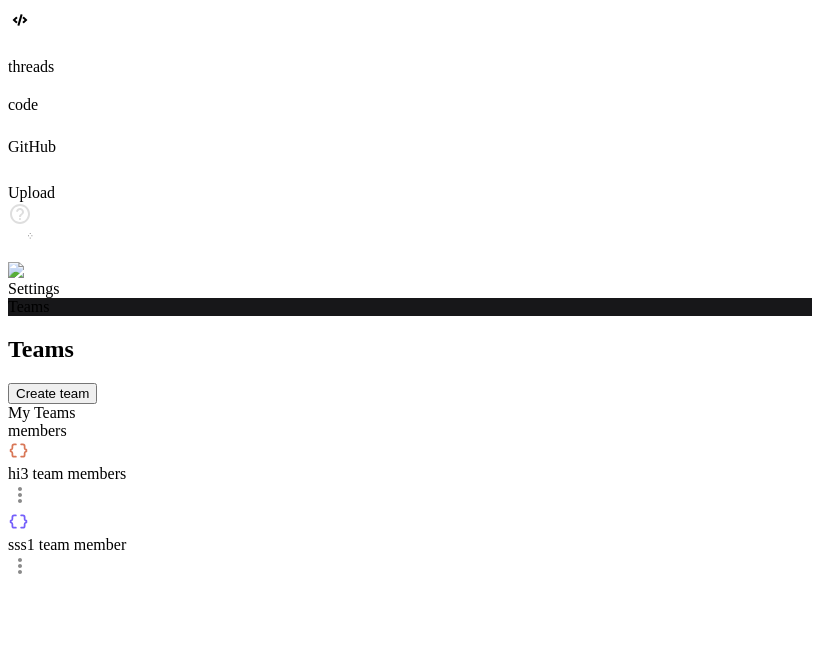 click on "3 team members" at bounding box center (73, 473) 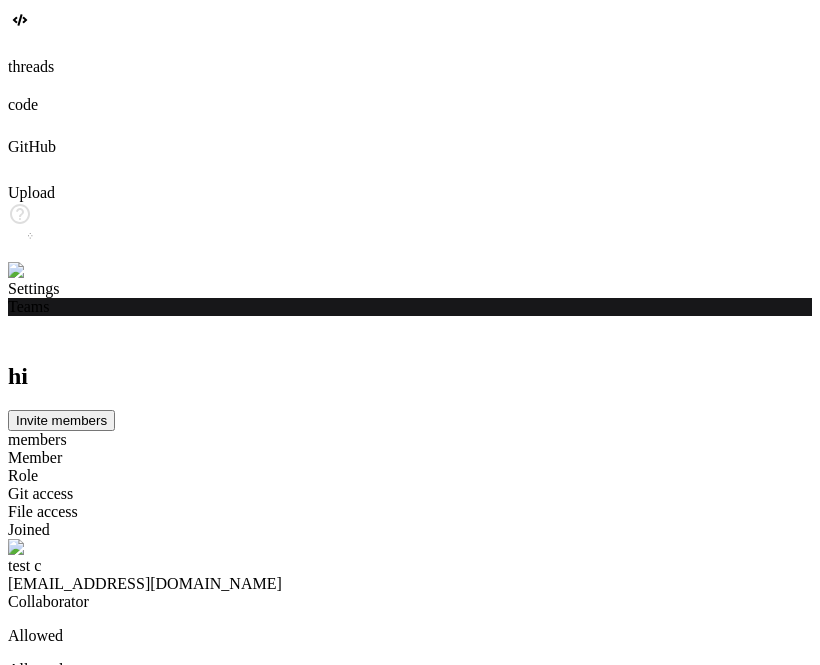 click 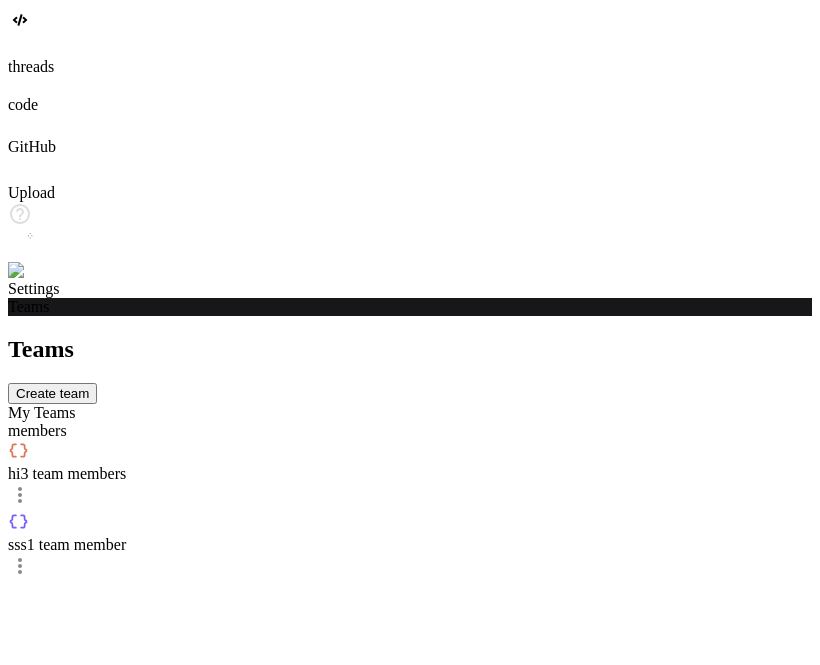 click on "sss 1 team member" at bounding box center [410, 545] 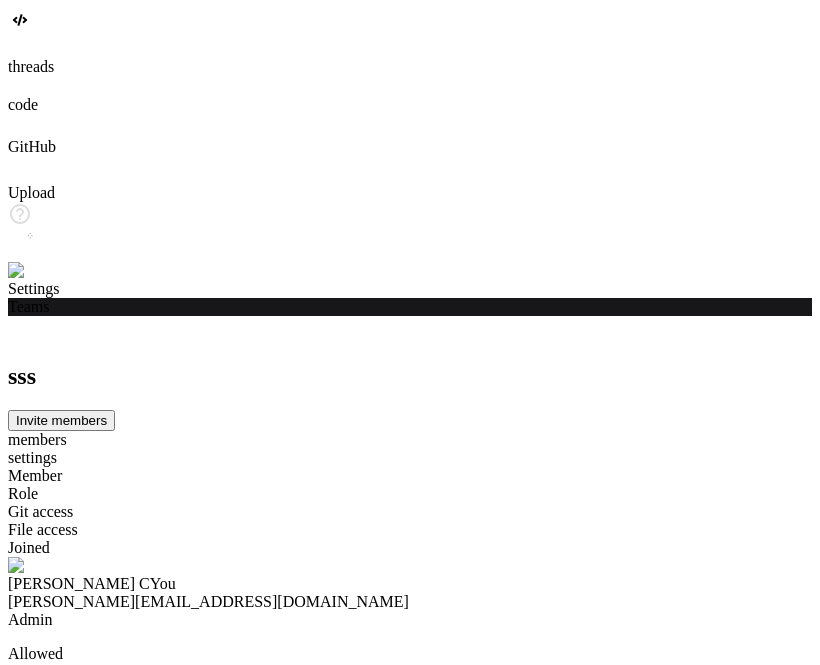 click on "settings" at bounding box center (410, 458) 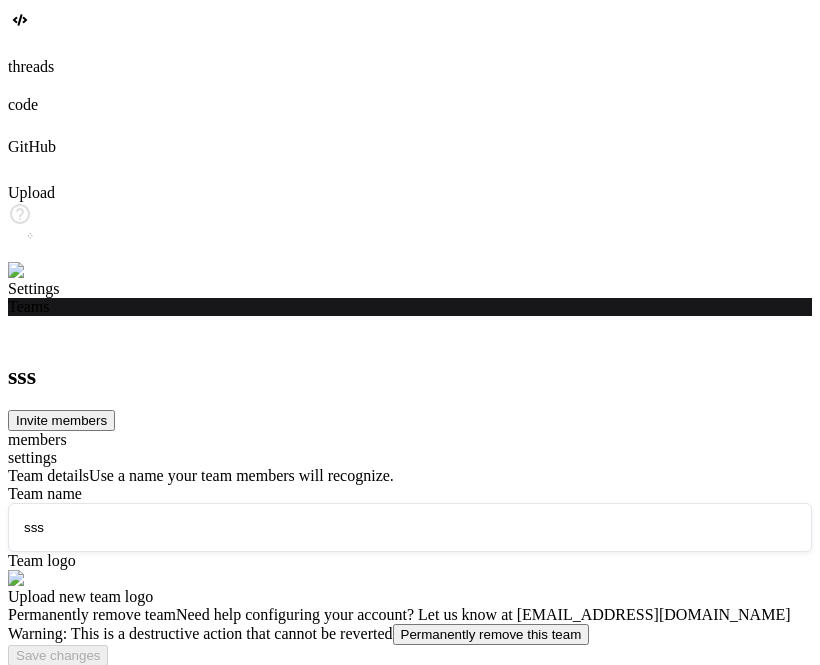 click on "Permanently remove this team" at bounding box center (491, 634) 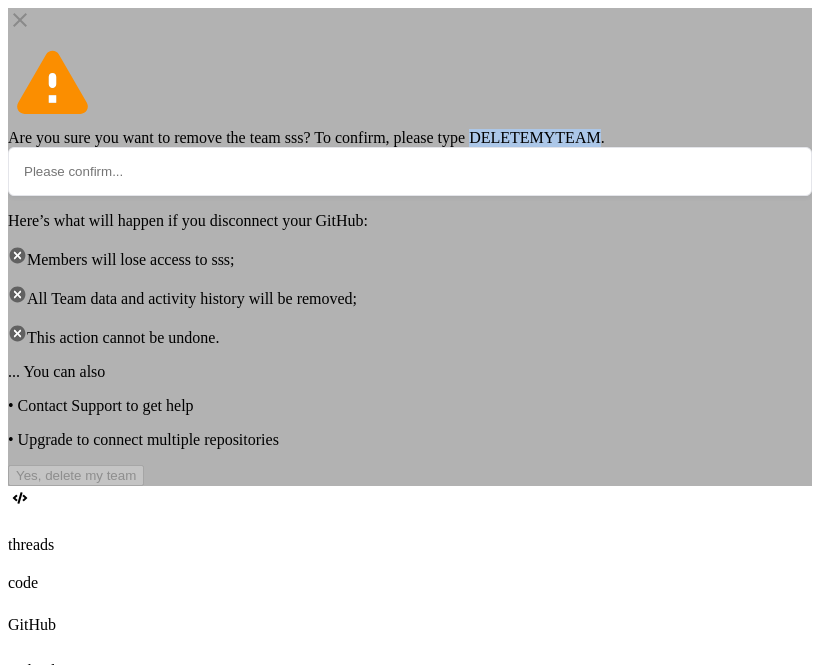 drag, startPoint x: 298, startPoint y: 207, endPoint x: 506, endPoint y: 214, distance: 208.11775 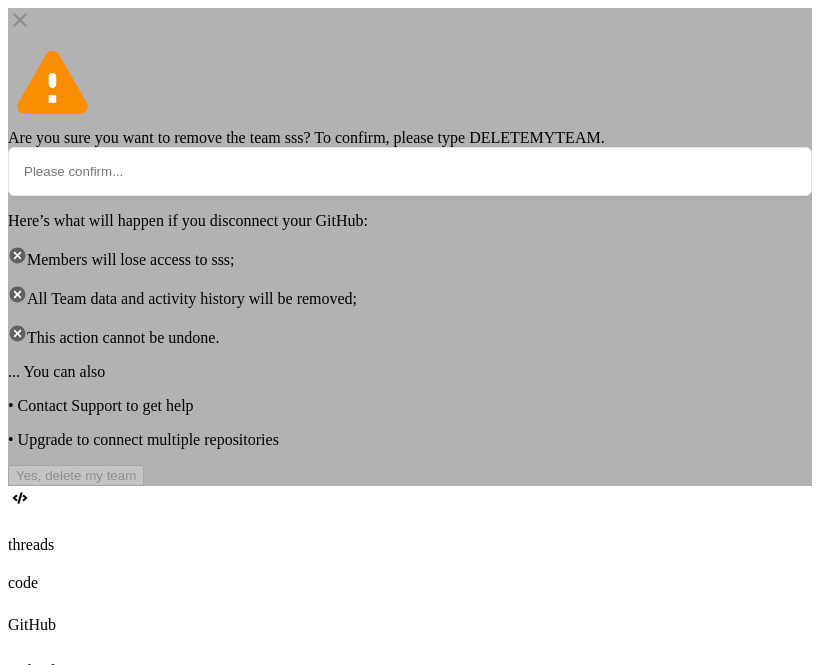 click at bounding box center (410, 171) 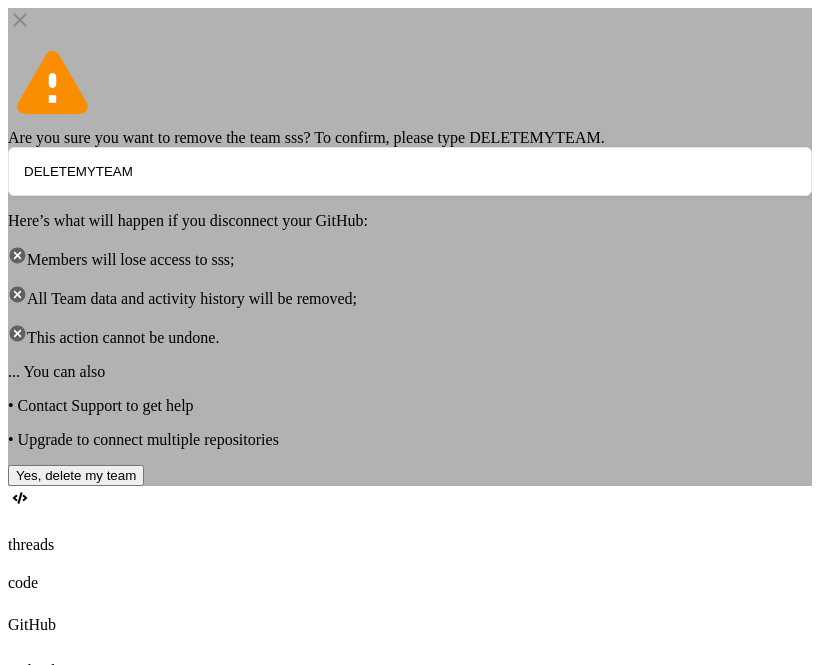 type on "DELETEMYTEAM" 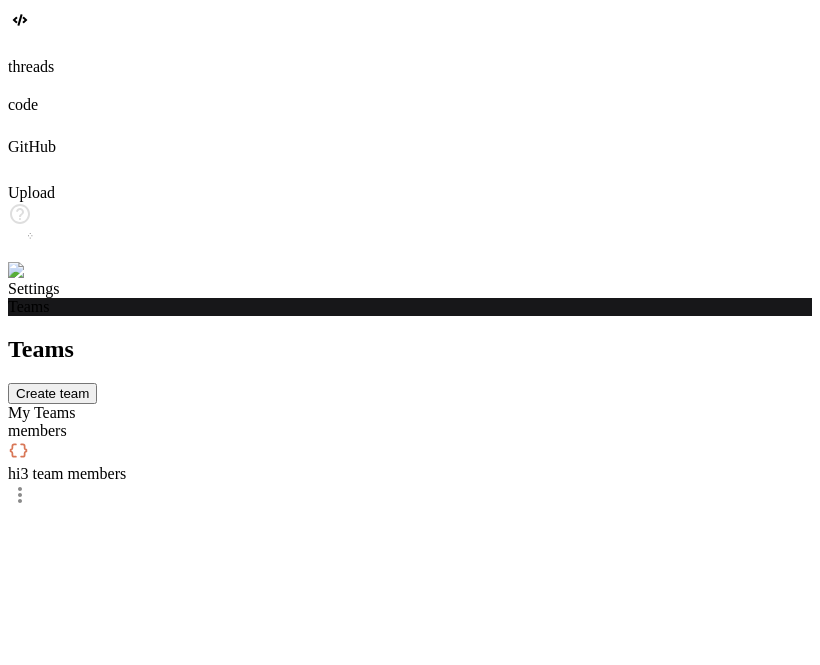 click on "3 team members" at bounding box center [73, 473] 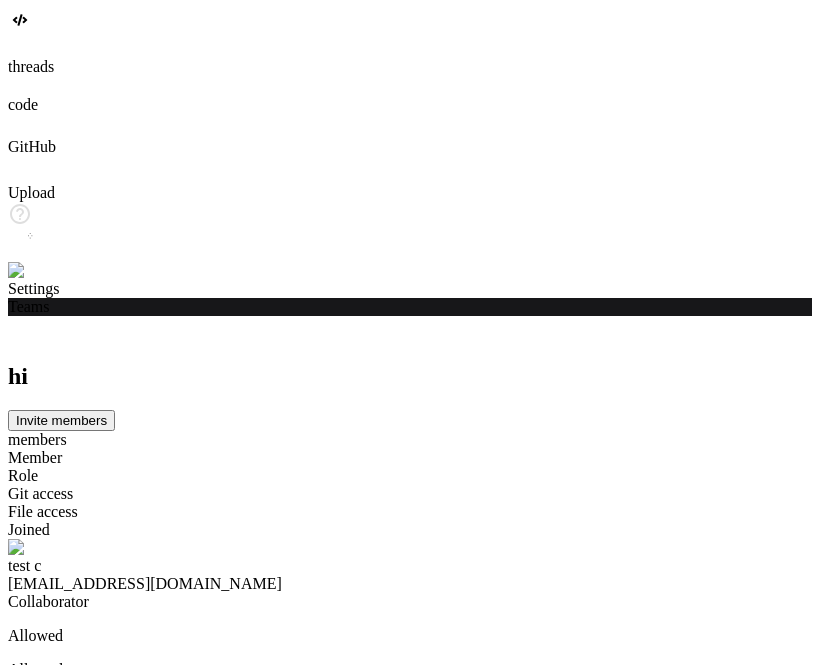 click 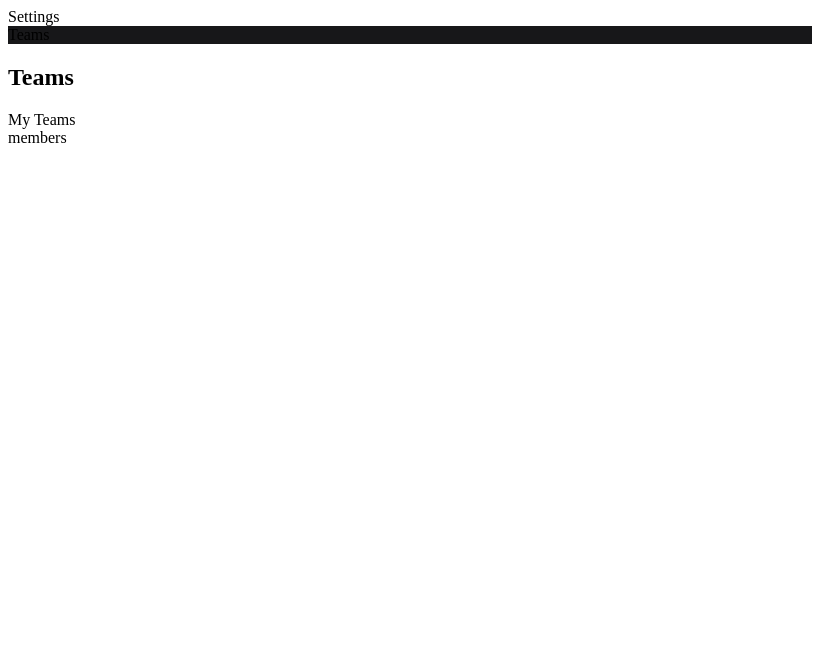 scroll, scrollTop: 0, scrollLeft: 0, axis: both 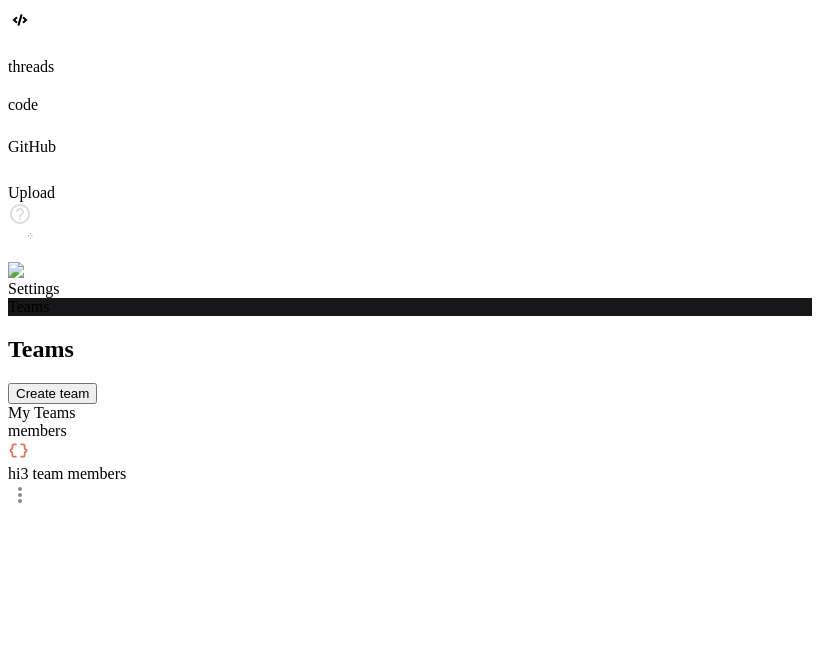click on "hi" at bounding box center (14, 473) 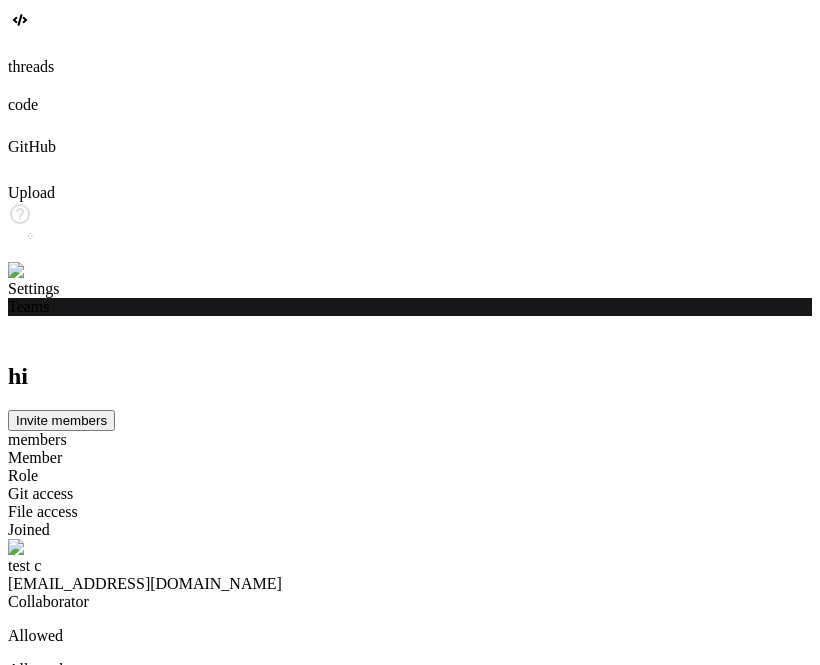 click 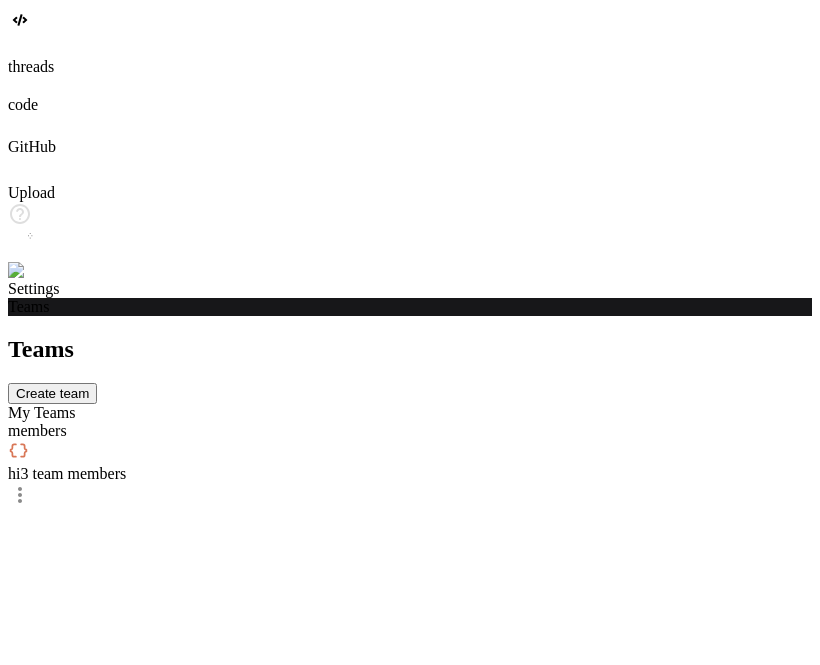 click on "3 team members" at bounding box center [73, 473] 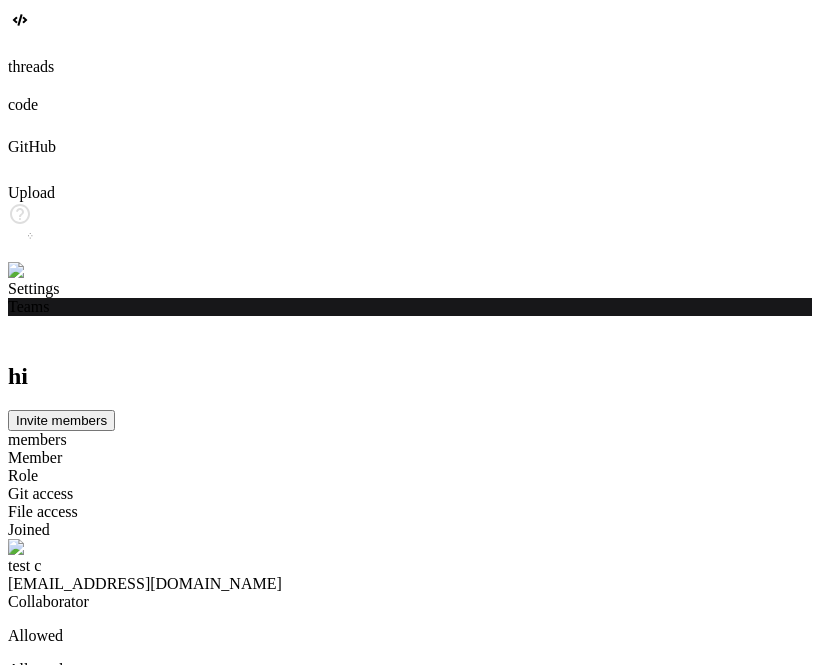 click on "Invite members" at bounding box center (61, 420) 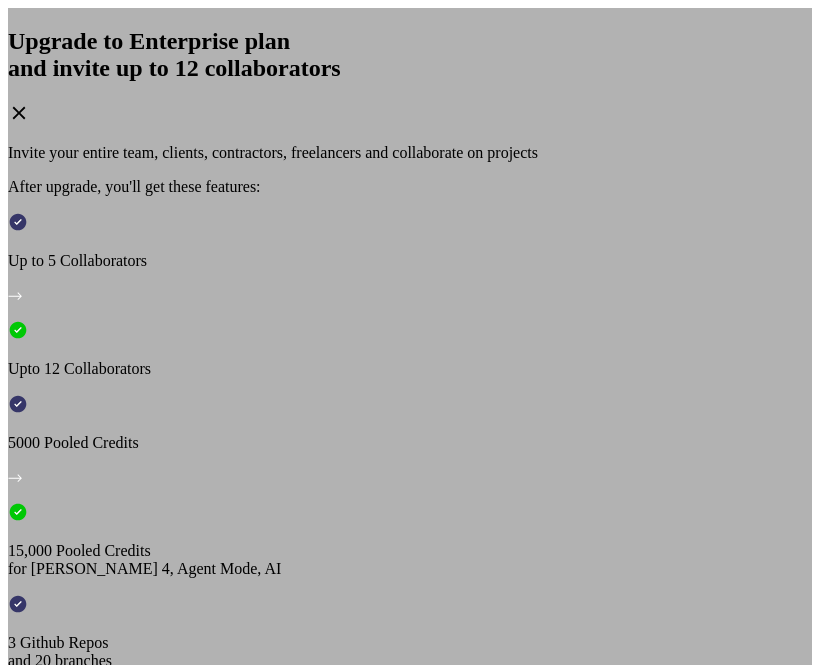 click 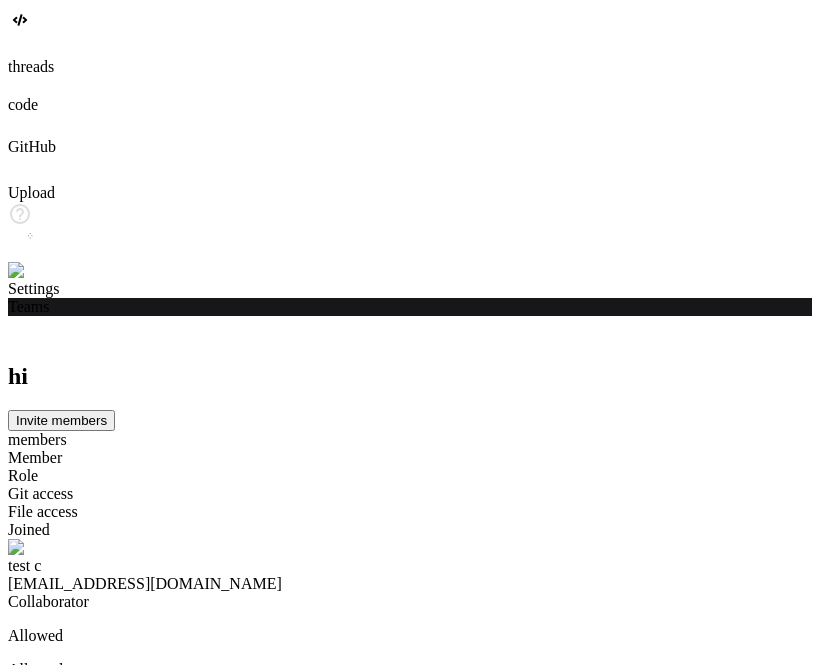click on "Select role" at bounding box center [410, 1405] 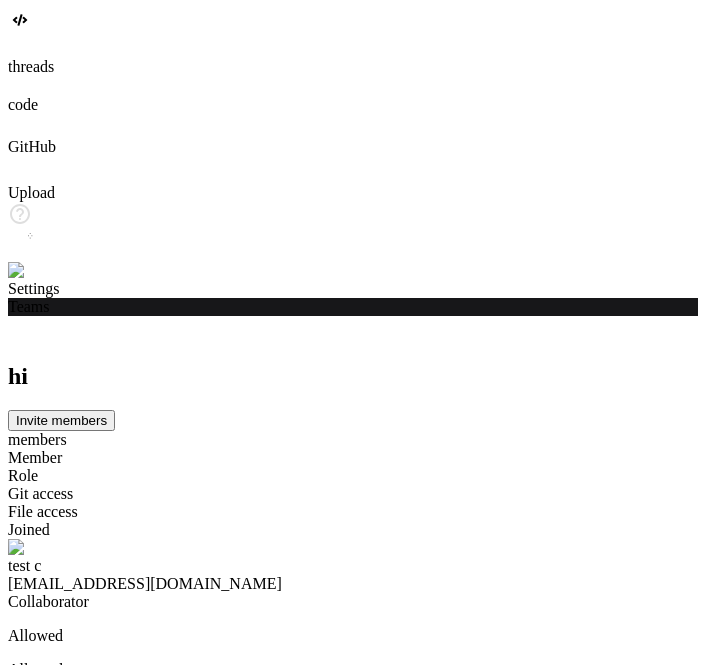 click on "Invite members" at bounding box center (61, 420) 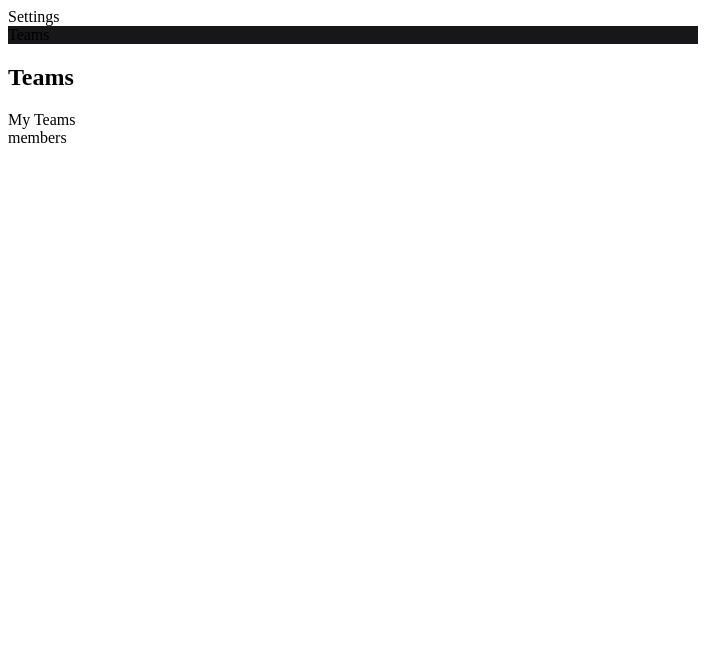 scroll, scrollTop: 0, scrollLeft: 0, axis: both 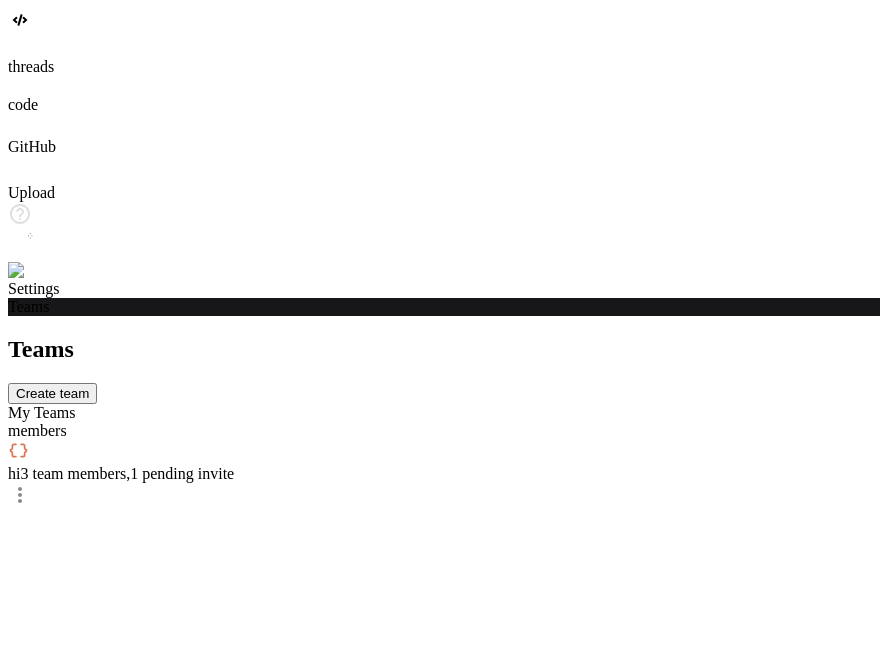 click on "3 team members ,  1 pending invite" at bounding box center (127, 473) 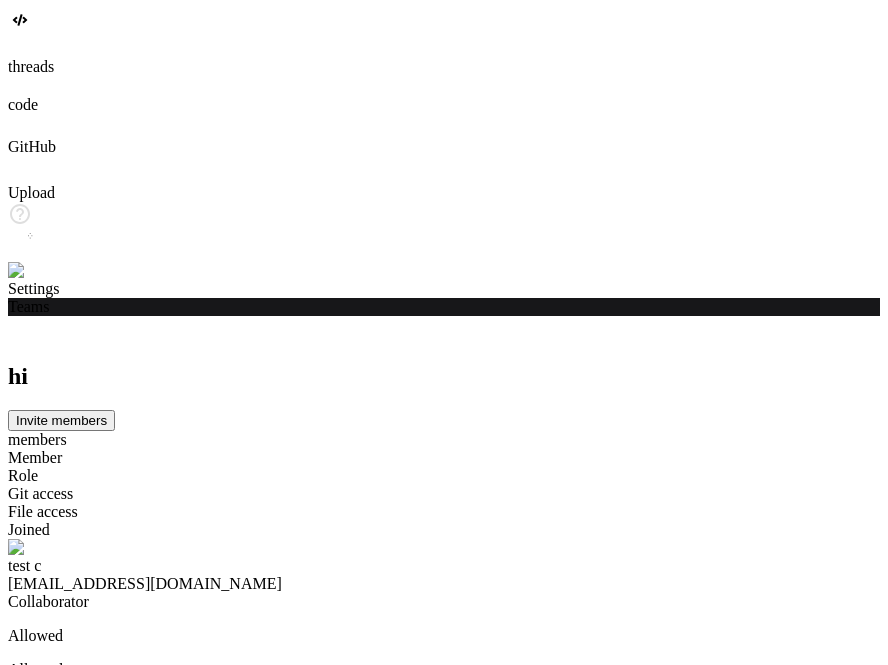 click on "Pending confirmation" at bounding box center (444, 1310) 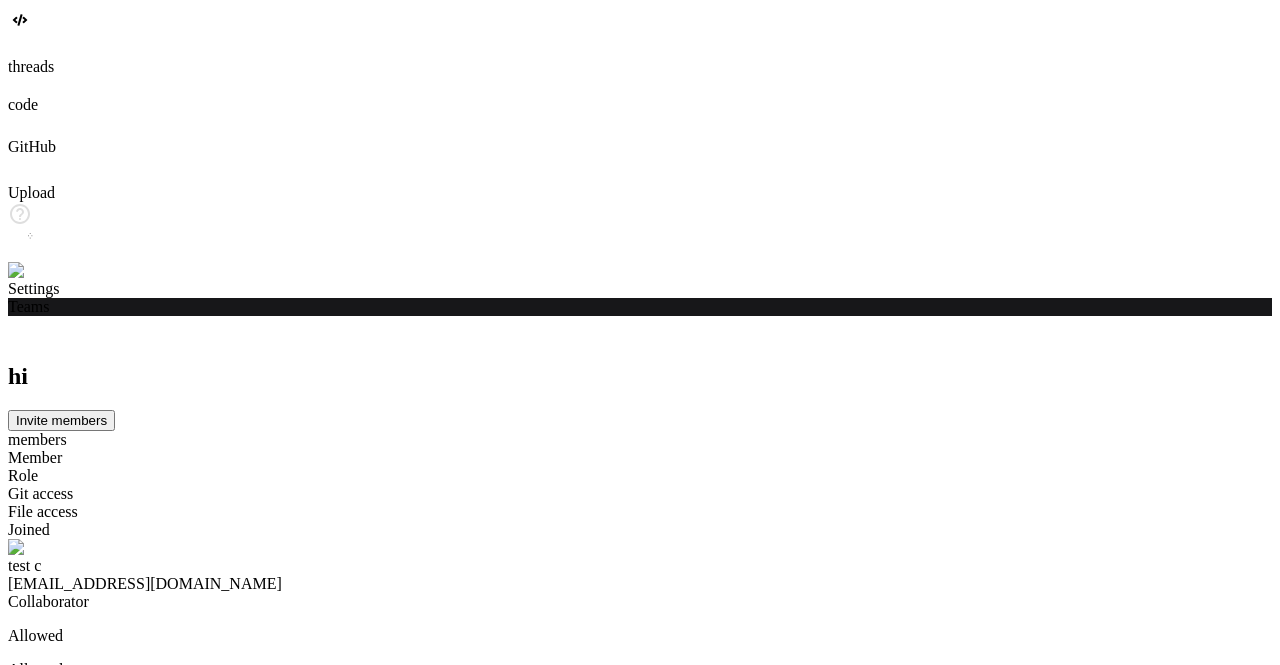click on "Pending confirmation" at bounding box center (640, 1310) 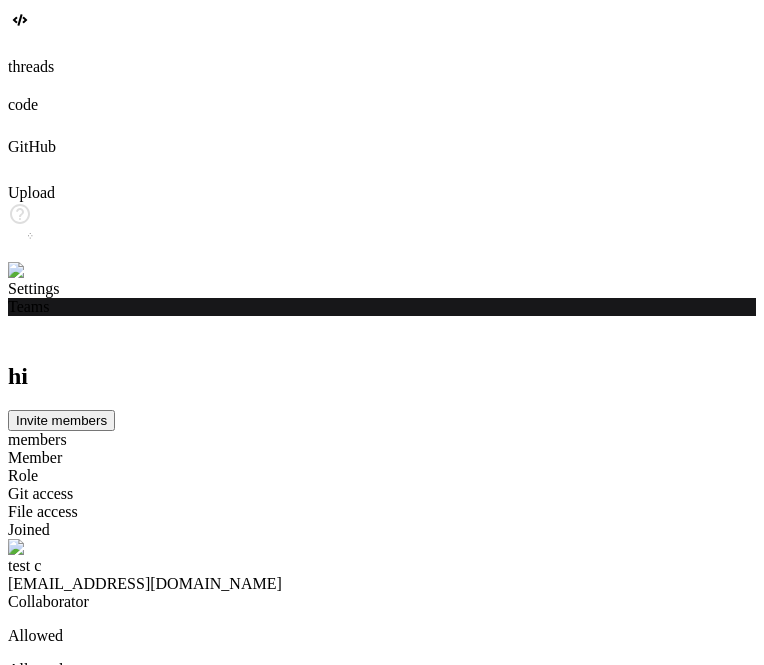 click 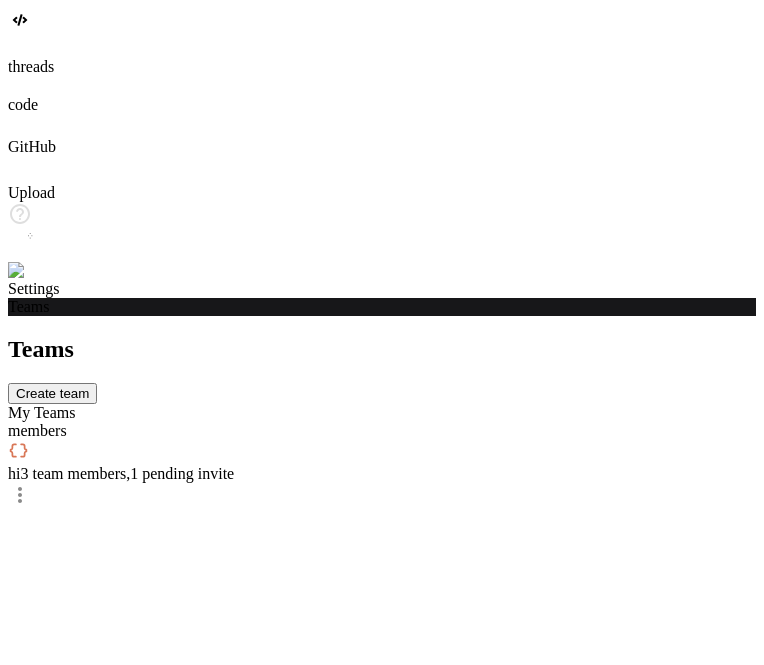 click on "3 team members ,  1 pending invite" at bounding box center (127, 473) 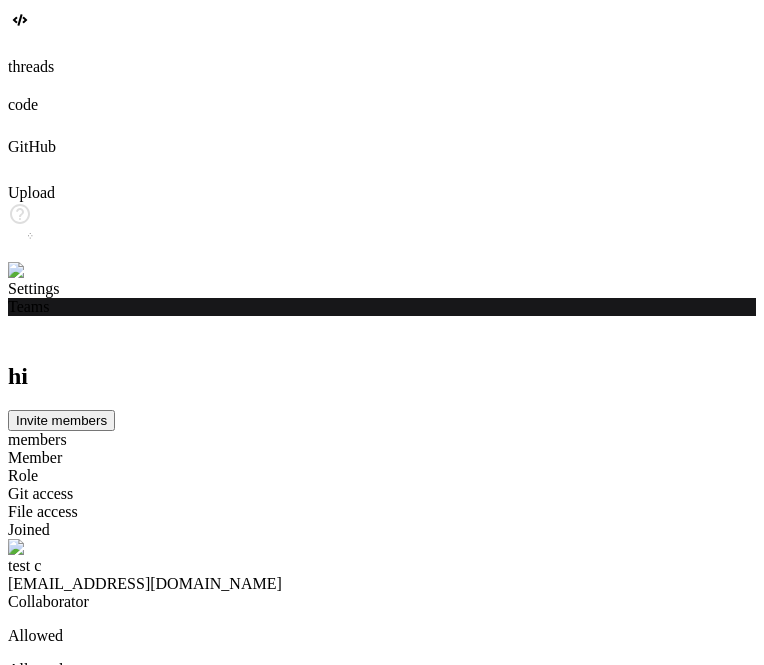 click 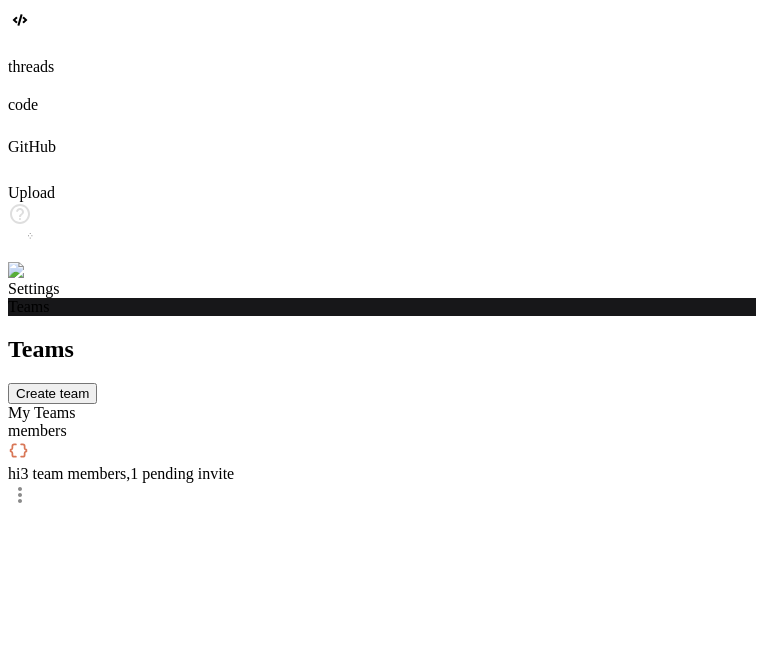 click on "3 team members ,  1 pending invite" at bounding box center (127, 473) 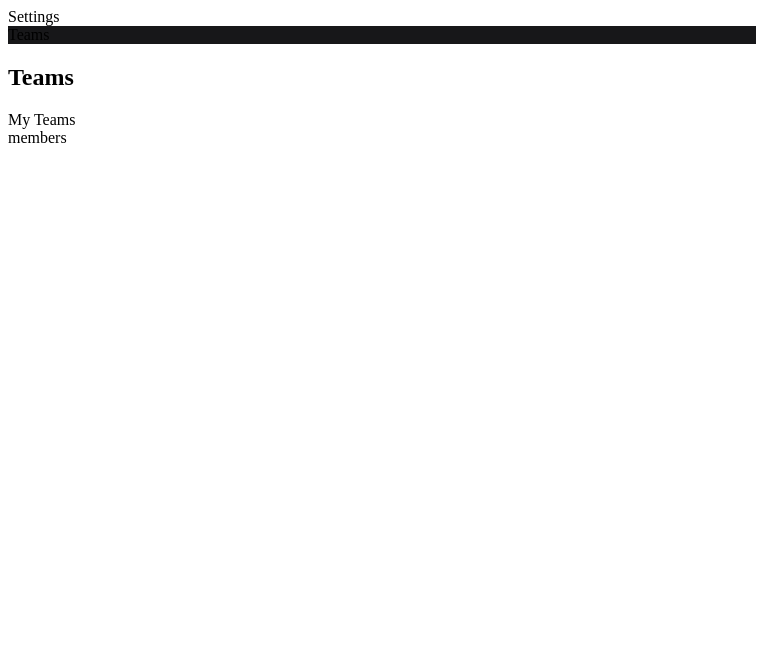 scroll, scrollTop: 0, scrollLeft: 0, axis: both 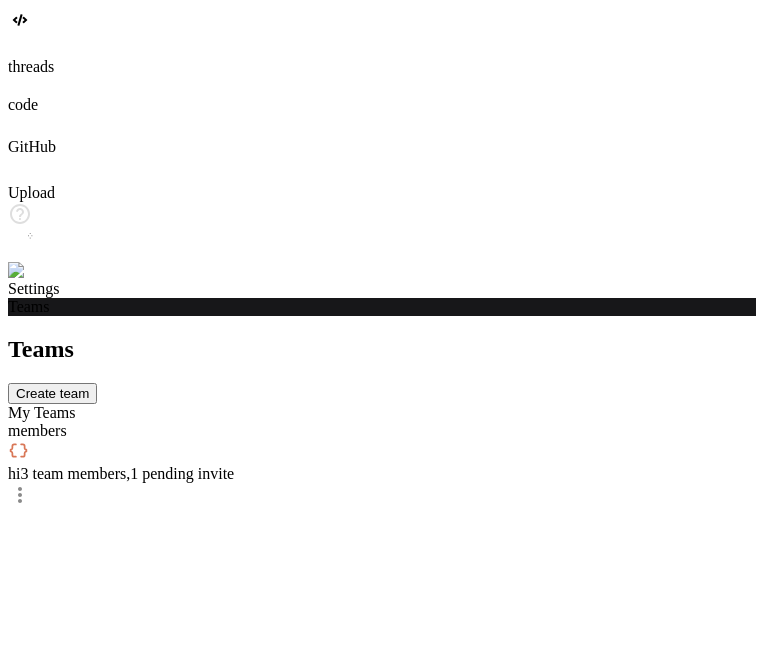 click on "hi 3 team members ,  1 pending invite" at bounding box center (382, 474) 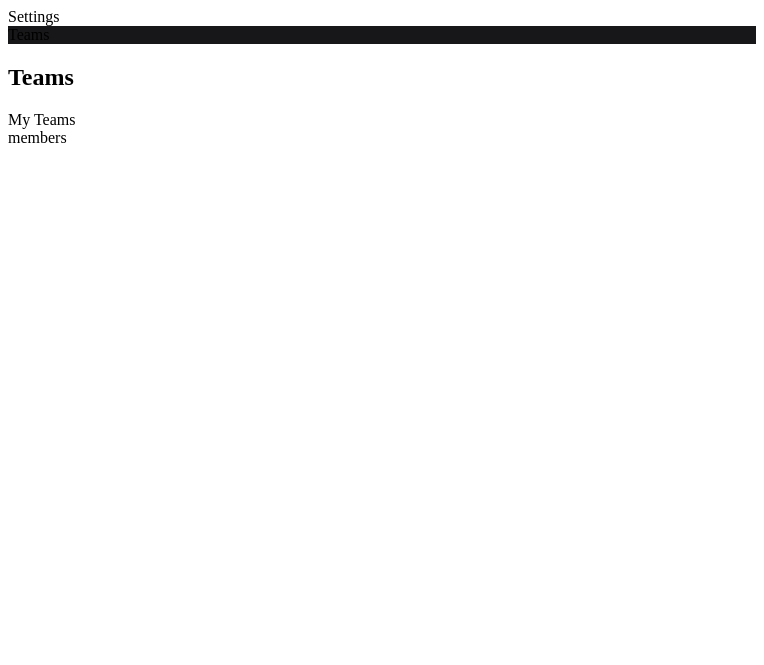 scroll, scrollTop: 0, scrollLeft: 0, axis: both 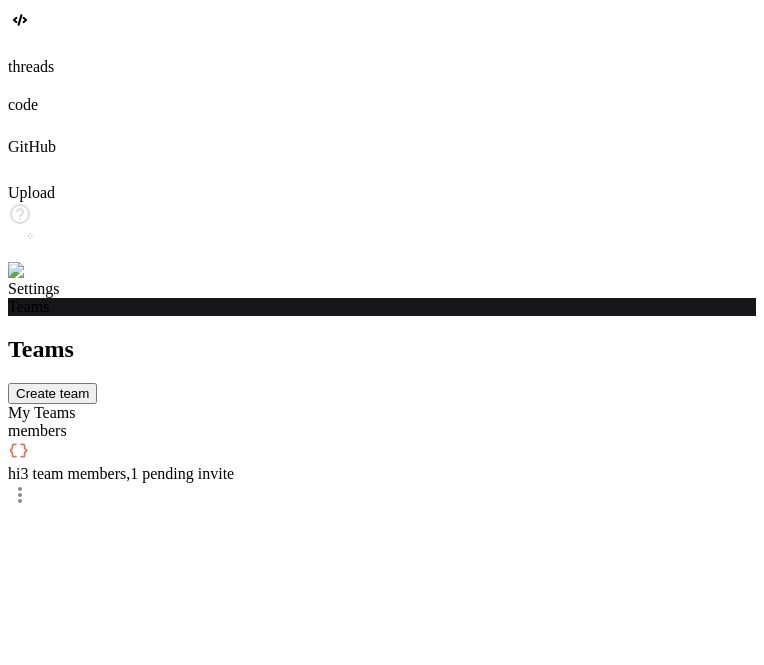 click on "3 team members ,  1 pending invite" at bounding box center (127, 473) 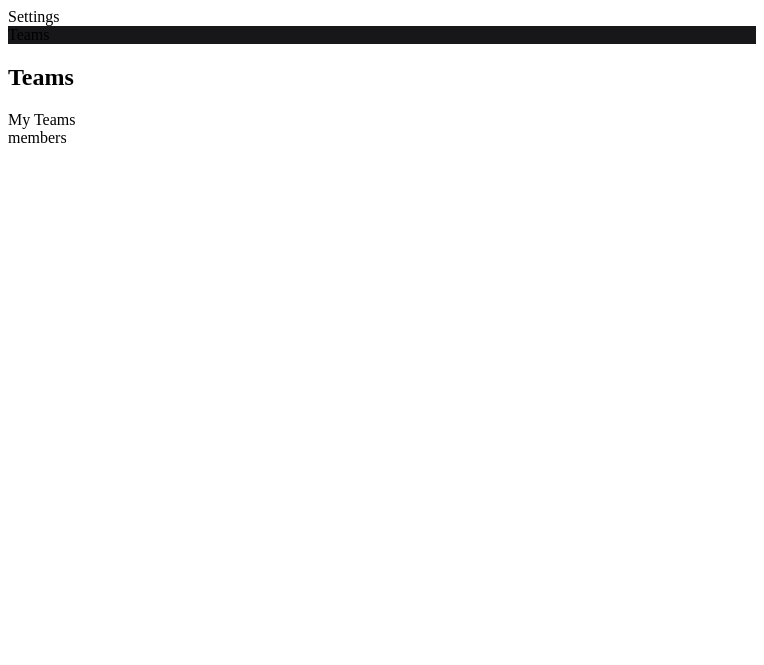 scroll, scrollTop: 0, scrollLeft: 0, axis: both 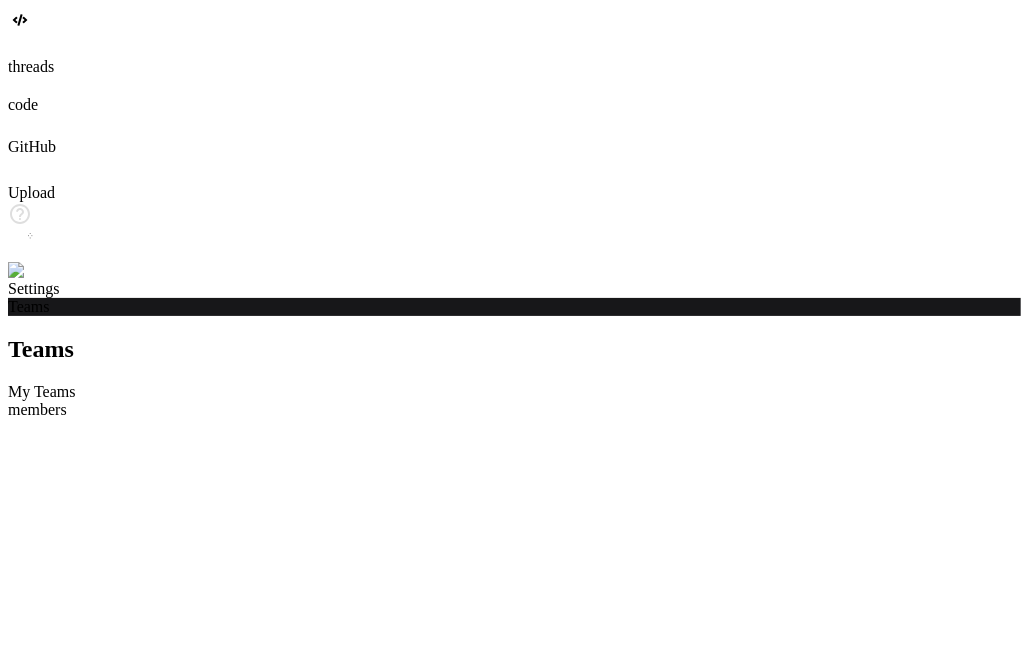 click at bounding box center (35, 271) 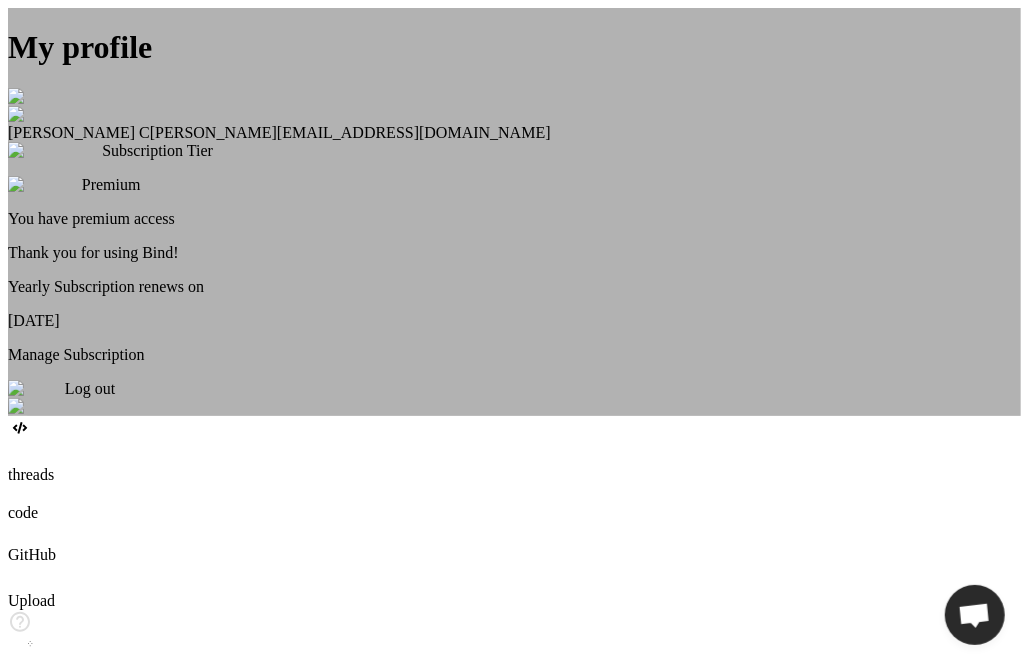 click on "Log out" at bounding box center (514, 398) 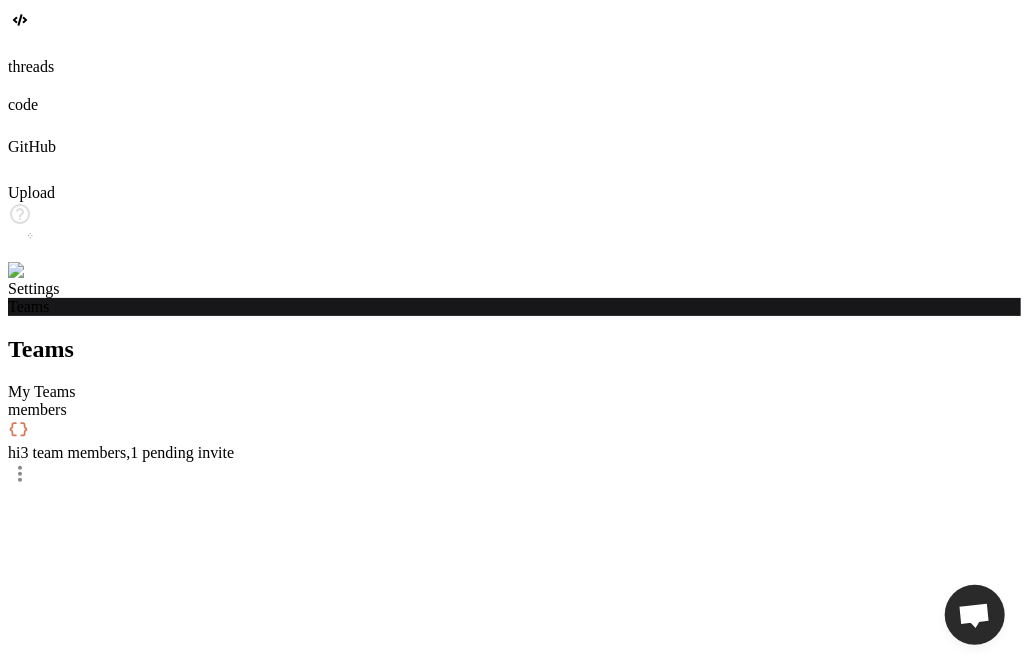 click at bounding box center (35, 271) 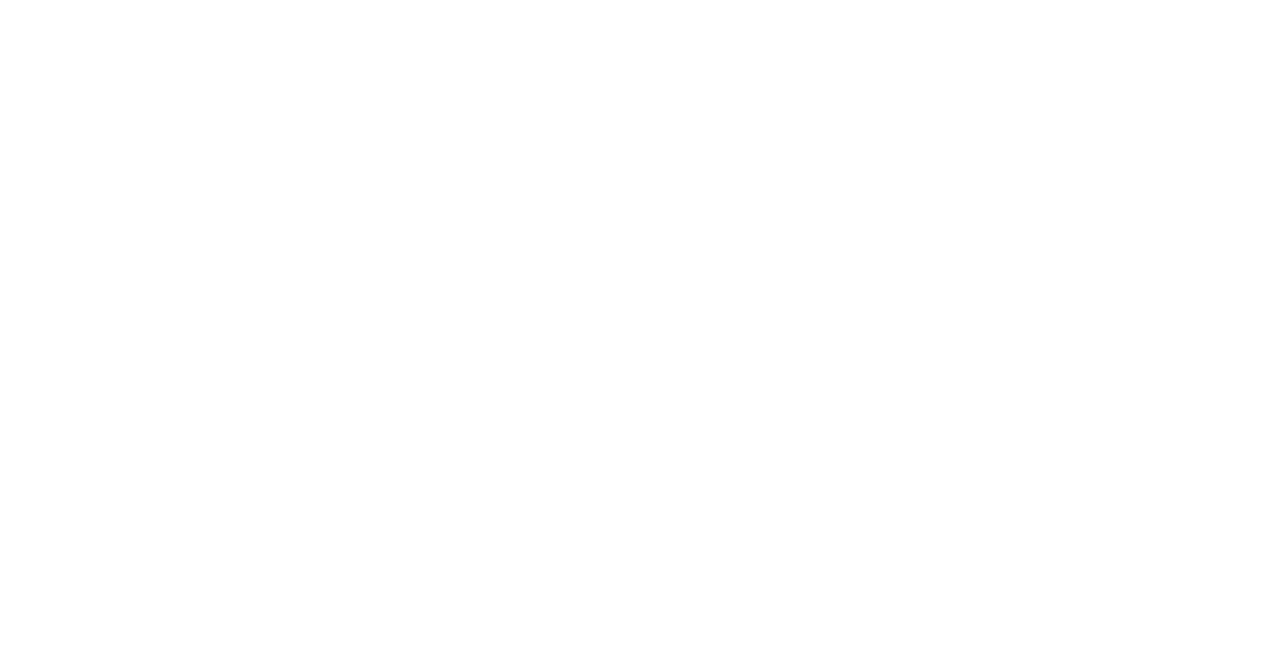 scroll, scrollTop: 0, scrollLeft: 0, axis: both 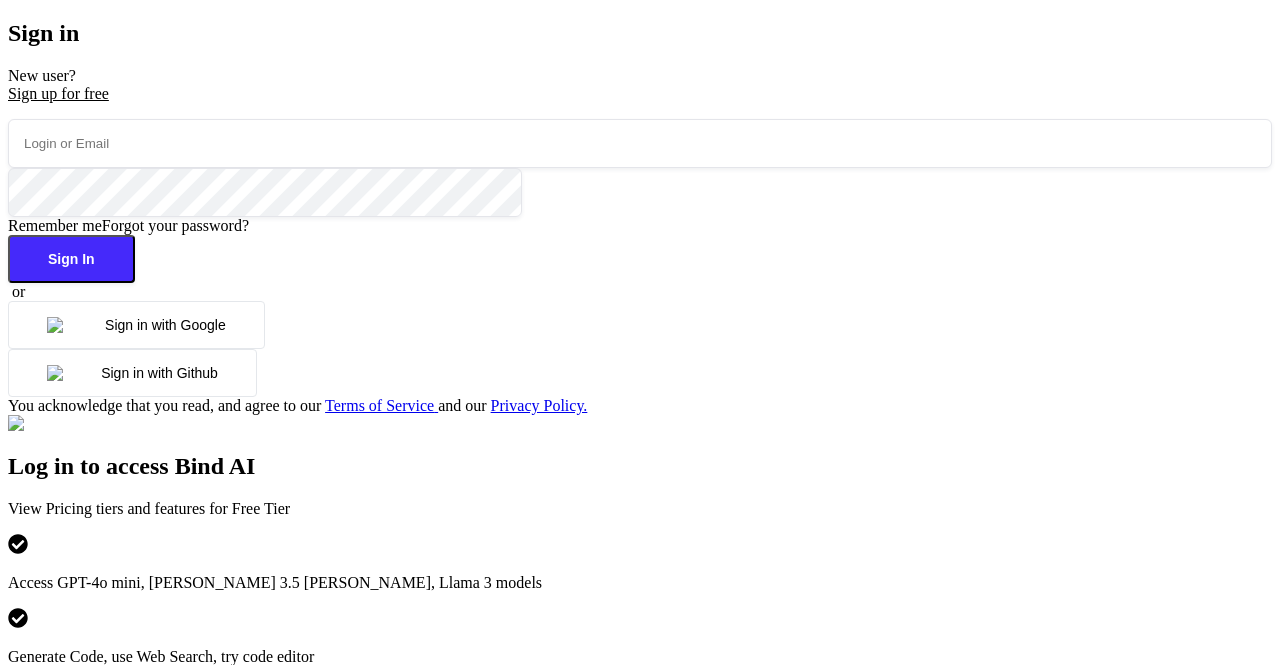 click on "Sign in with Google" at bounding box center [136, 325] 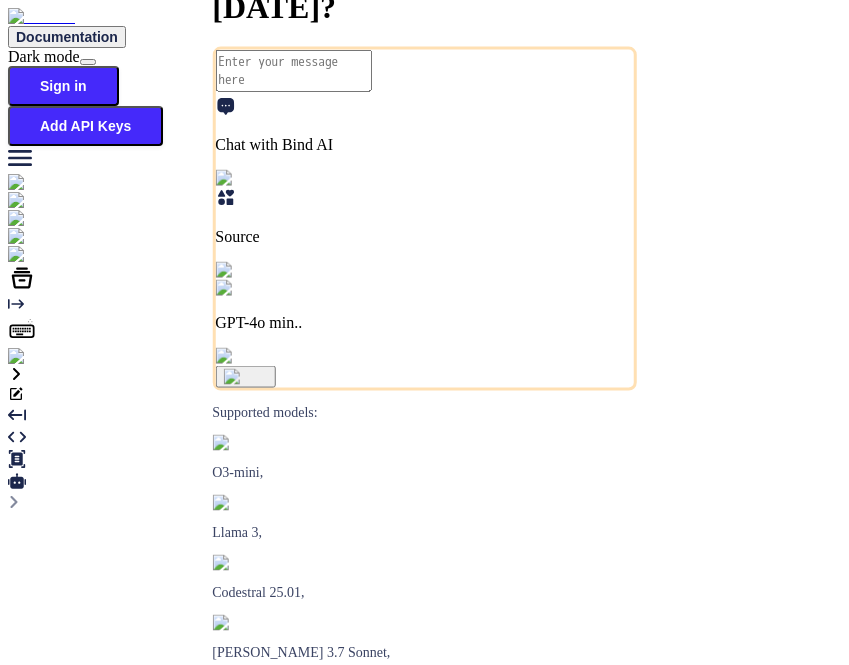 scroll, scrollTop: 0, scrollLeft: 0, axis: both 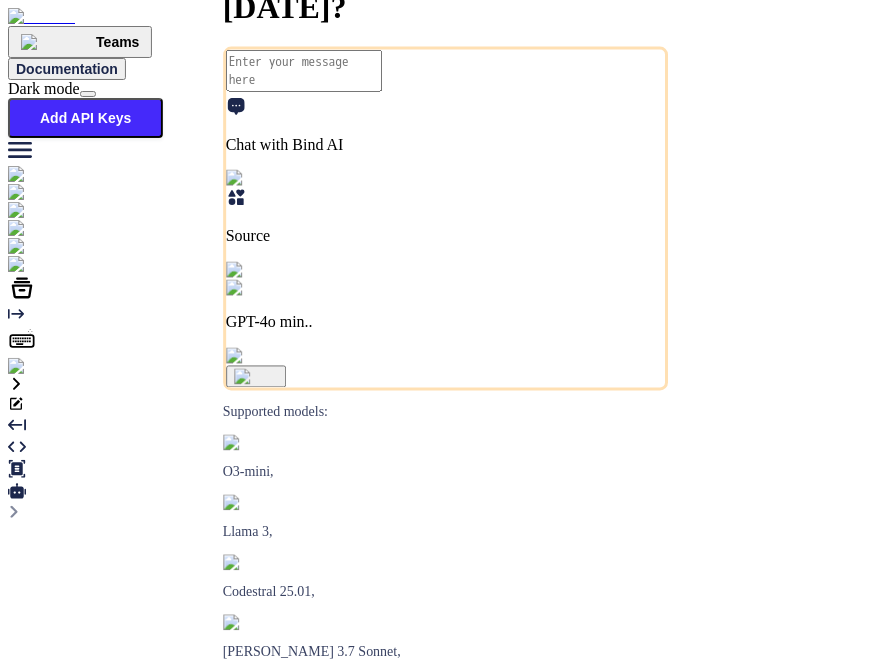 click at bounding box center [40, 367] 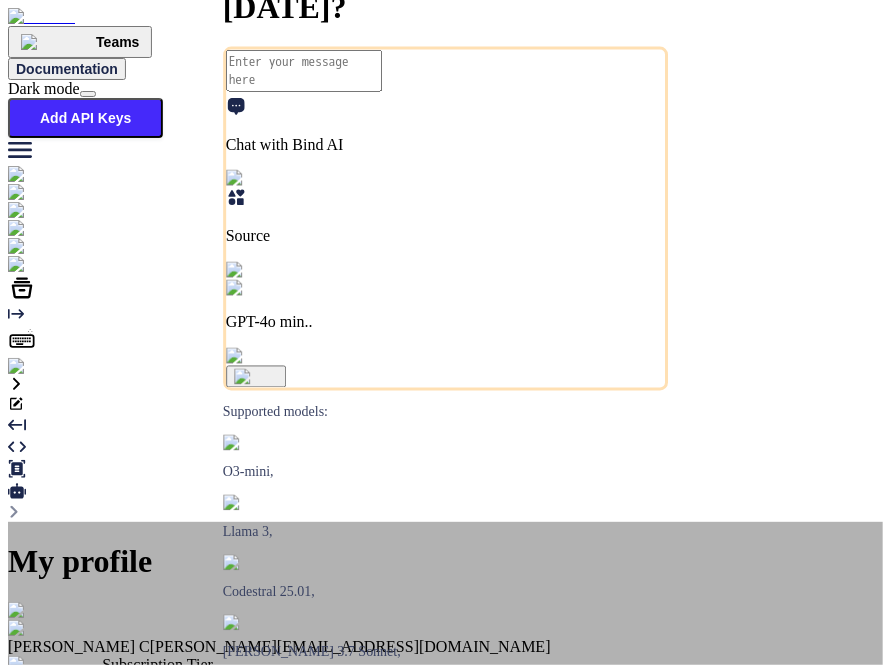 click at bounding box center (32, 611) 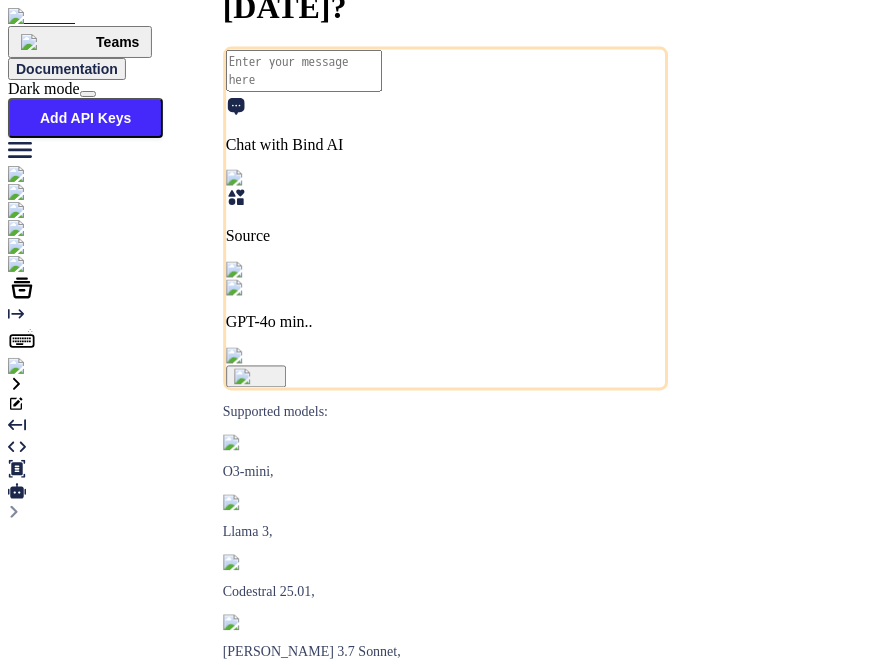 click at bounding box center [40, 367] 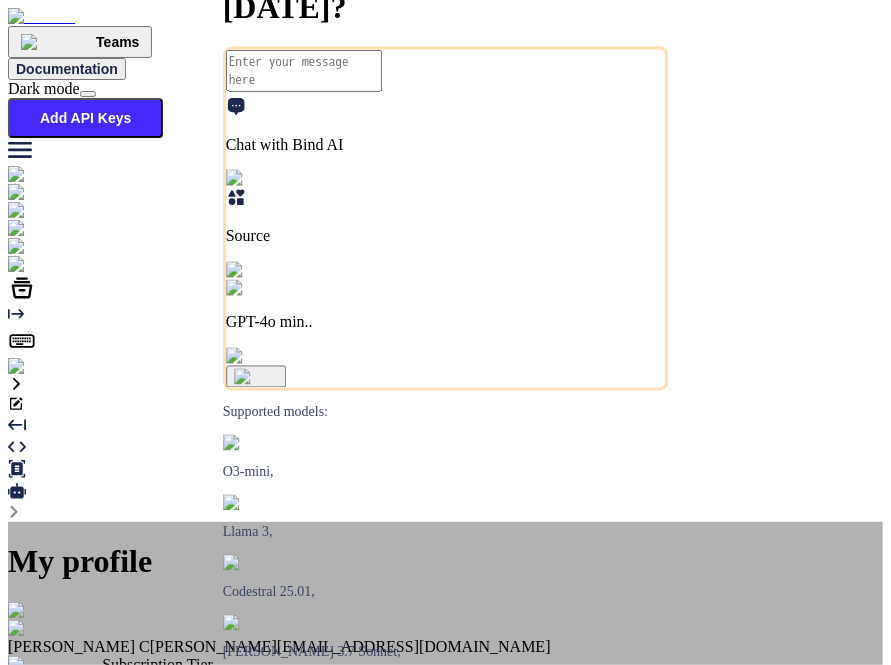 click on "Log out" at bounding box center [445, 928] 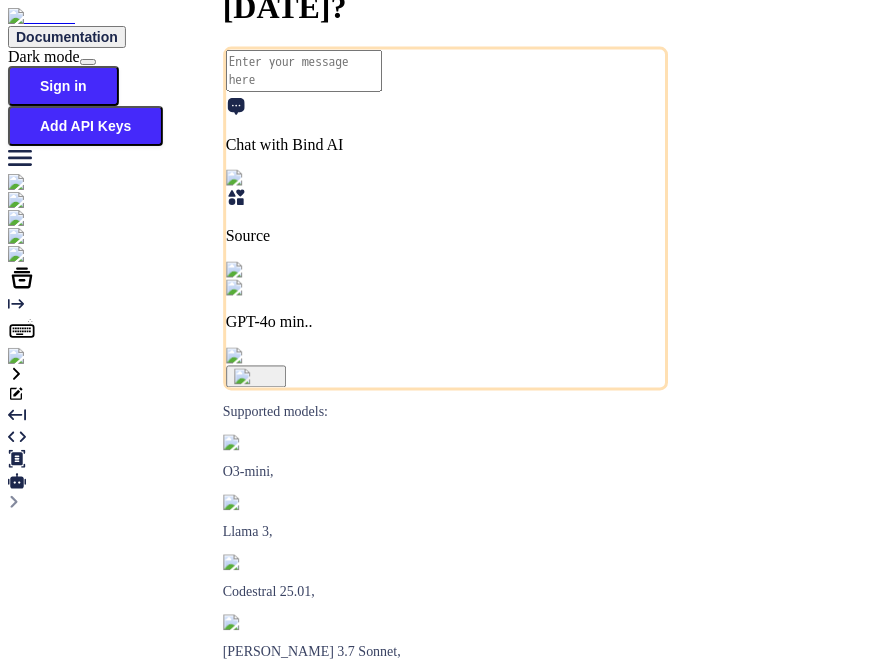 click at bounding box center [35, 357] 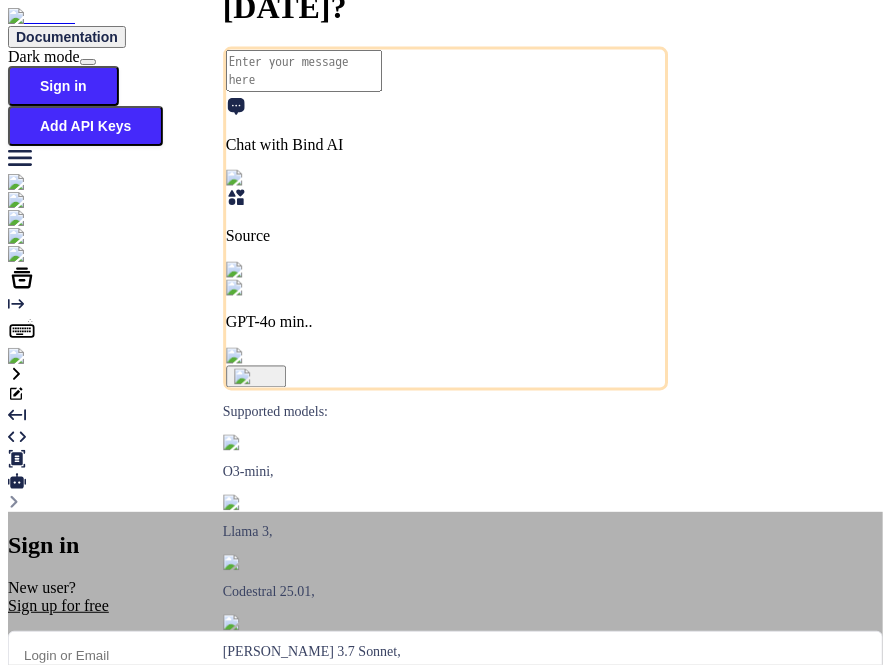 click at bounding box center (445, 655) 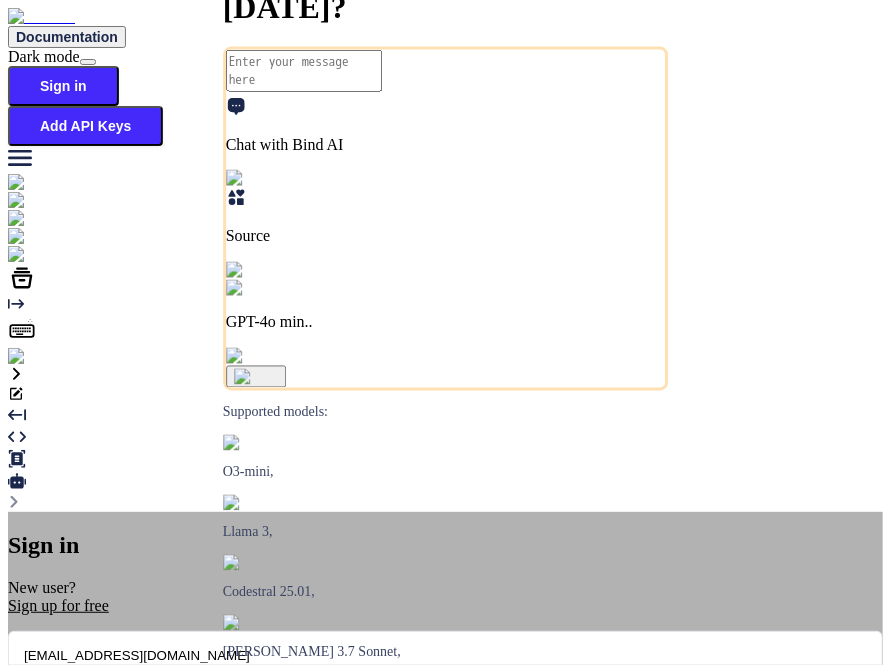 type on "[EMAIL_ADDRESS][DOMAIN_NAME]" 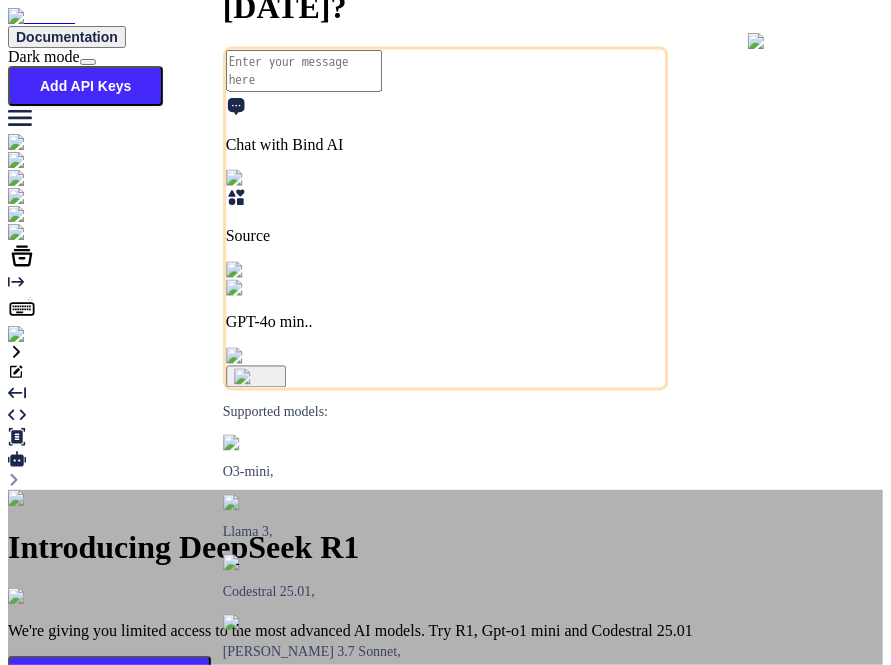 type on "x" 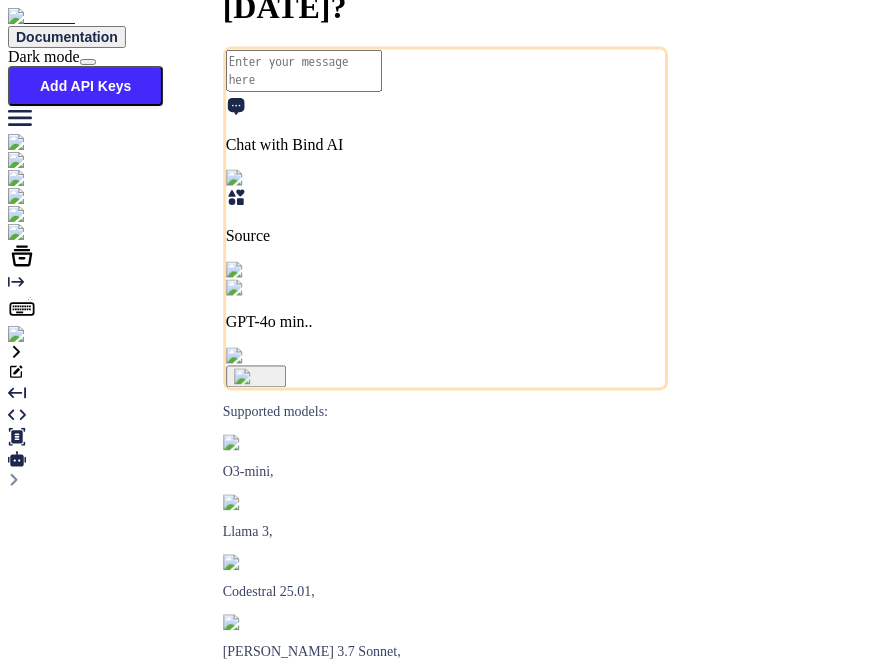 click at bounding box center (40, 335) 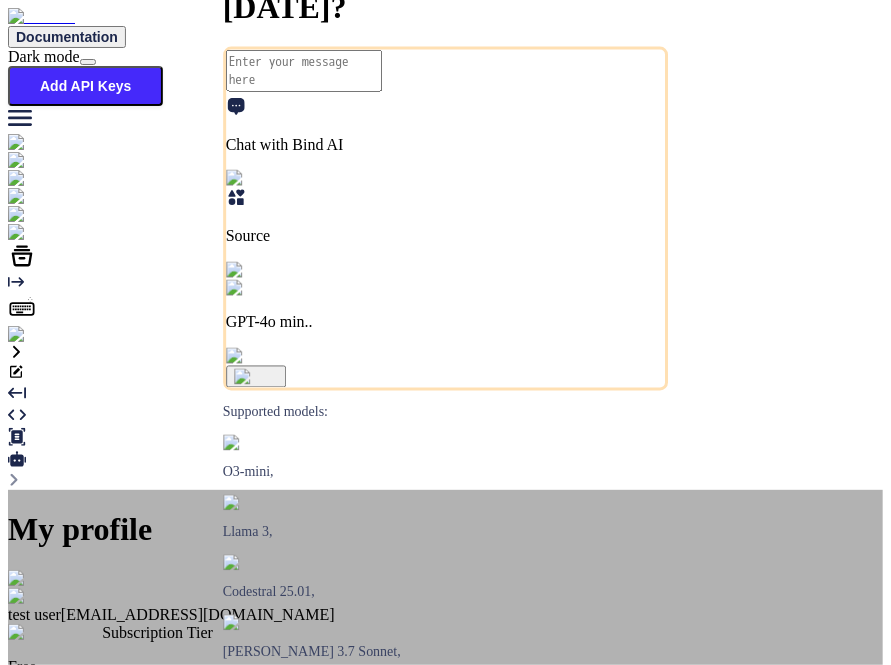 click on "My profile test user app9@yopmail.com Subscription Tier Free Try our Premium features! Unlock exclusive features by upgrading to premium for a tailored experience.   Access   Claude 3.7, DeepSeek R1, O3-mini and more   Access to Web Search, Code Generator, Article Writer checklist   Create custom GPT Agents Subscribe now. Get 3 day full refund Need Private Instance of Bind? Request Enterprise plan Log out" at bounding box center (445, 777) 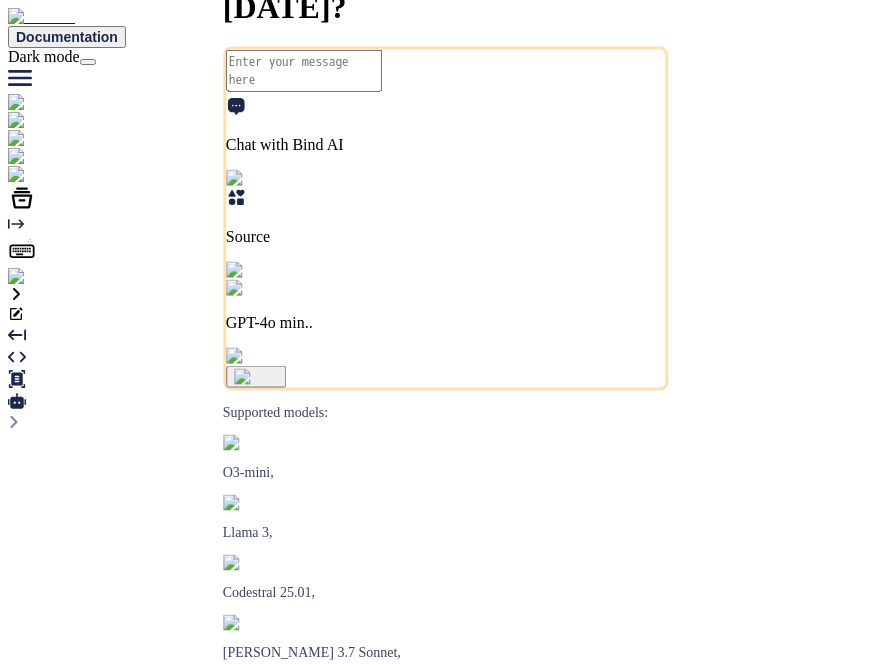 scroll, scrollTop: 0, scrollLeft: 0, axis: both 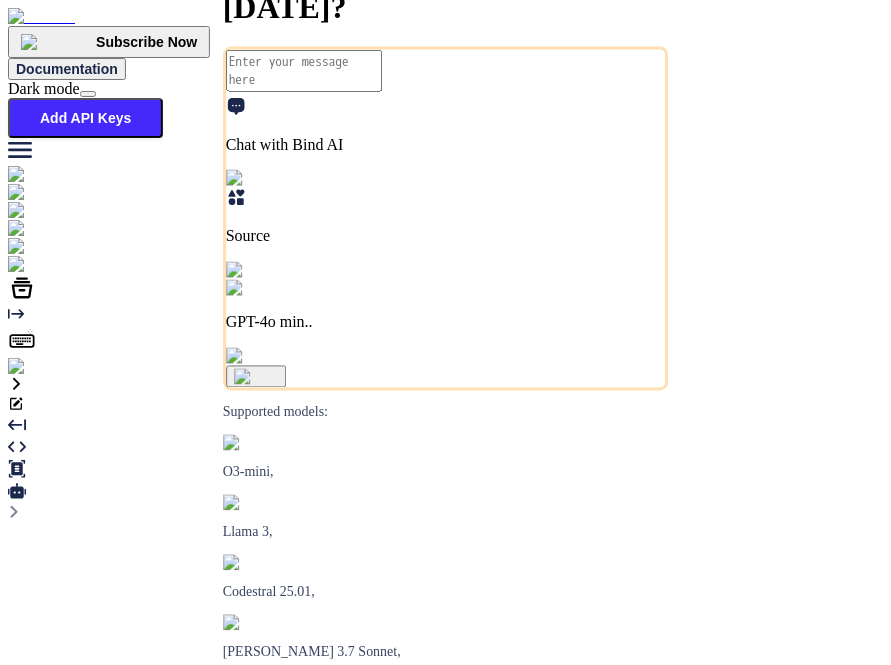 click at bounding box center [40, 367] 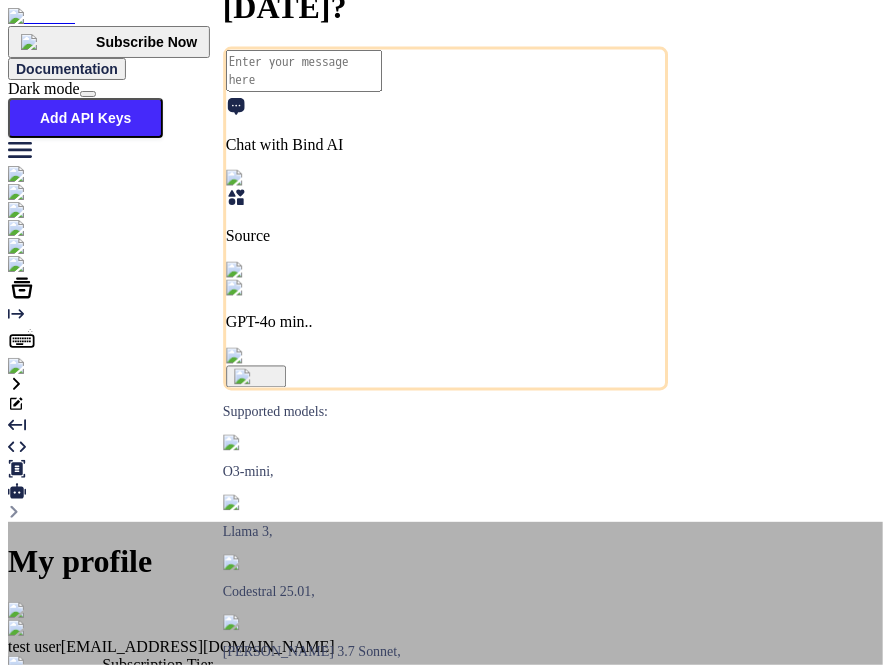 click on "My profile test user app9@yopmail.com Subscription Tier Free Try our Premium features! Unlock exclusive features by upgrading to premium for a tailored experience.   Access   Claude 3.7, DeepSeek R1, O3-mini and more   Access to Web Search, Code Generator, Article Writer checklist   Create custom GPT Agents Subscribe Now Need Private Instance of Bind? Request Enterprise plan Log out" at bounding box center (445, 809) 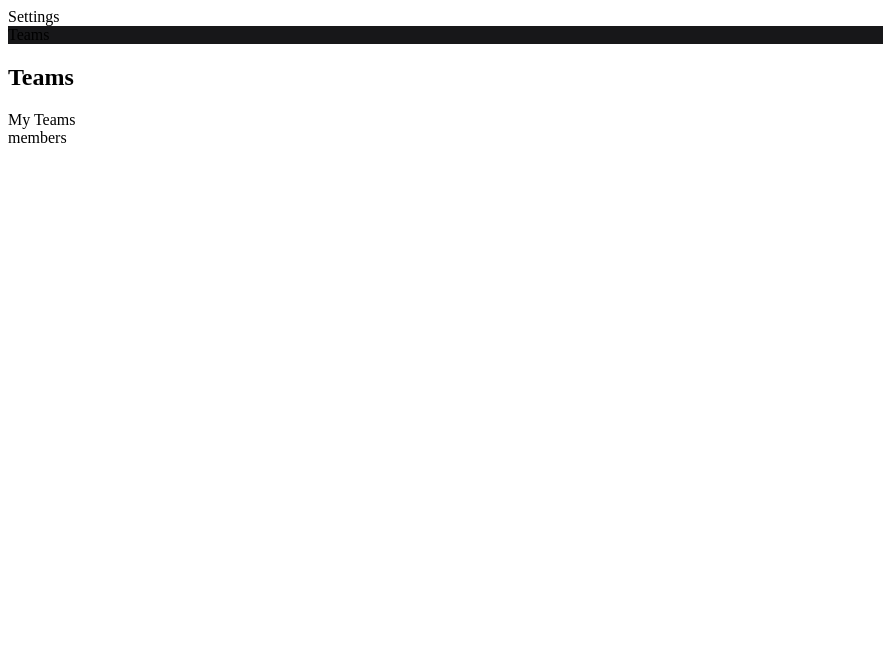 scroll, scrollTop: 0, scrollLeft: 0, axis: both 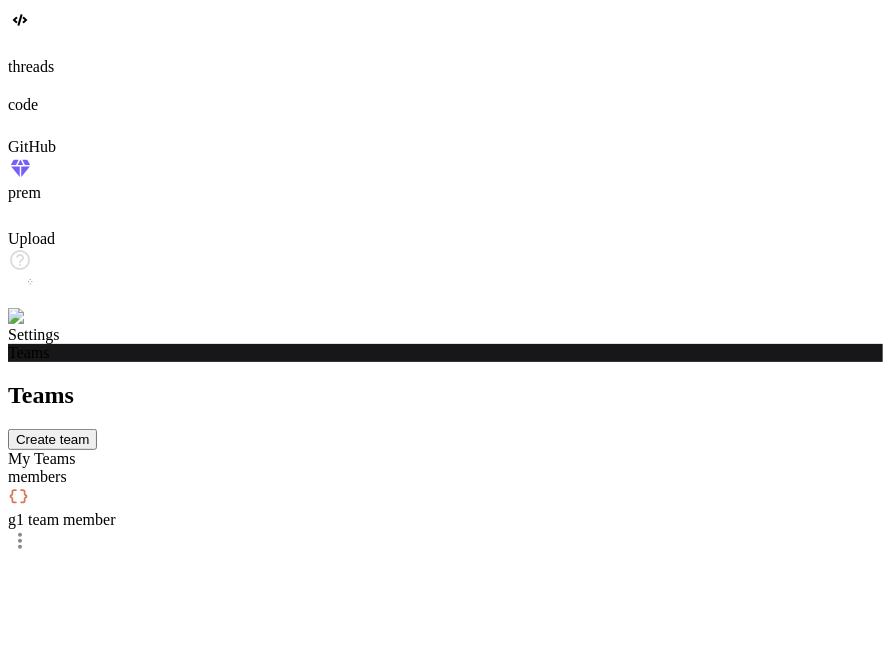 click on "g 1 team member" at bounding box center (445, 520) 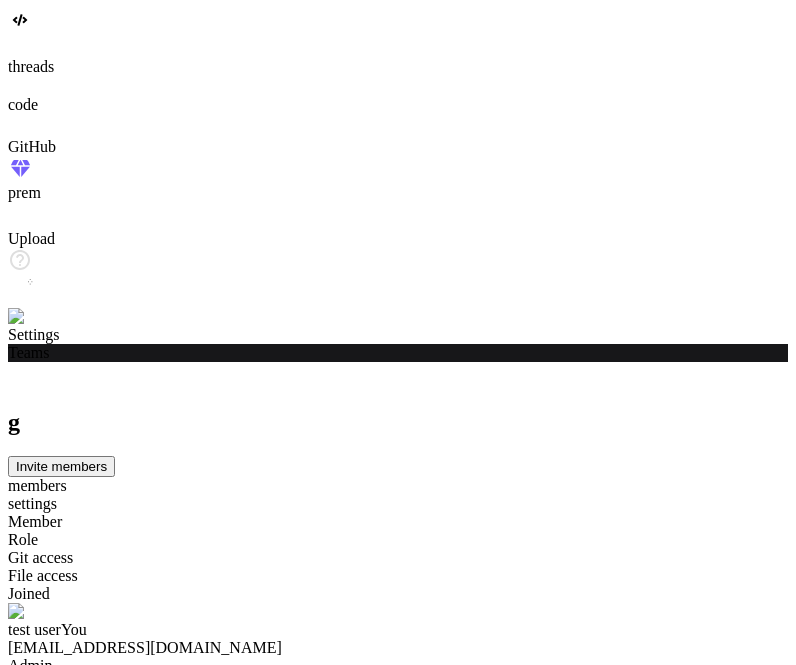 click on "Invite members" at bounding box center (61, 466) 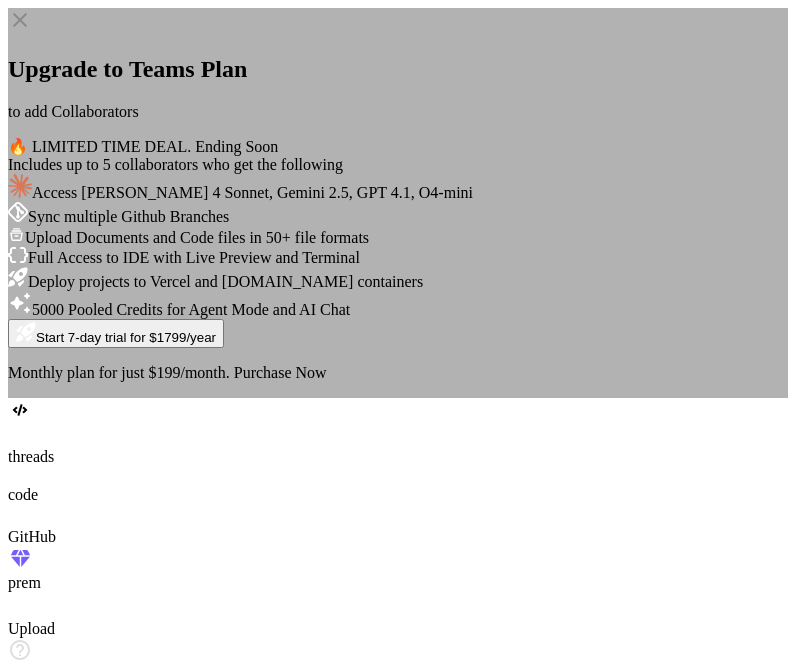 click on "Purchase Now" at bounding box center (280, 372) 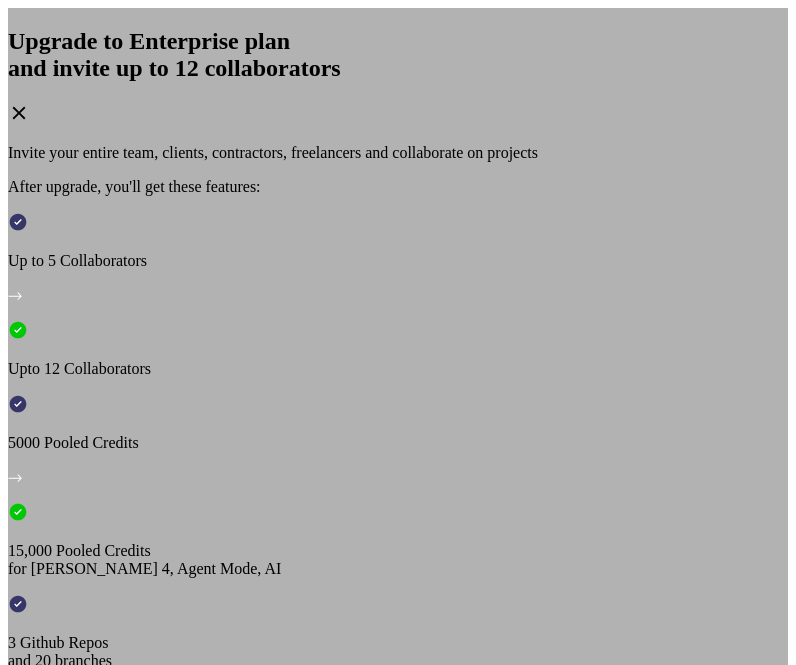 click on "Upgrade to Enterprise for $499/month" at bounding box center [128, 1186] 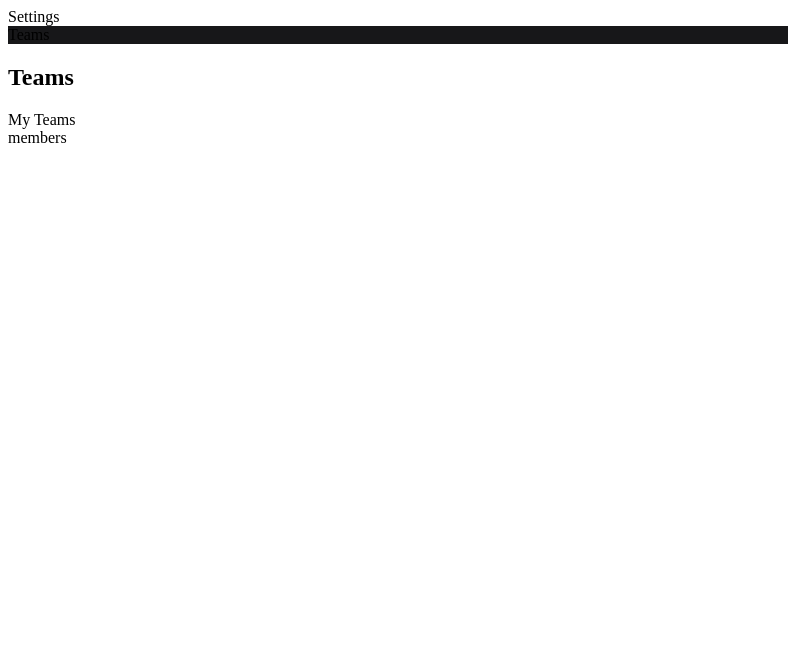 scroll, scrollTop: 0, scrollLeft: 0, axis: both 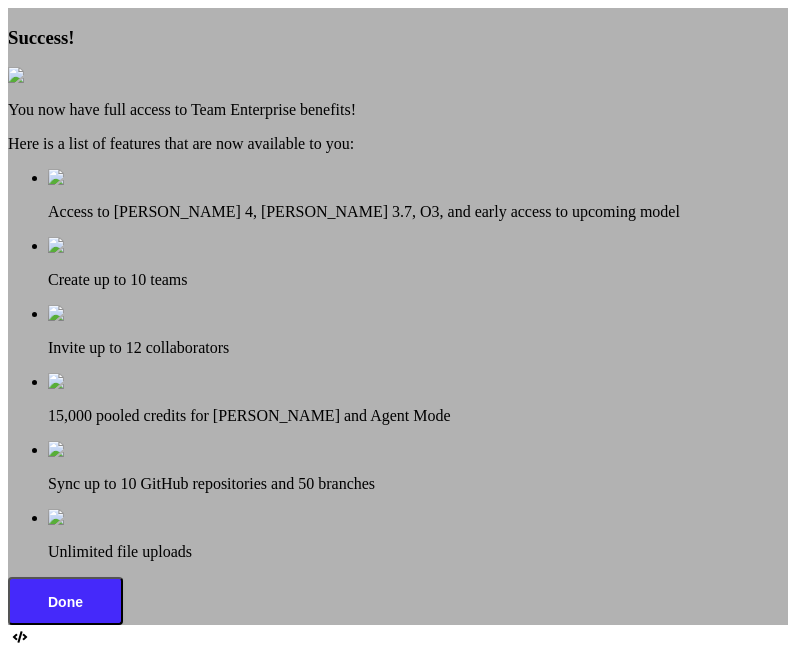 click on "Done" at bounding box center [65, 602] 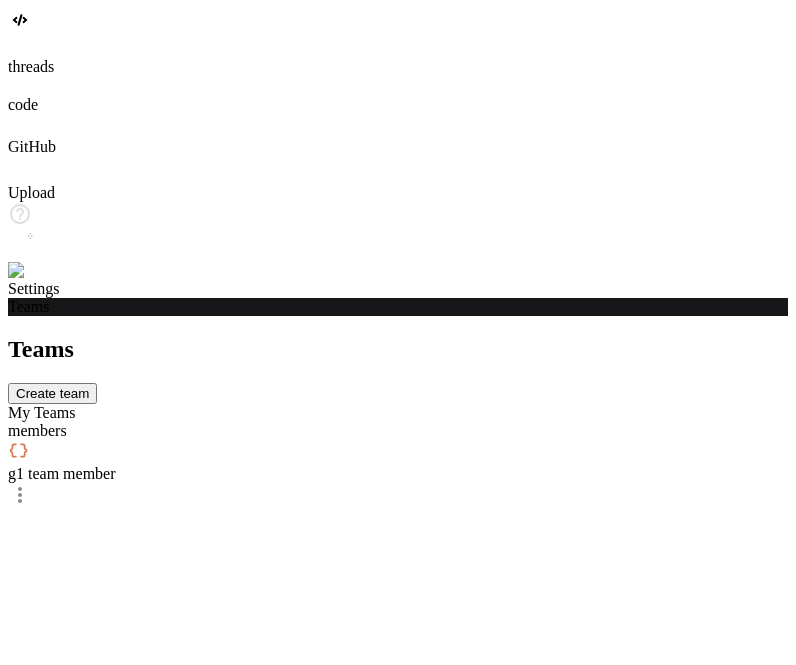 click on "1 team member" at bounding box center (66, 473) 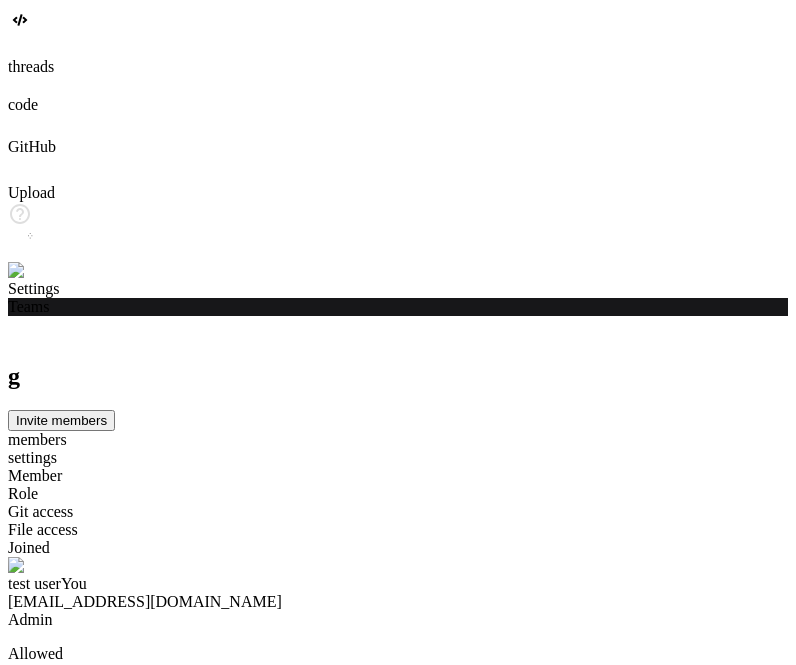 click on "Invite members" at bounding box center (61, 420) 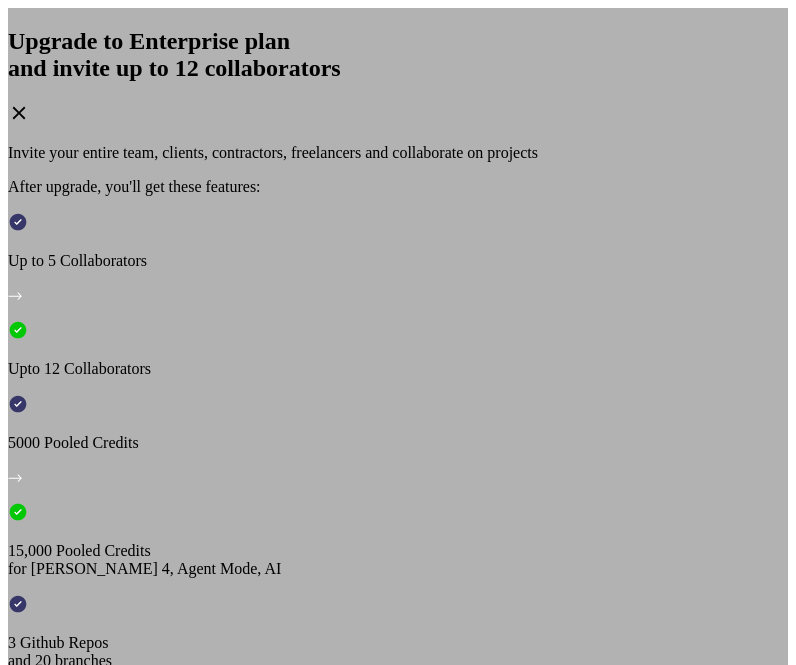 click on "Upgrade to Enterprise for $499/month" at bounding box center (128, 1186) 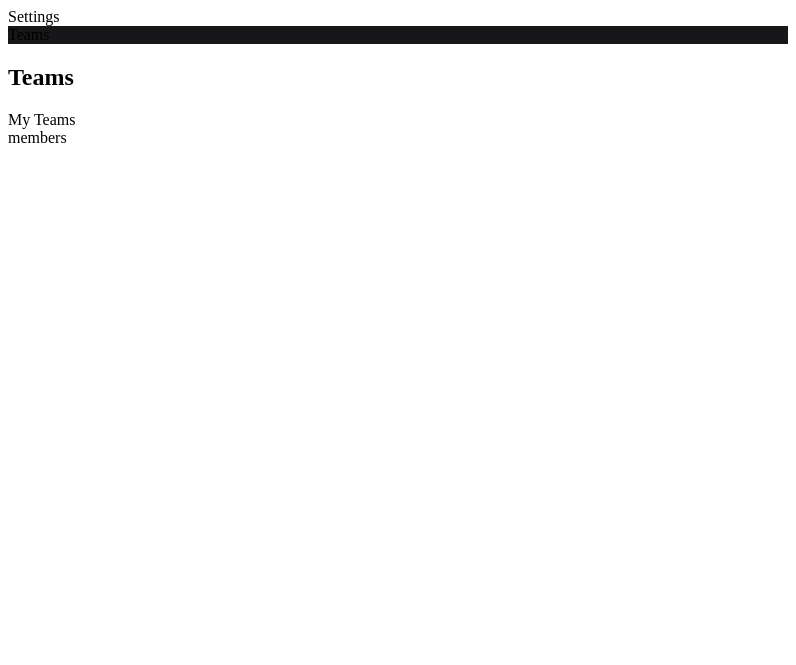 scroll, scrollTop: 0, scrollLeft: 0, axis: both 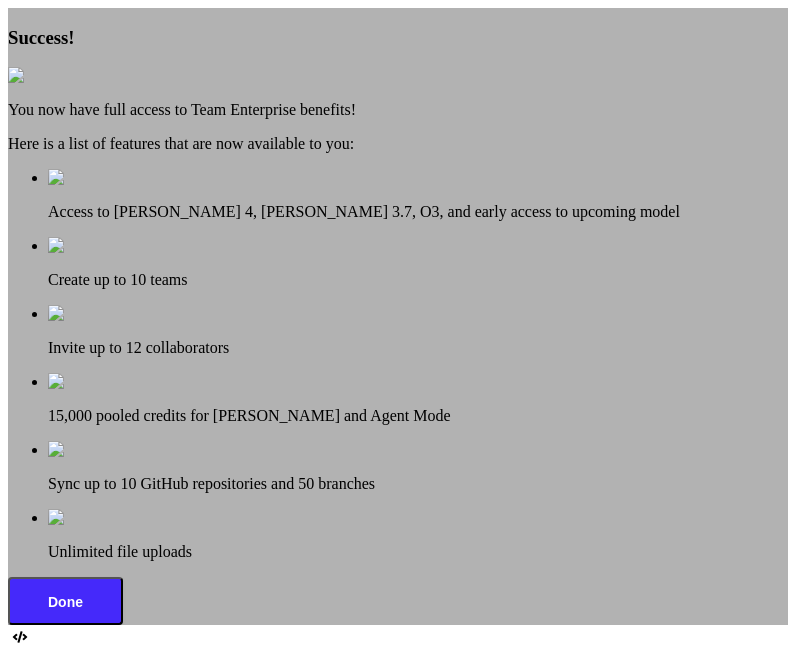 click at bounding box center (32, 76) 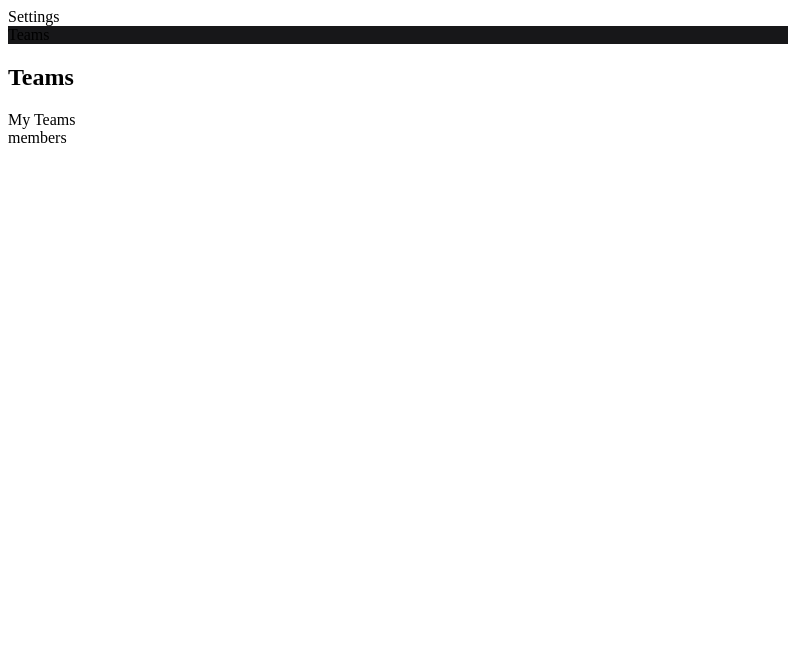 scroll, scrollTop: 0, scrollLeft: 0, axis: both 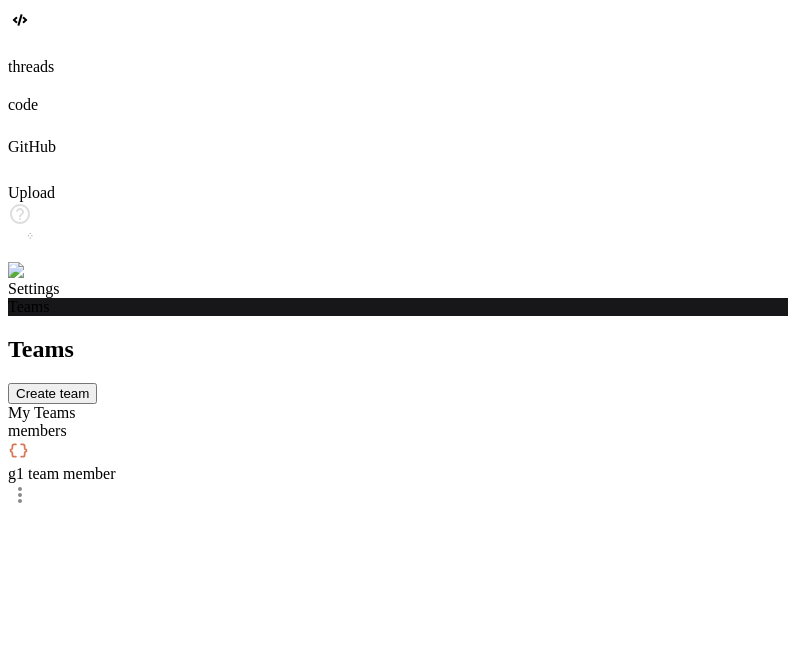 click on "1 team member" at bounding box center [66, 473] 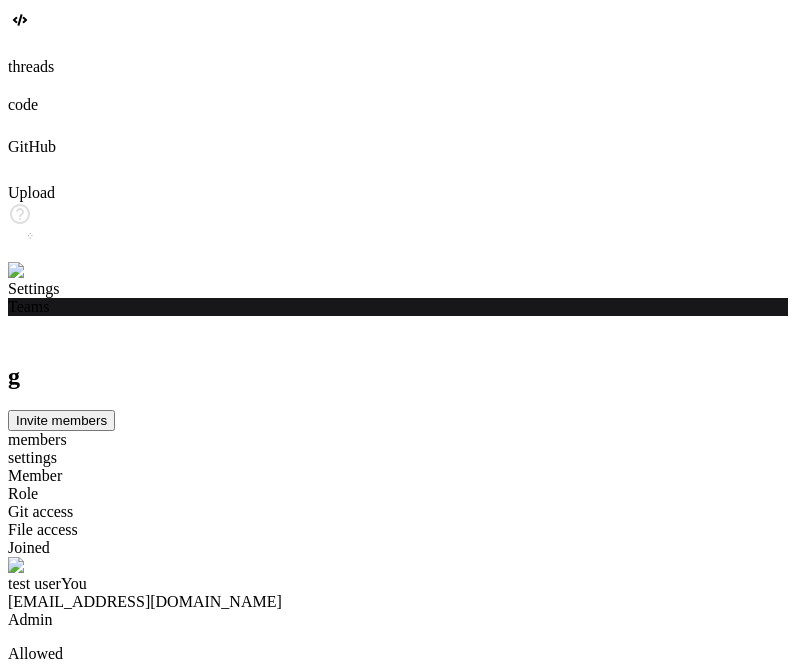 click on "Invite members" at bounding box center (61, 420) 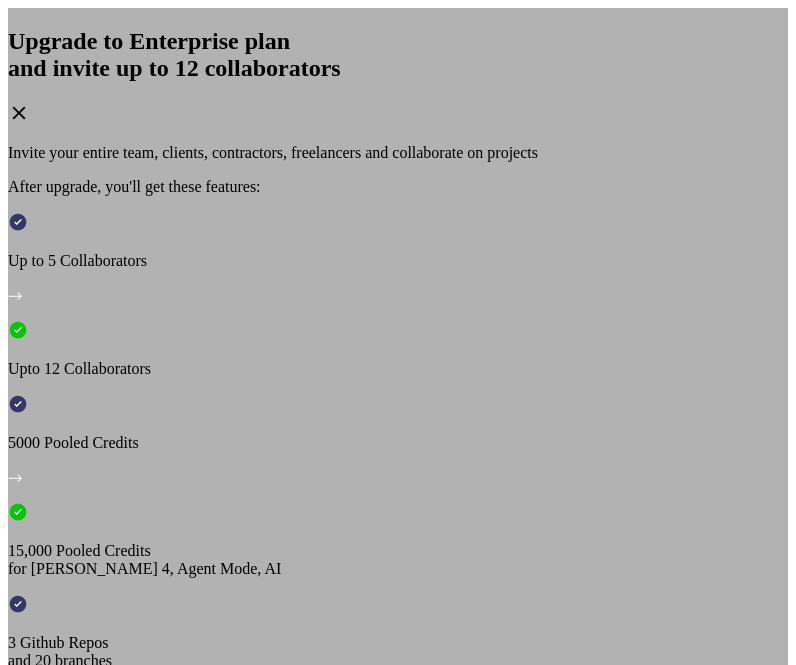 click on "Upgrade to Enterprise for $499/month" at bounding box center (128, 1186) 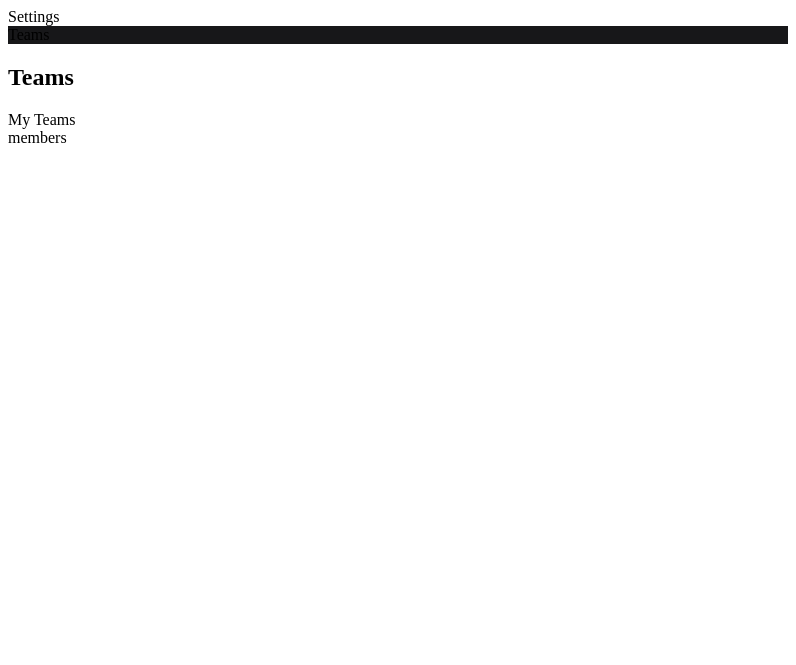 scroll, scrollTop: 0, scrollLeft: 0, axis: both 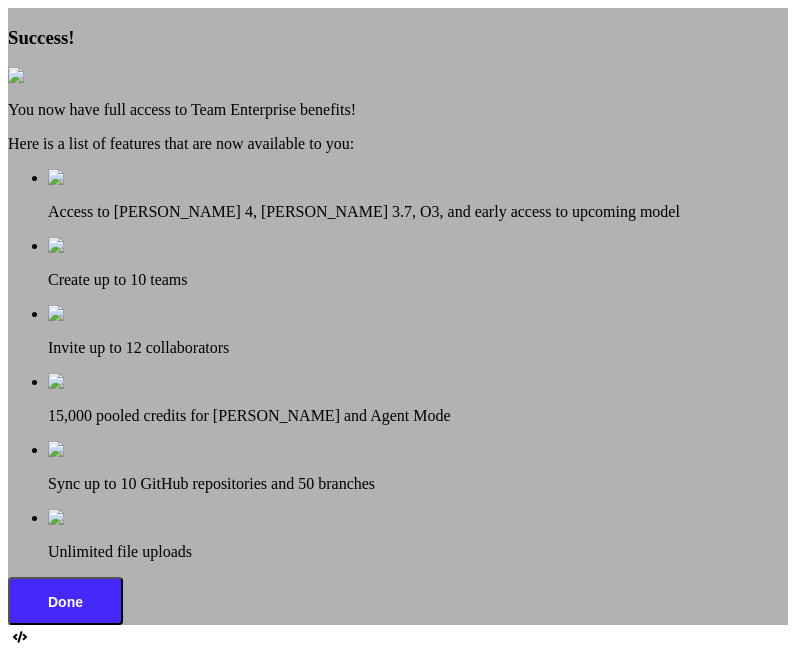 click at bounding box center [32, 76] 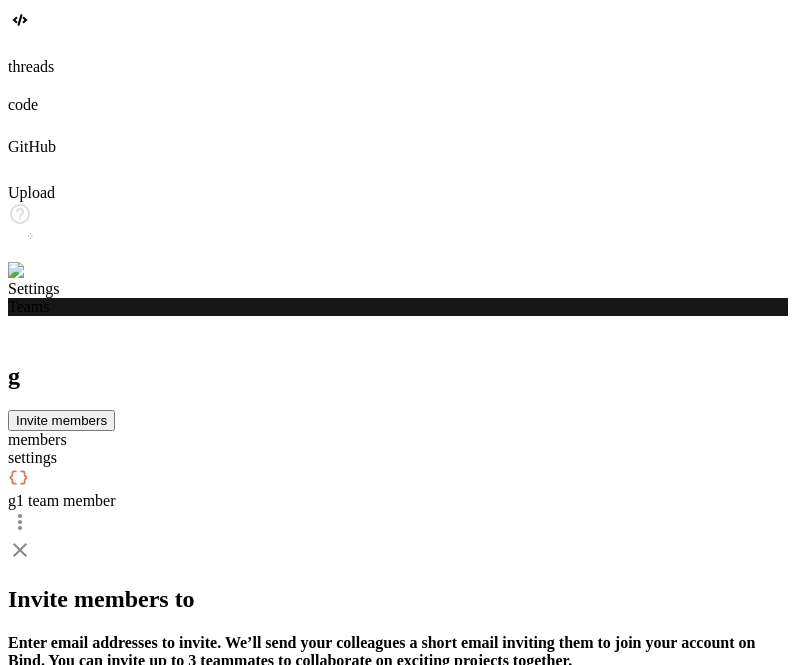 click at bounding box center [398, 733] 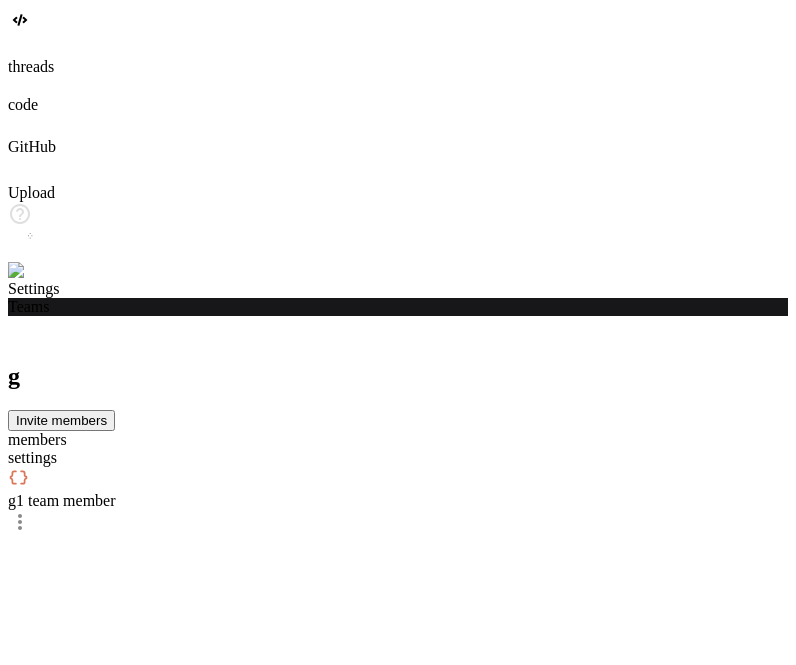 click on "g 1 team member" at bounding box center (398, 501) 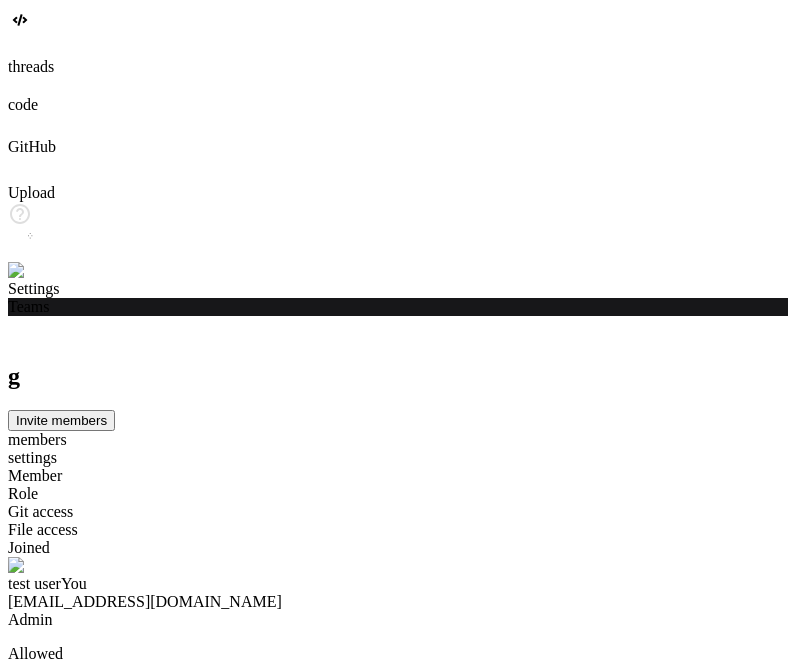 click 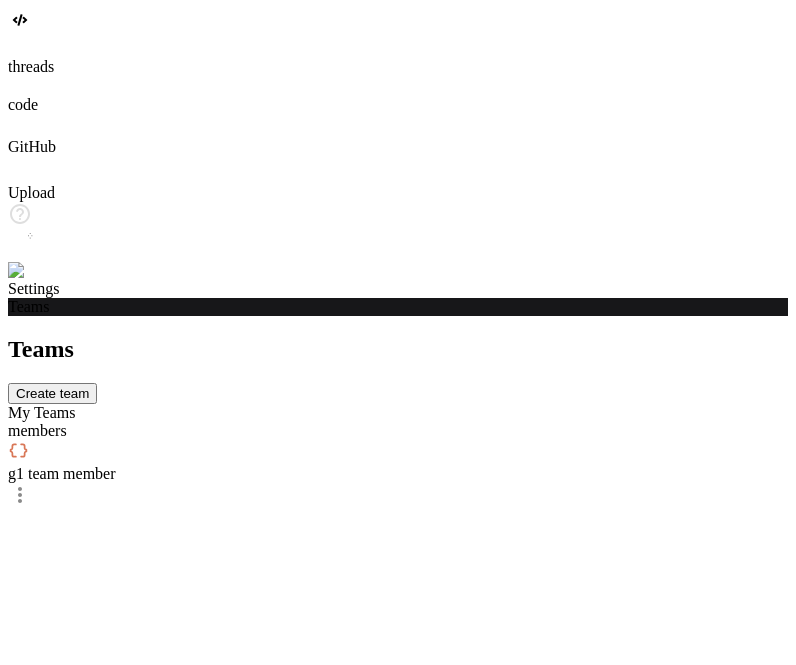 click on "g 1 team member" at bounding box center [398, 474] 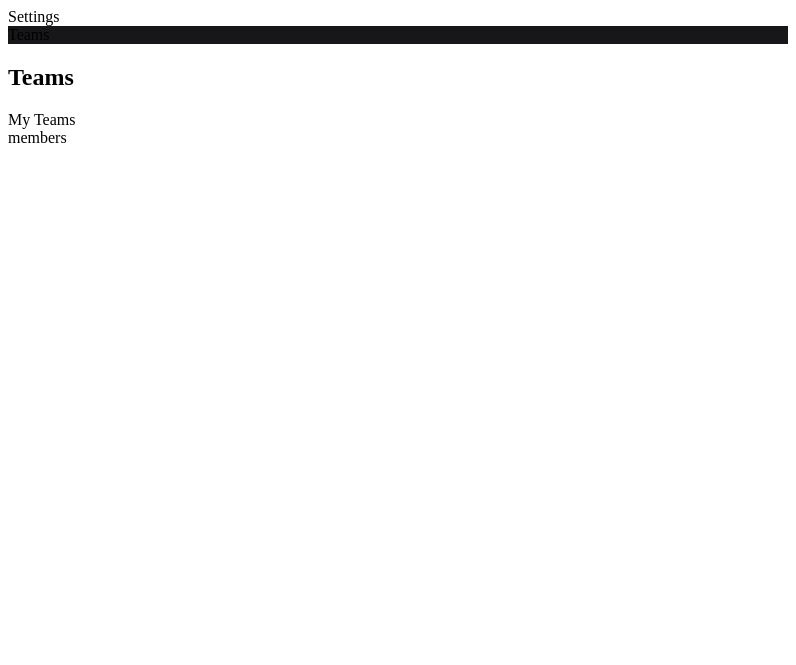 scroll, scrollTop: 0, scrollLeft: 0, axis: both 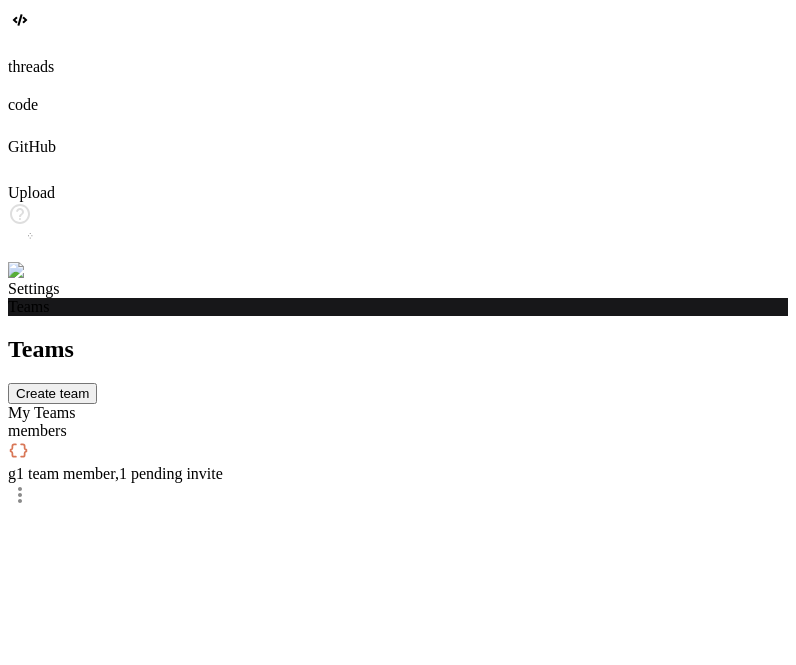 click on "1 team member ,  1 pending invite" at bounding box center (119, 473) 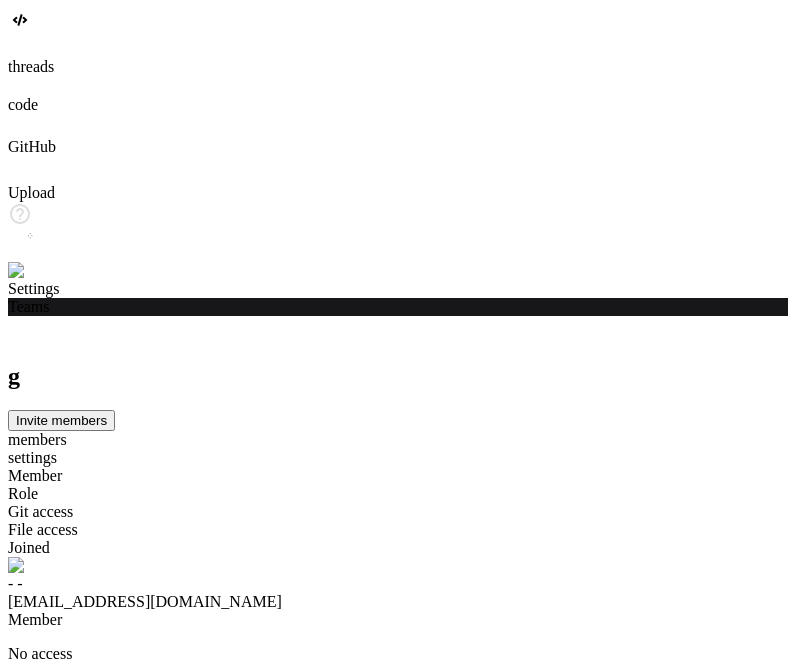 click on "Invite members" at bounding box center [61, 420] 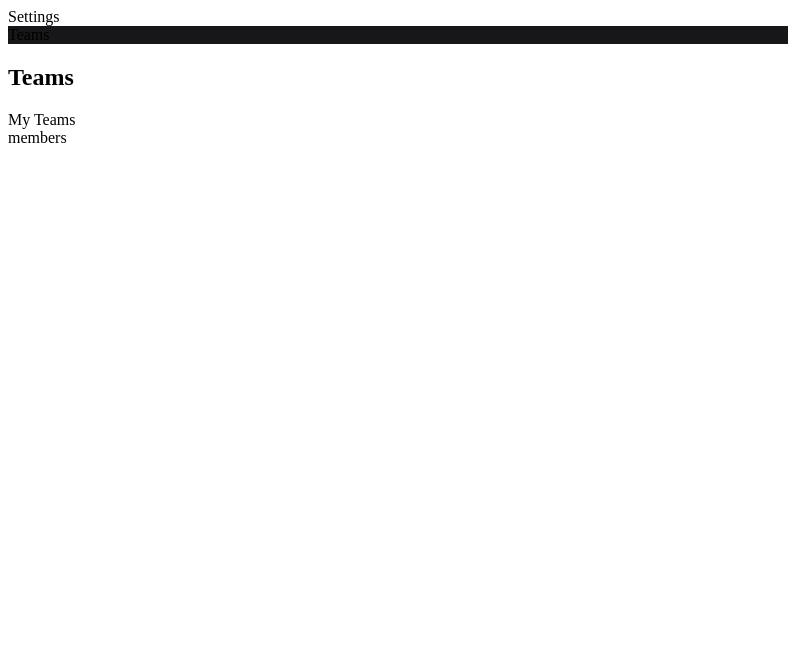 scroll, scrollTop: 0, scrollLeft: 0, axis: both 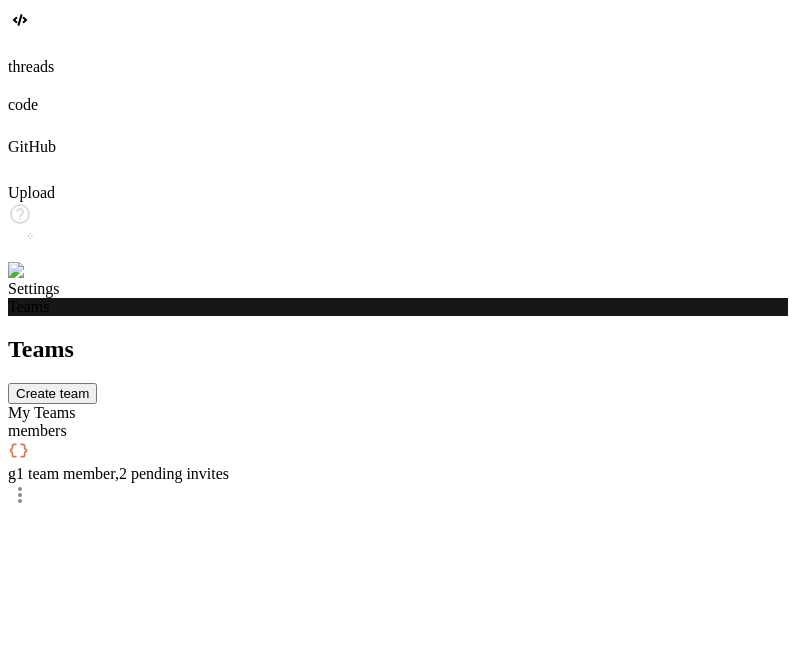 click on "1 team member ,  2 pending invites" at bounding box center [122, 473] 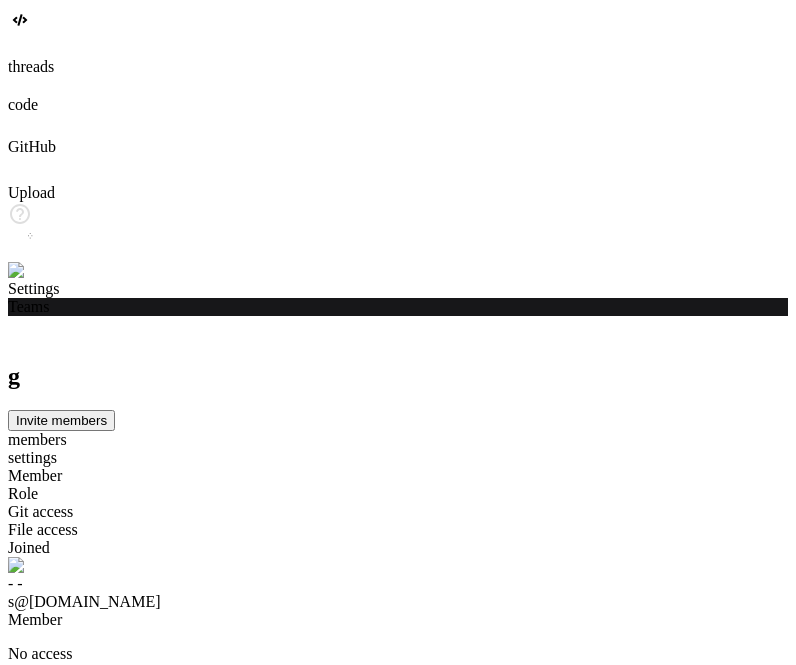 click on "Pending confirmation" at bounding box center [398, 924] 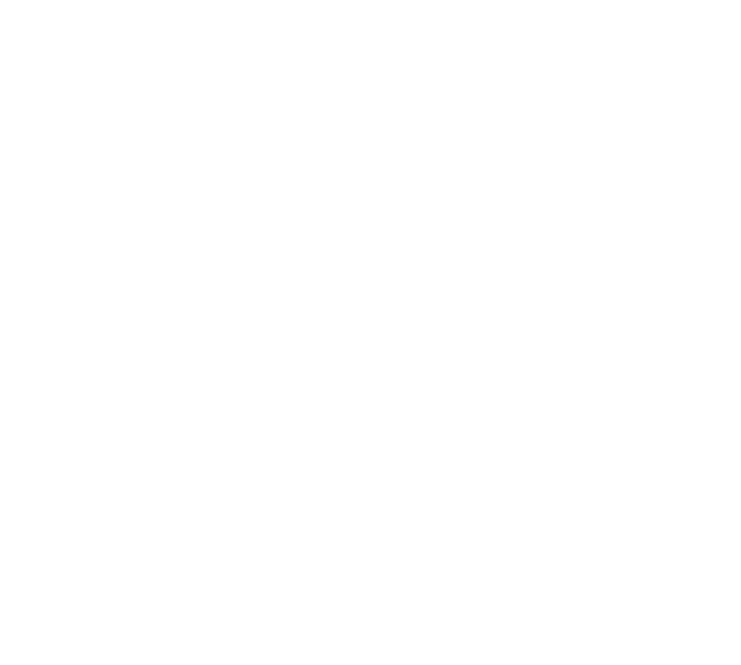 scroll, scrollTop: 0, scrollLeft: 0, axis: both 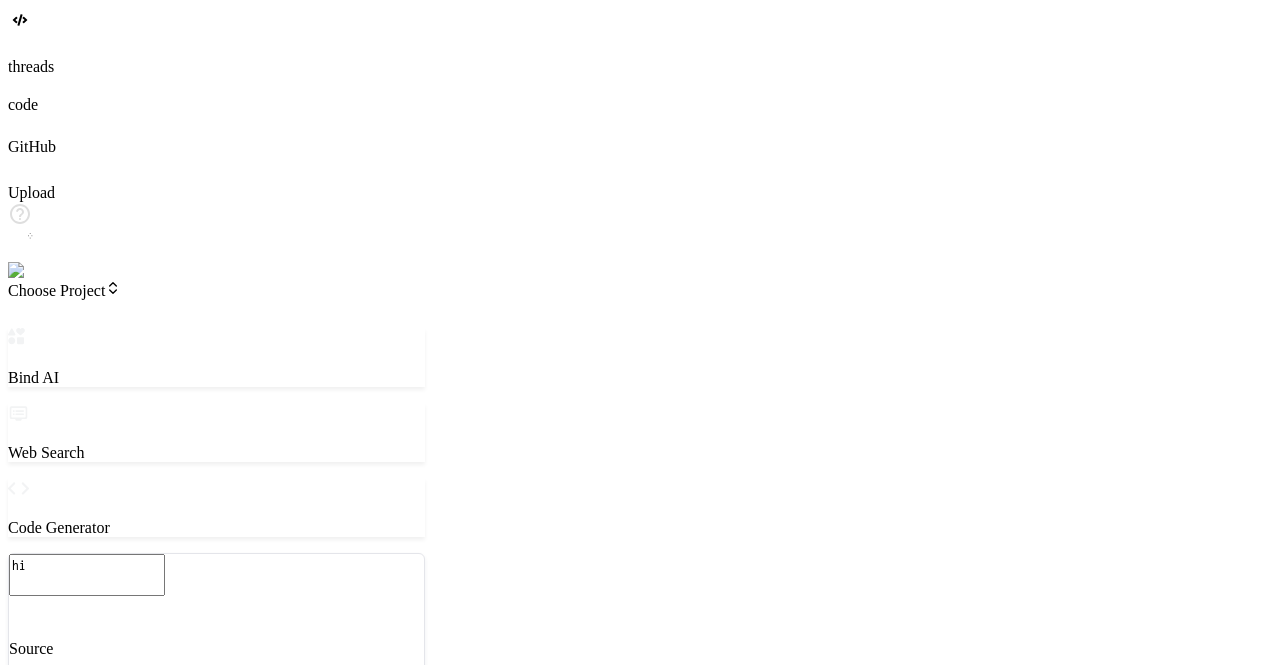 click on "Invite Team" at bounding box center [50, 963] 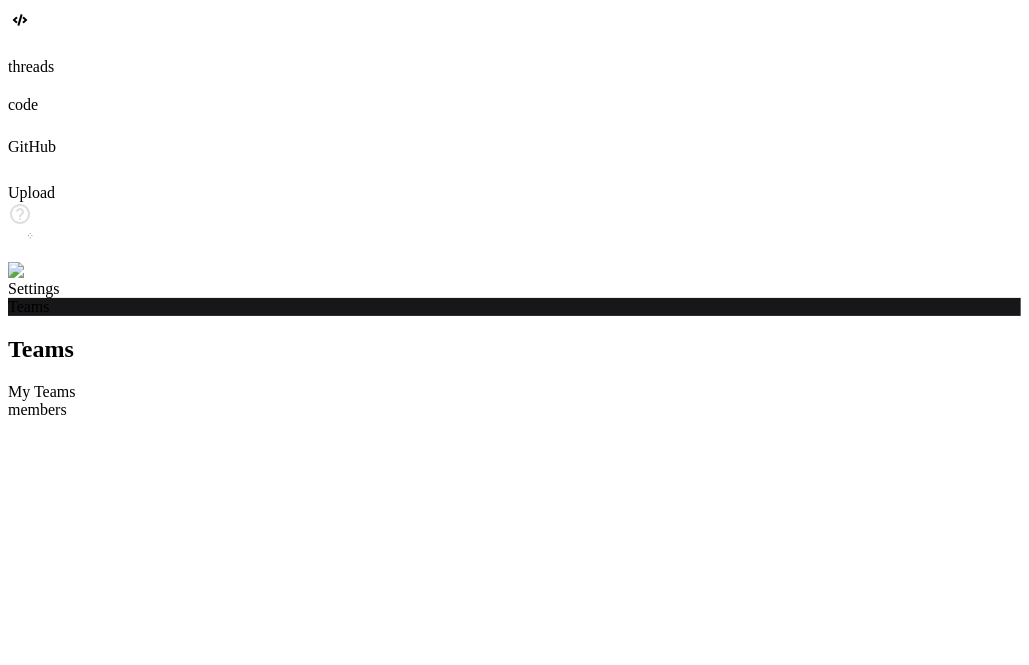 click at bounding box center [35, 271] 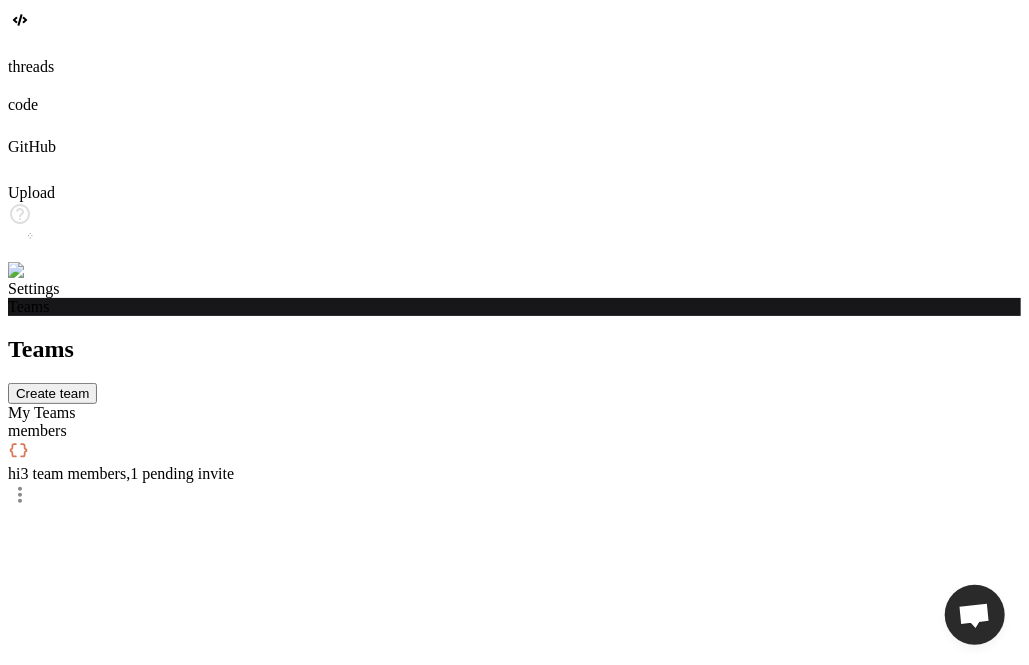 click on "3 team members ,  1 pending invite" at bounding box center [127, 473] 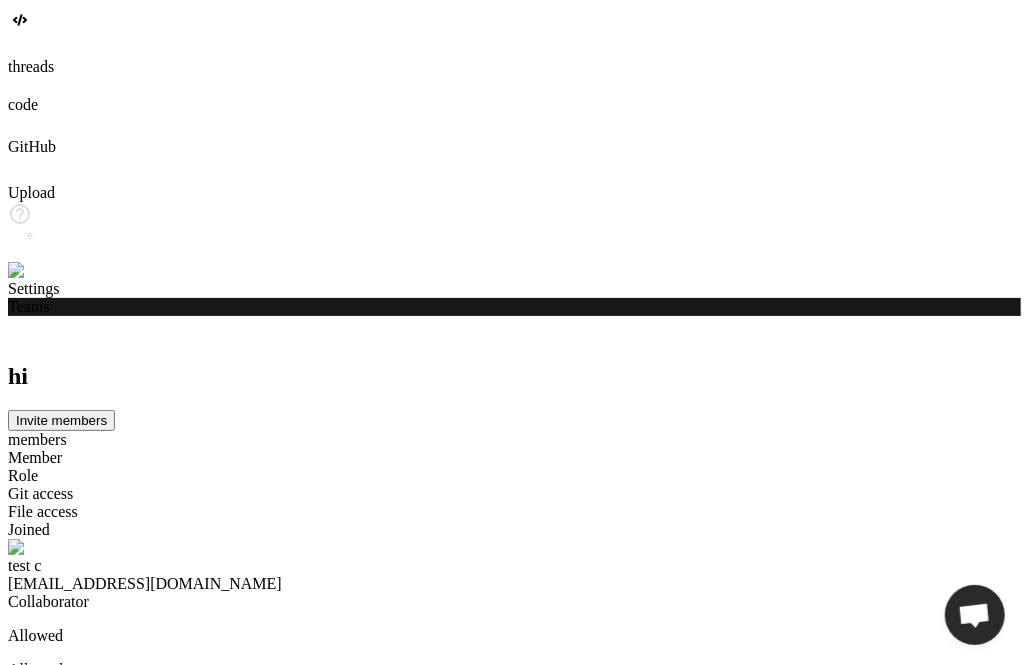click on "Pending confirmation" at bounding box center (514, 1310) 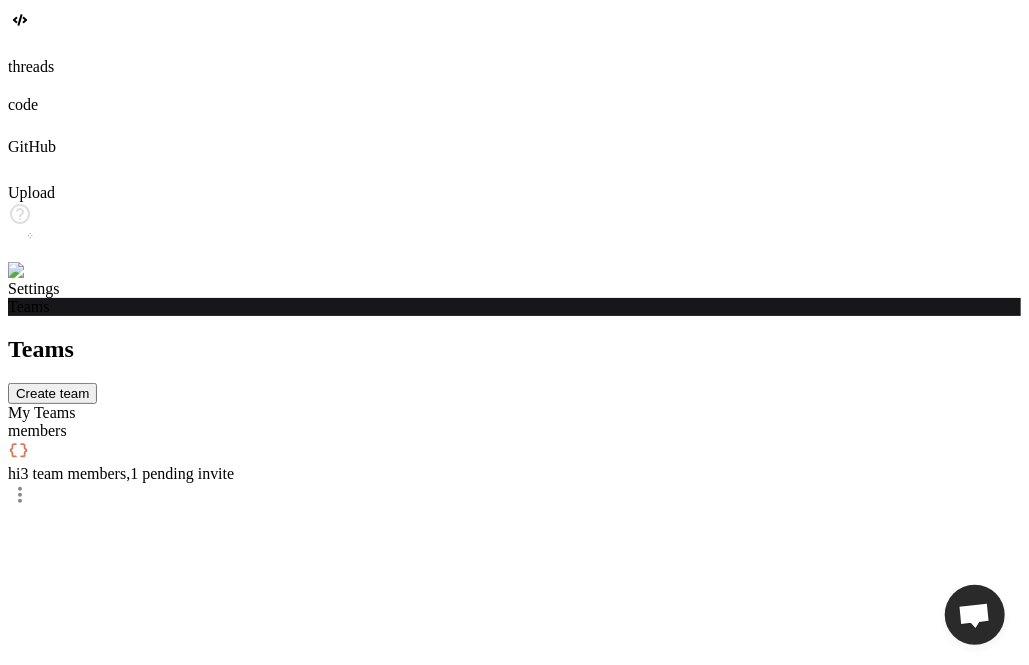 click on "members" at bounding box center (514, 431) 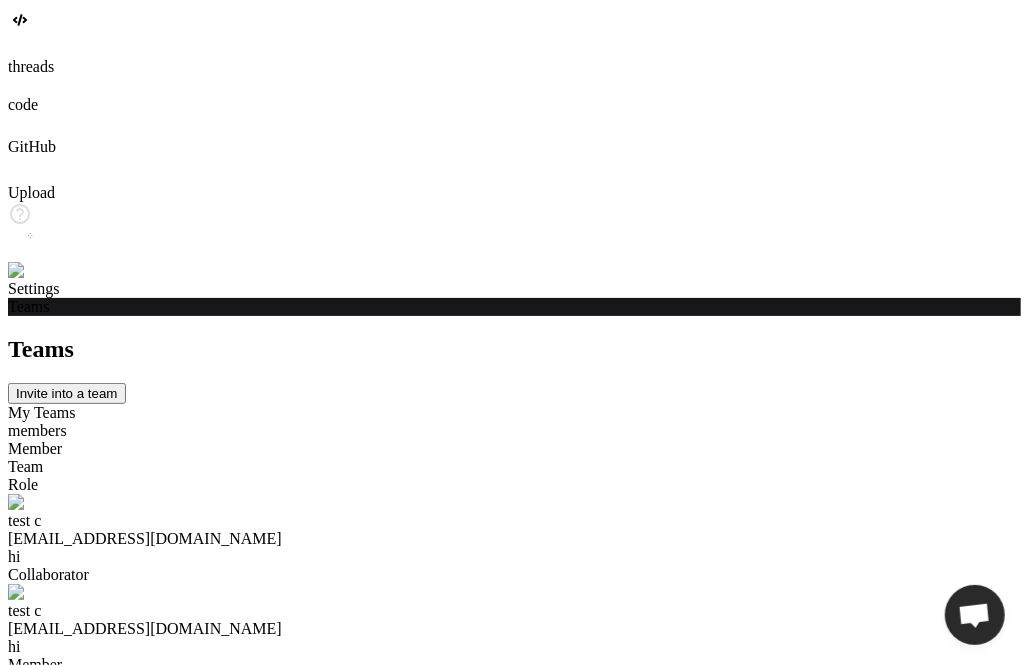 click on "My Teams" at bounding box center (514, 413) 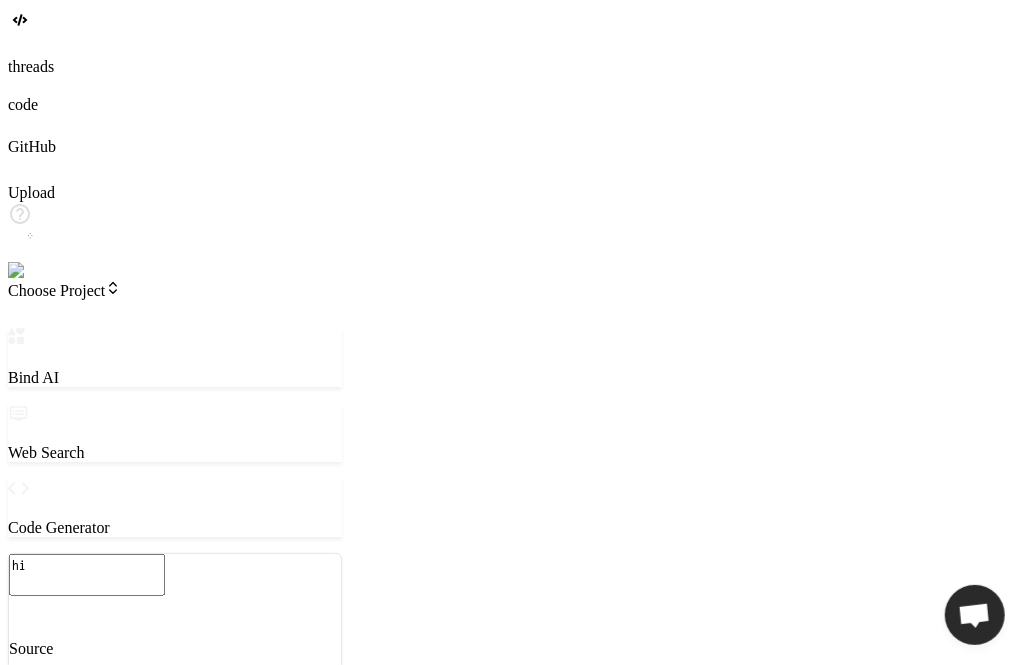 click on "Manage Teams" at bounding box center [61, 963] 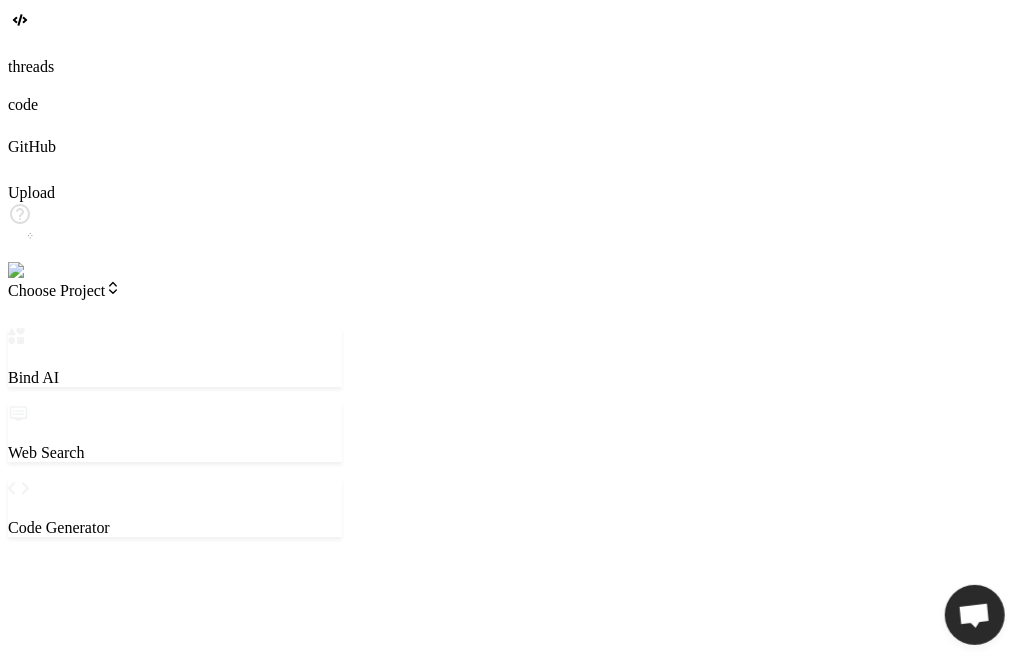 type on "x" 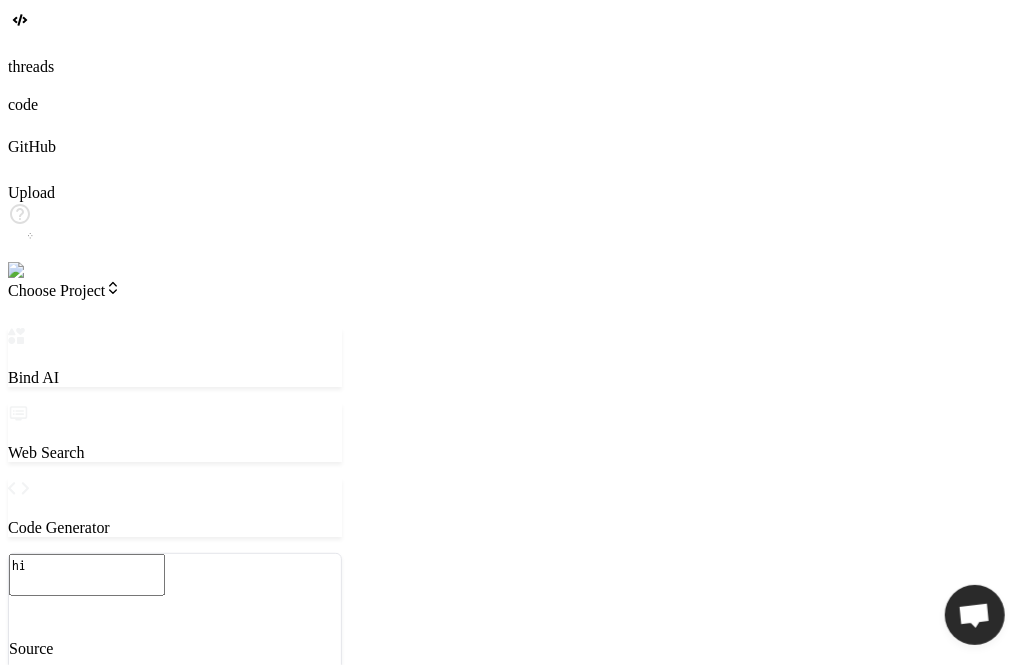 click on "Manage Teams" at bounding box center [61, 963] 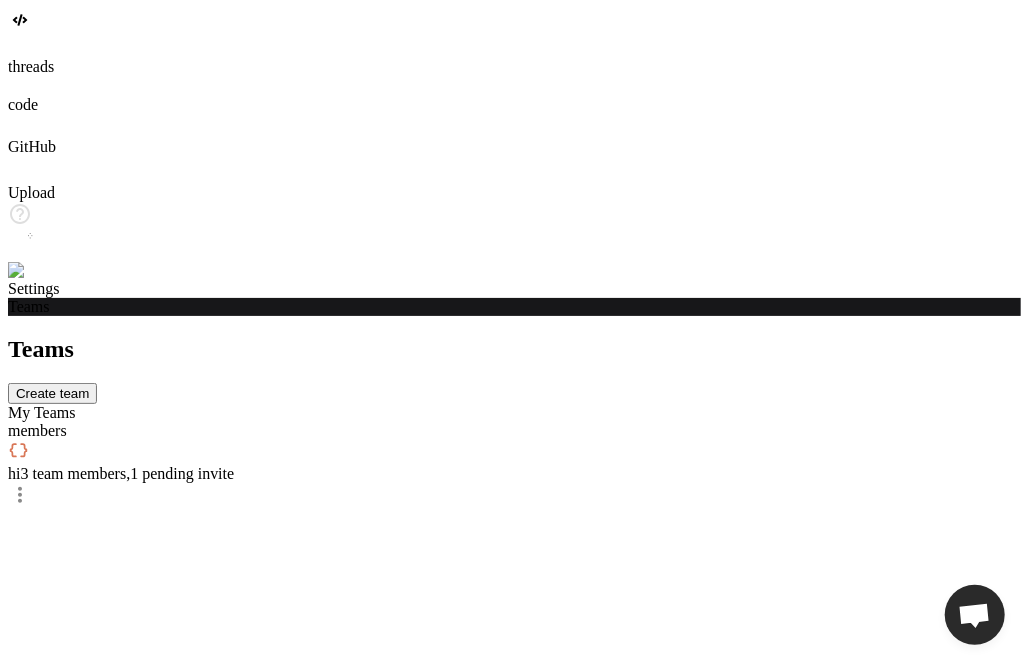 click on "members" at bounding box center [514, 431] 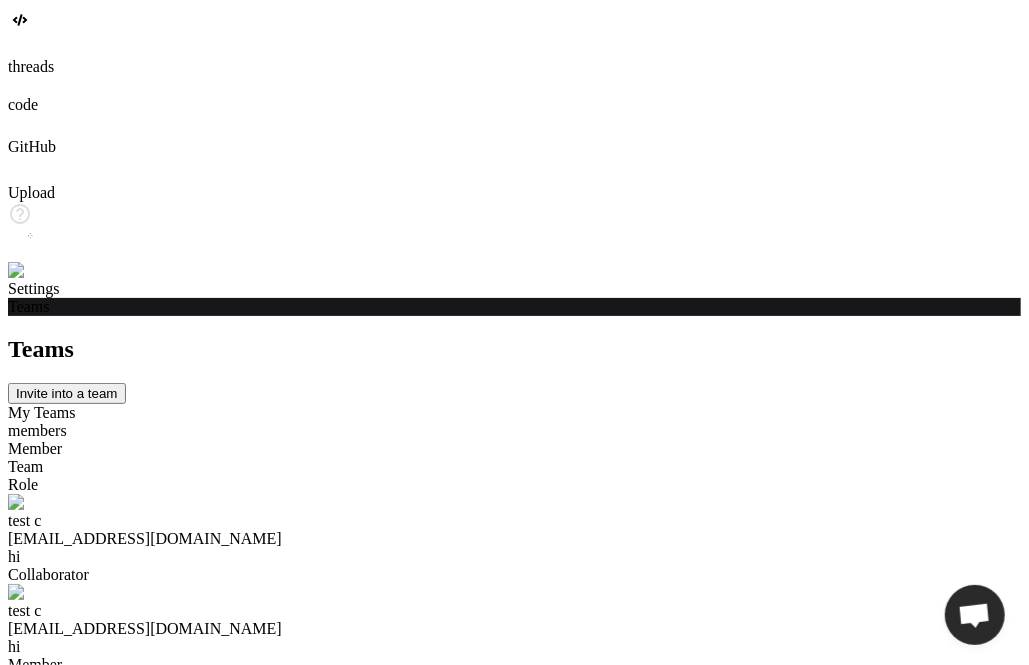click on "My Teams" at bounding box center [514, 413] 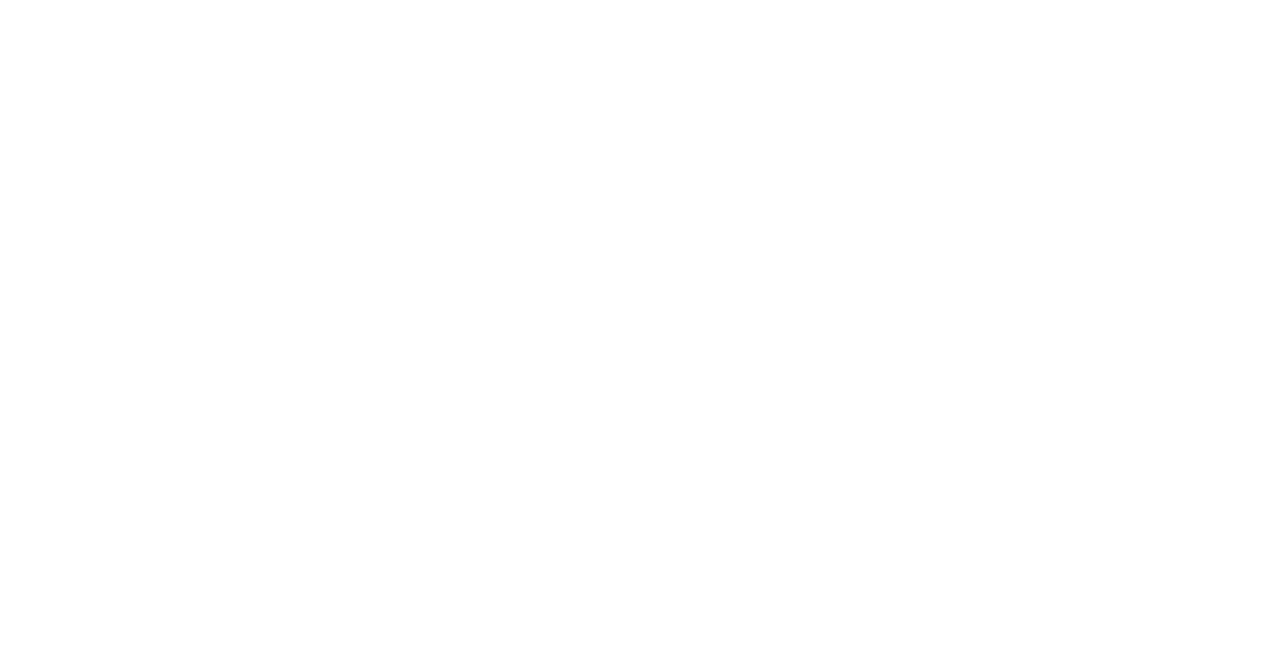 scroll, scrollTop: 0, scrollLeft: 0, axis: both 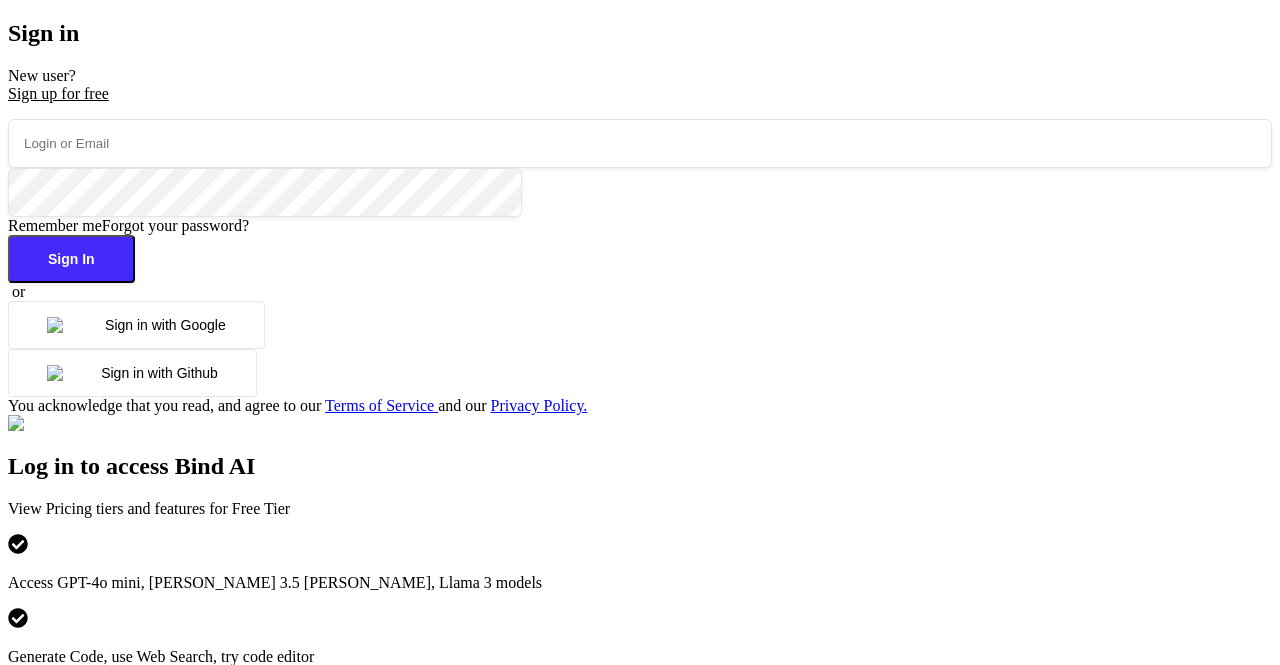 click at bounding box center (640, 143) 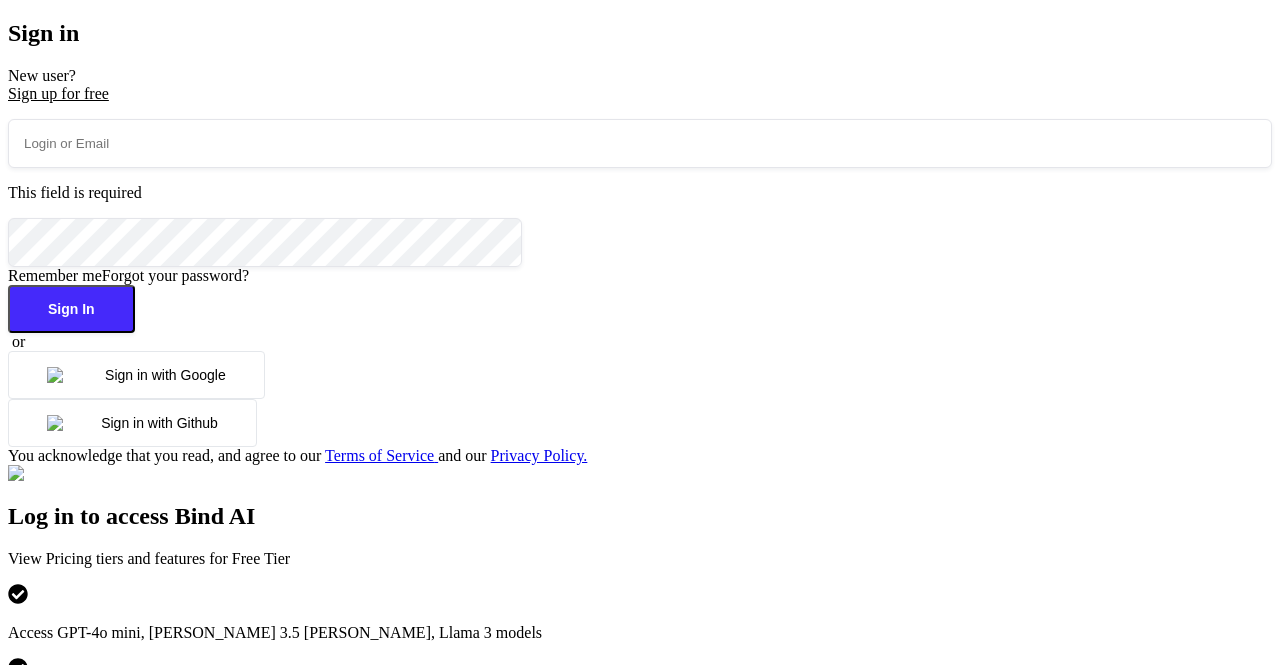 click on "Sign in with Google" at bounding box center [136, 375] 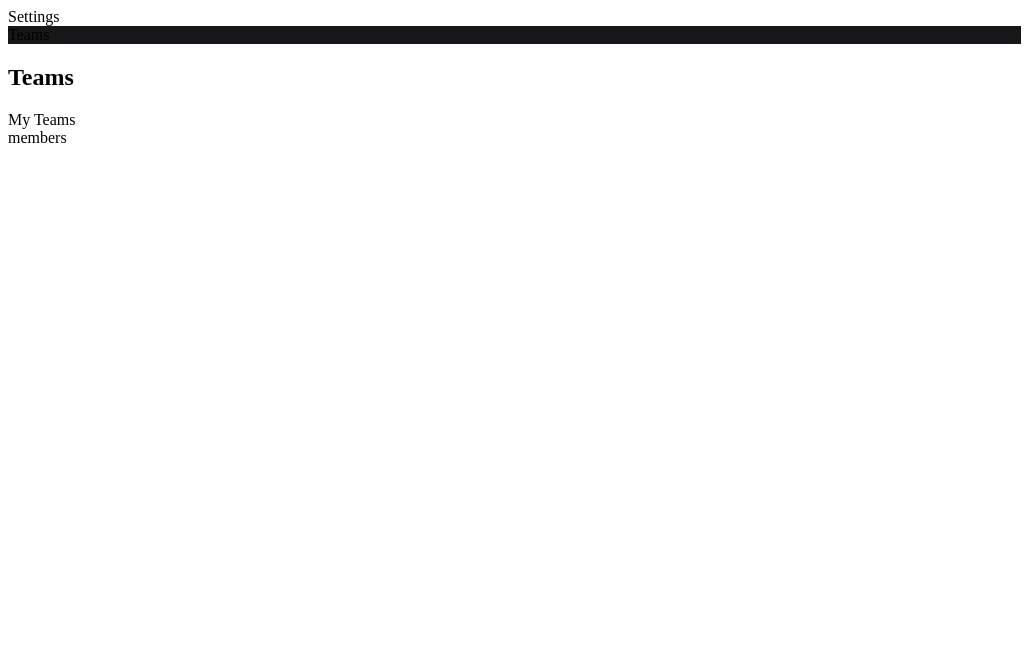 scroll, scrollTop: 0, scrollLeft: 0, axis: both 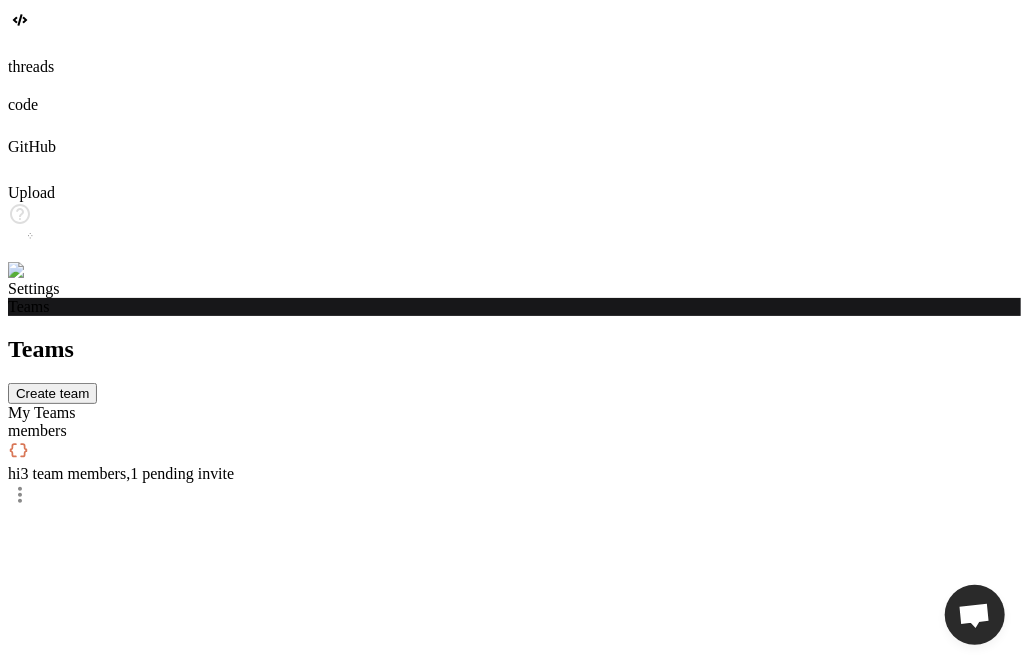 click on "hi 3 team members ,  1 pending invite" at bounding box center [514, 474] 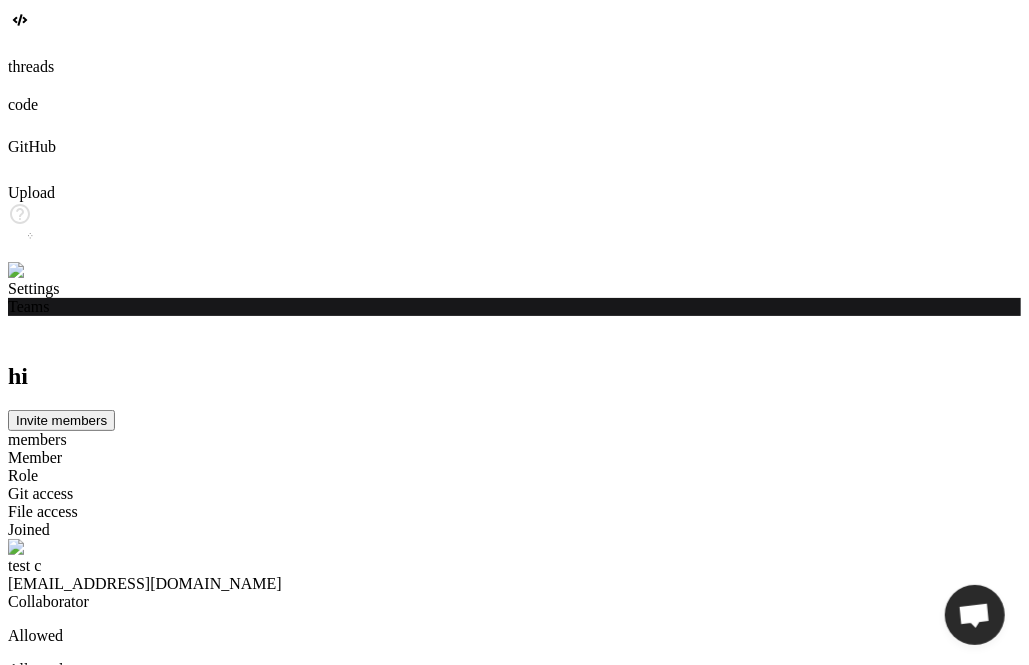click on "Pending confirmation" at bounding box center (514, 1310) 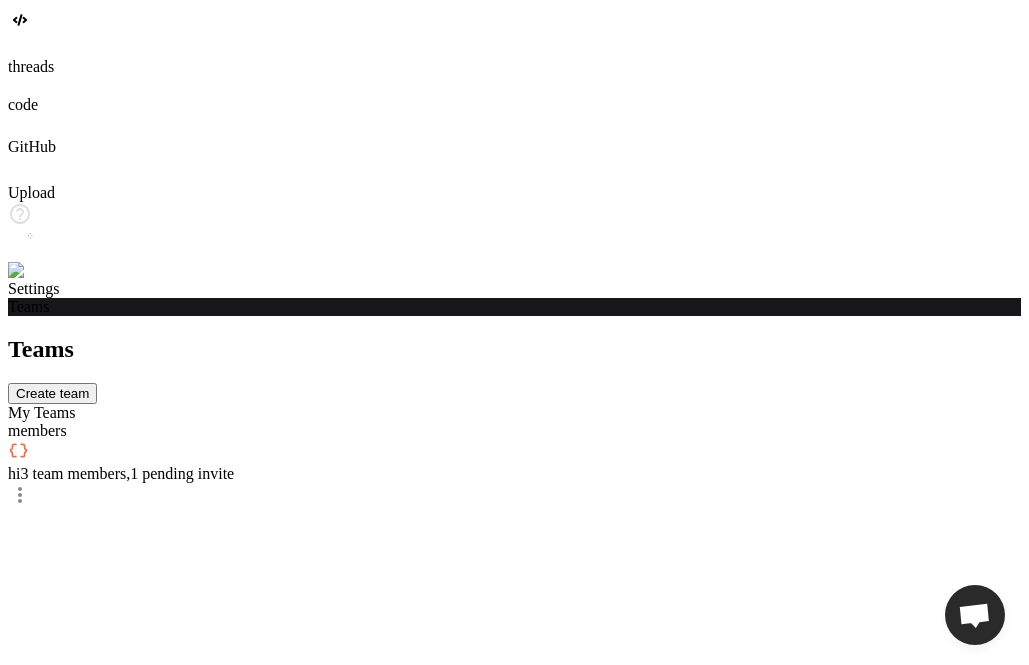 scroll, scrollTop: 0, scrollLeft: 0, axis: both 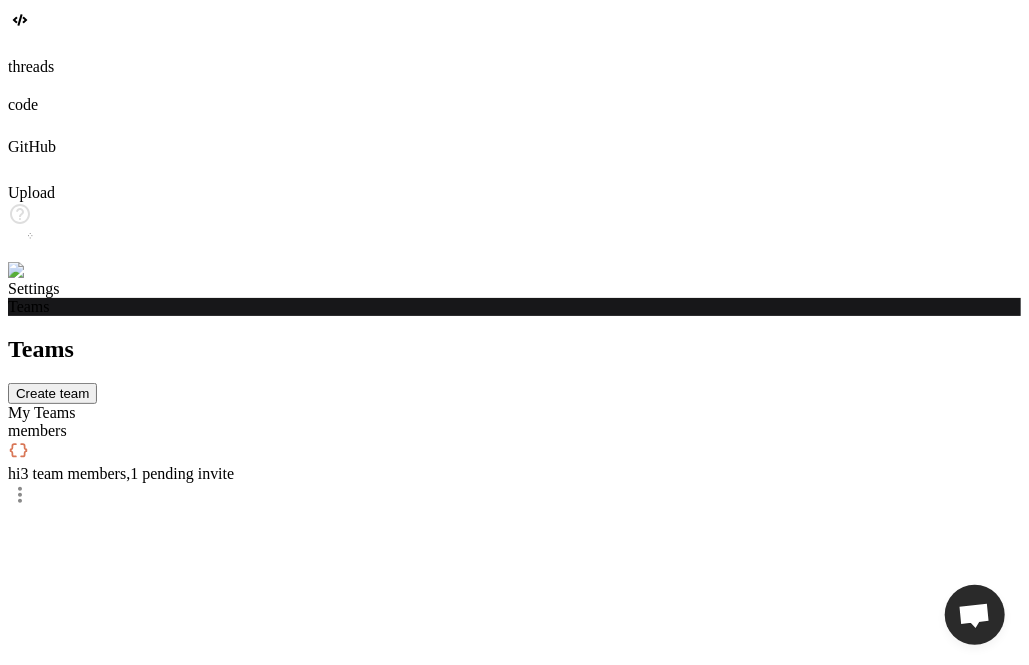 click on "hi 3 team members ,  1 pending invite" at bounding box center [514, 474] 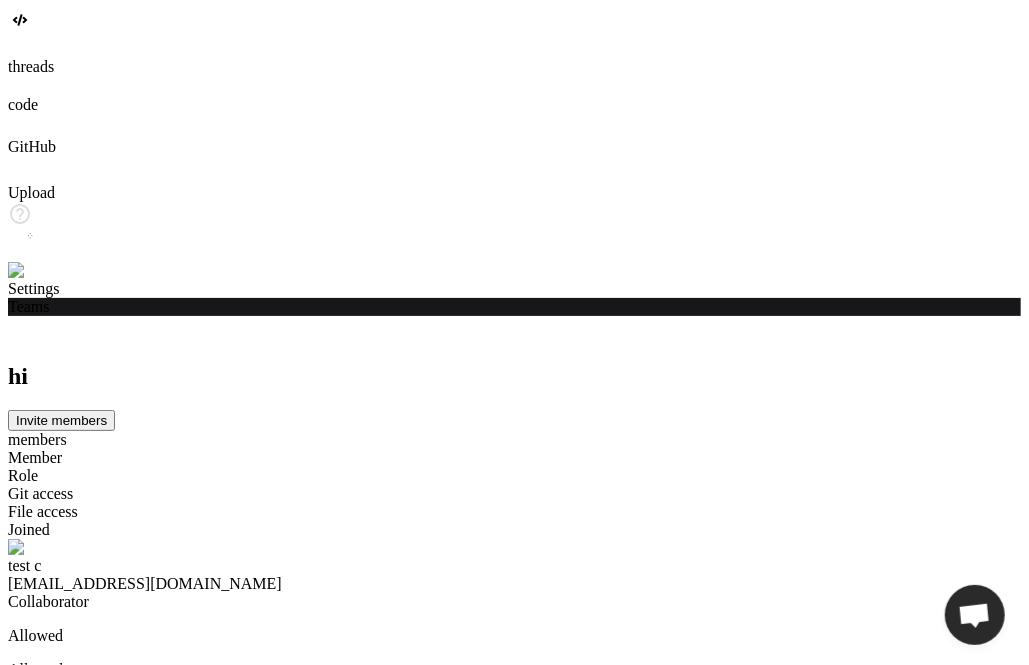 click on "Pending confirmation" at bounding box center [514, 1310] 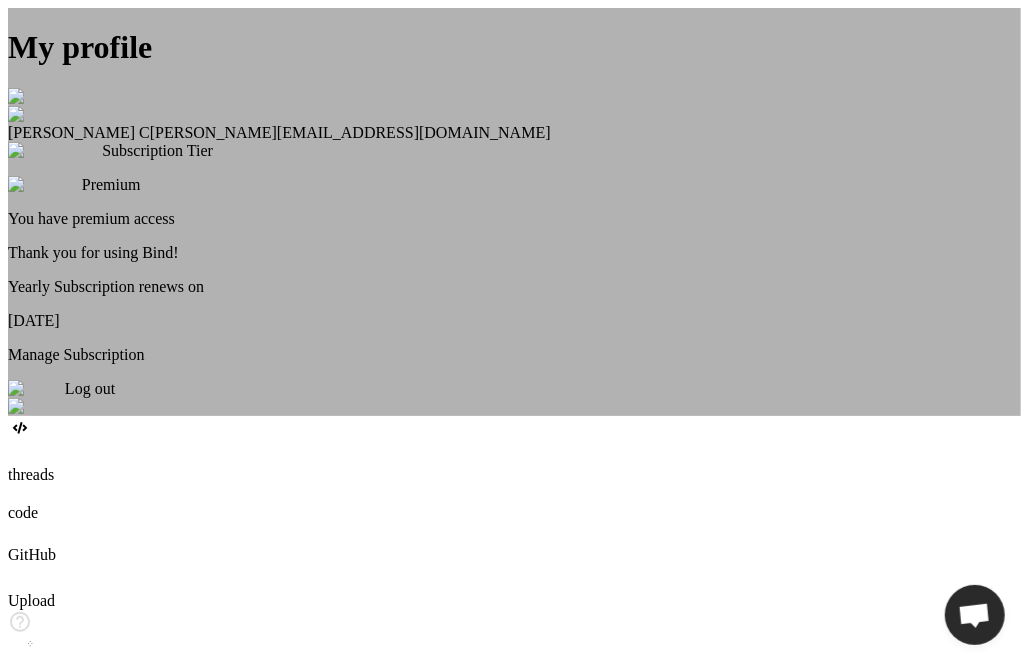 click at bounding box center (32, 97) 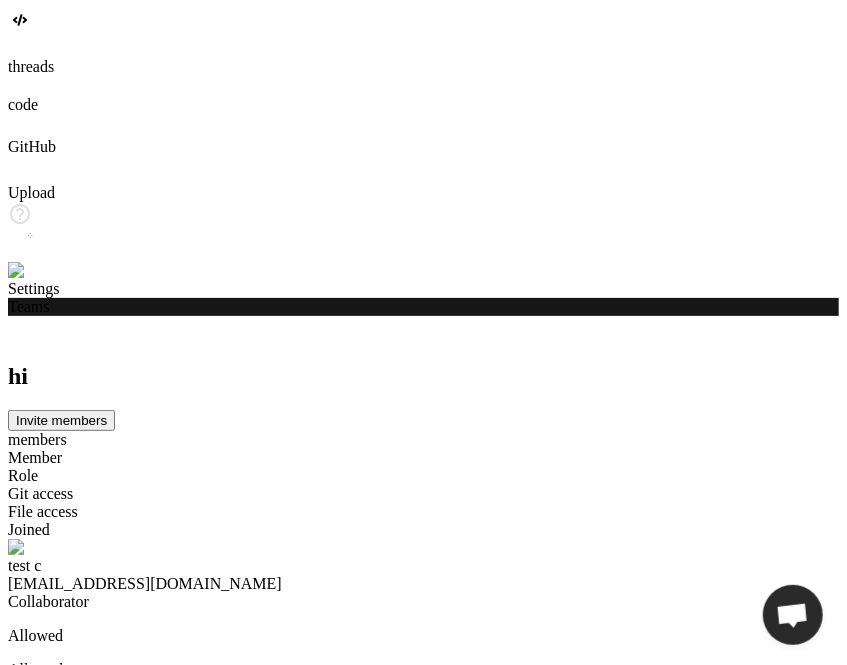 click at bounding box center [40, 271] 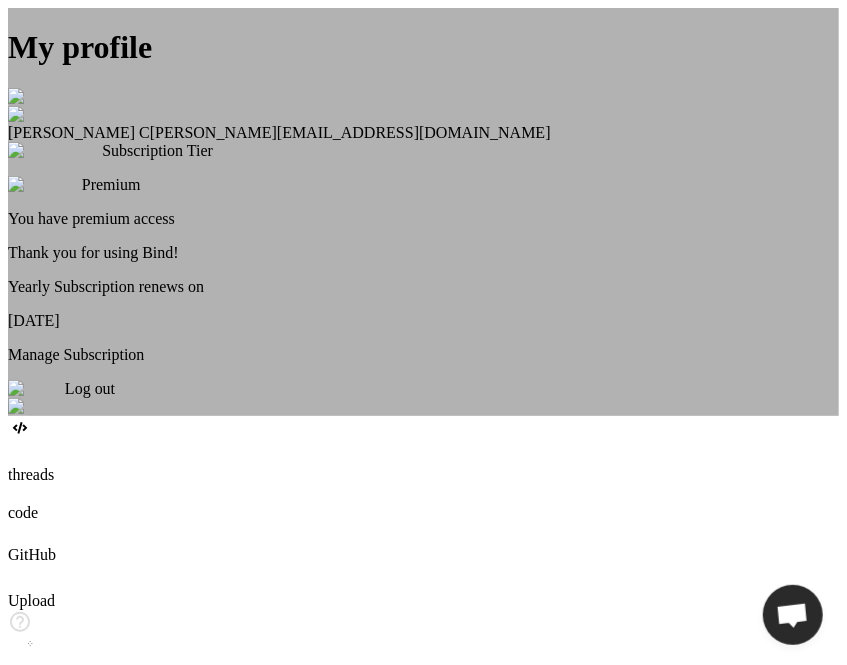 click on "Log out" at bounding box center (90, 388) 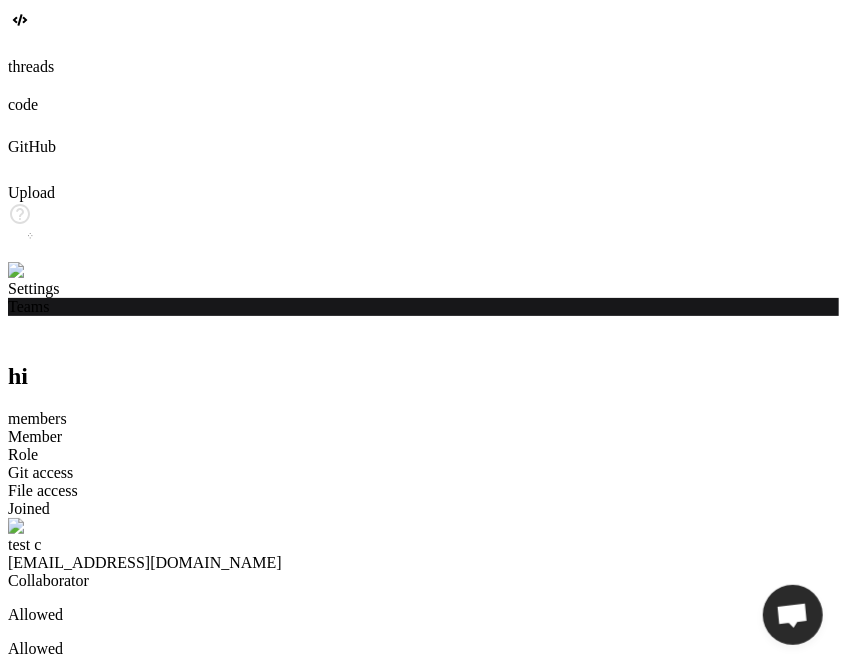 click on "Pending confirmation" at bounding box center [423, 1289] 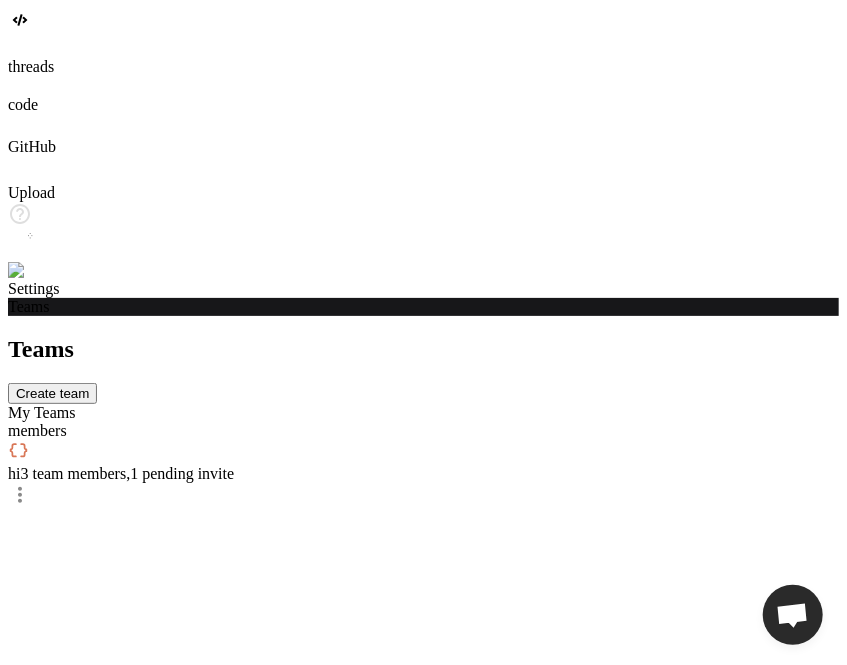 click on "3 team members ,  1 pending invite" at bounding box center [127, 473] 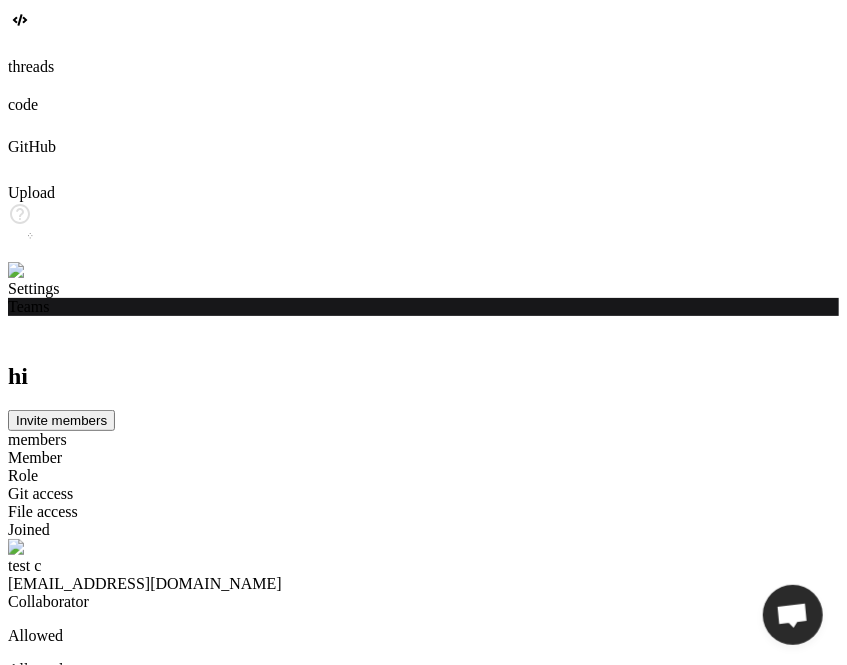 click 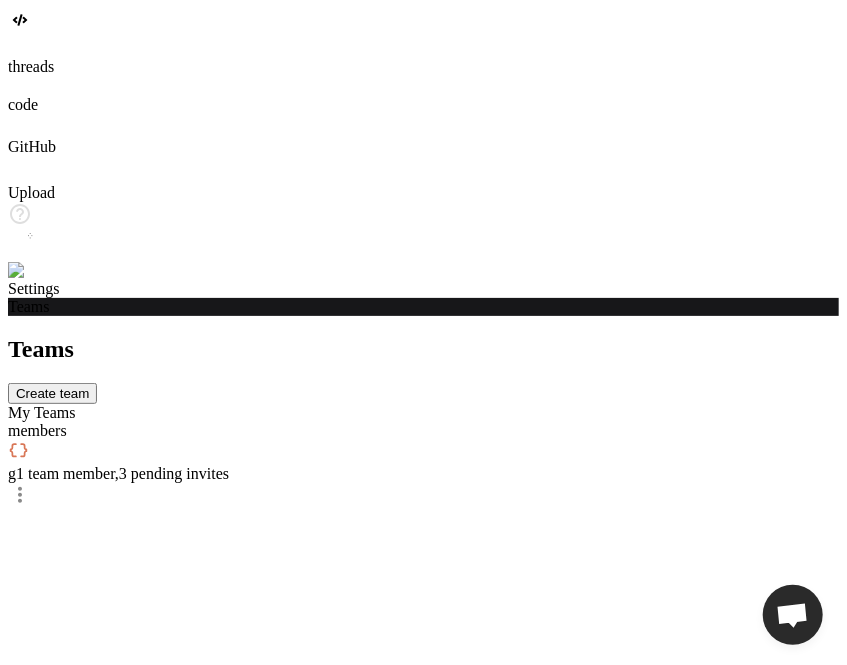 click on "1 team member ,  3 pending invites" at bounding box center [122, 473] 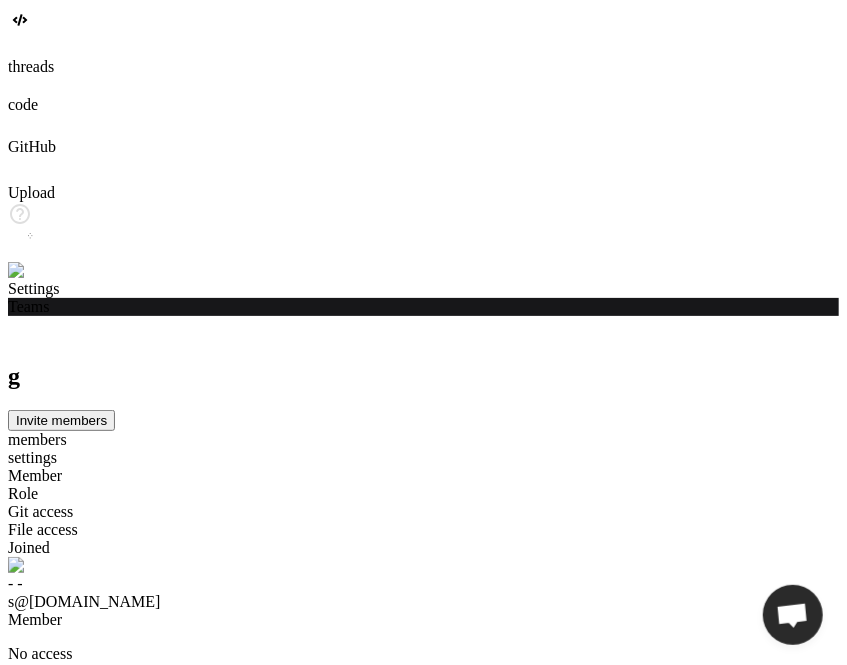 click on "Pending confirmation" at bounding box center (423, 1126) 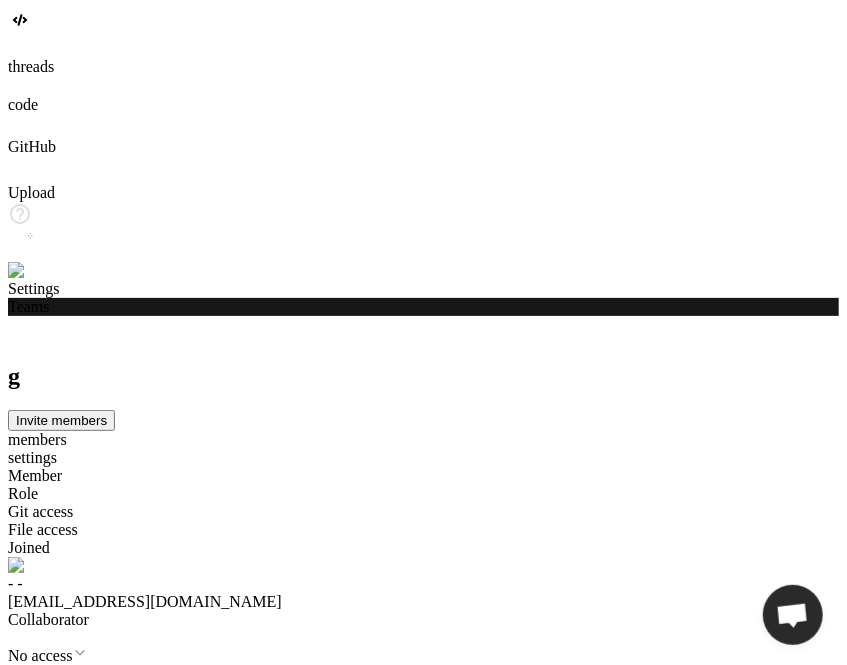 click on "No access" at bounding box center (423, 655) 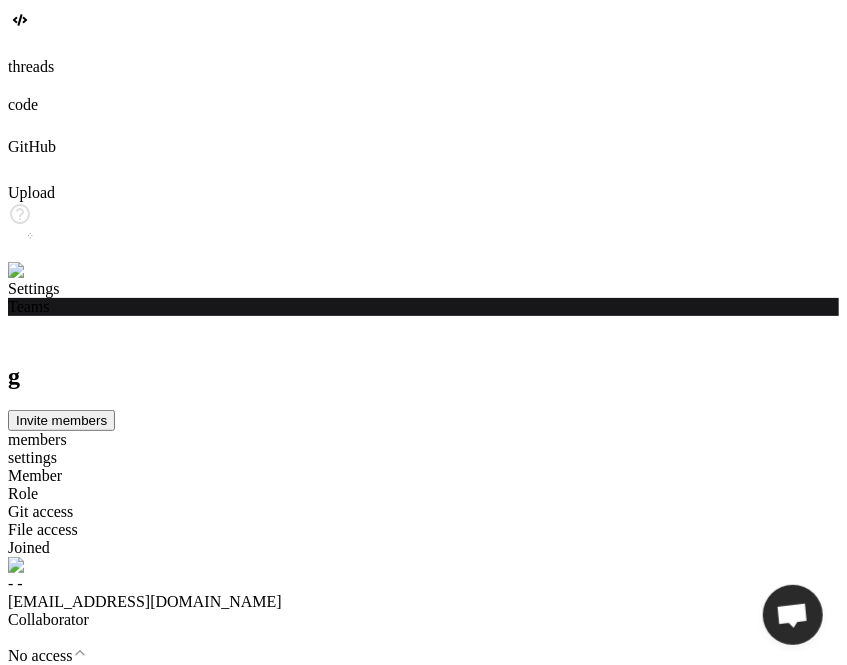 click on "Allow access to Github Codebase" at bounding box center [180, 794] 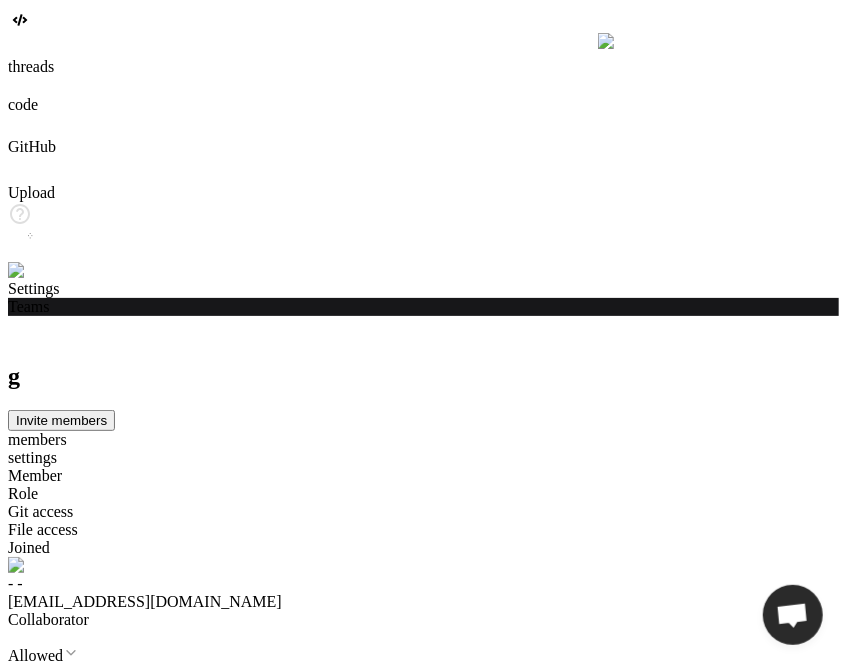 click on "No access" at bounding box center [423, 691] 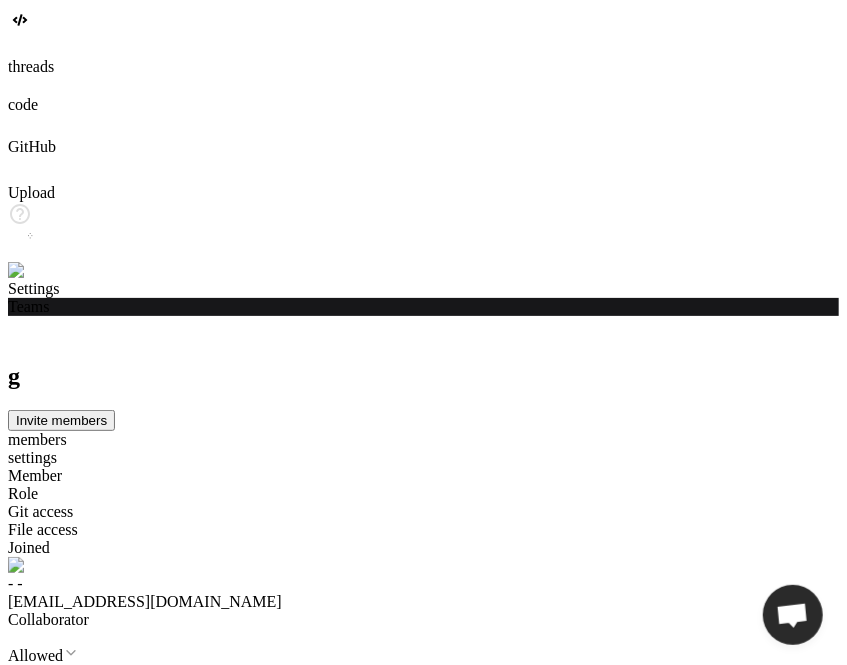 click on "Allow access to file upload" at bounding box center (443, 791) 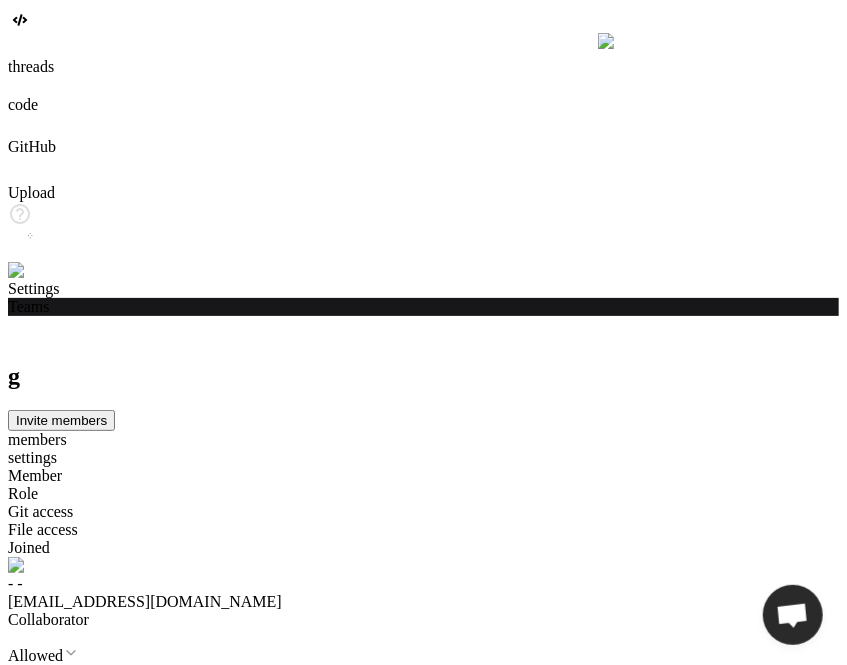 click on "Pending confirmation" at bounding box center [423, 726] 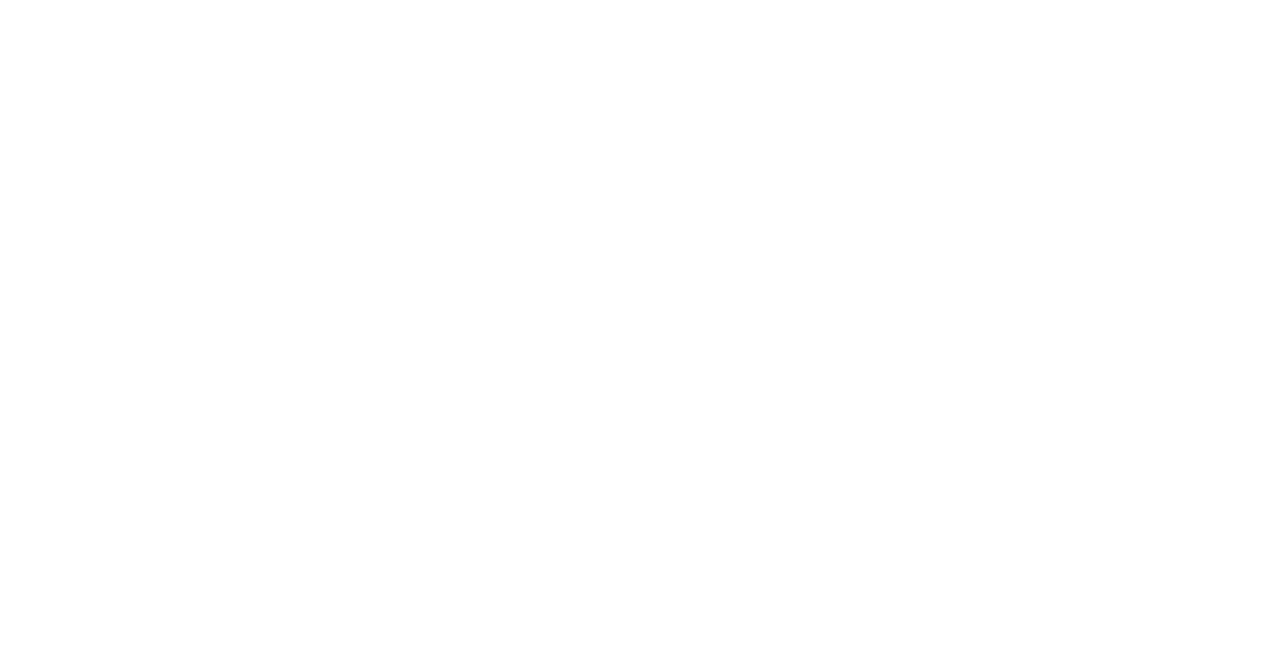 scroll, scrollTop: 0, scrollLeft: 0, axis: both 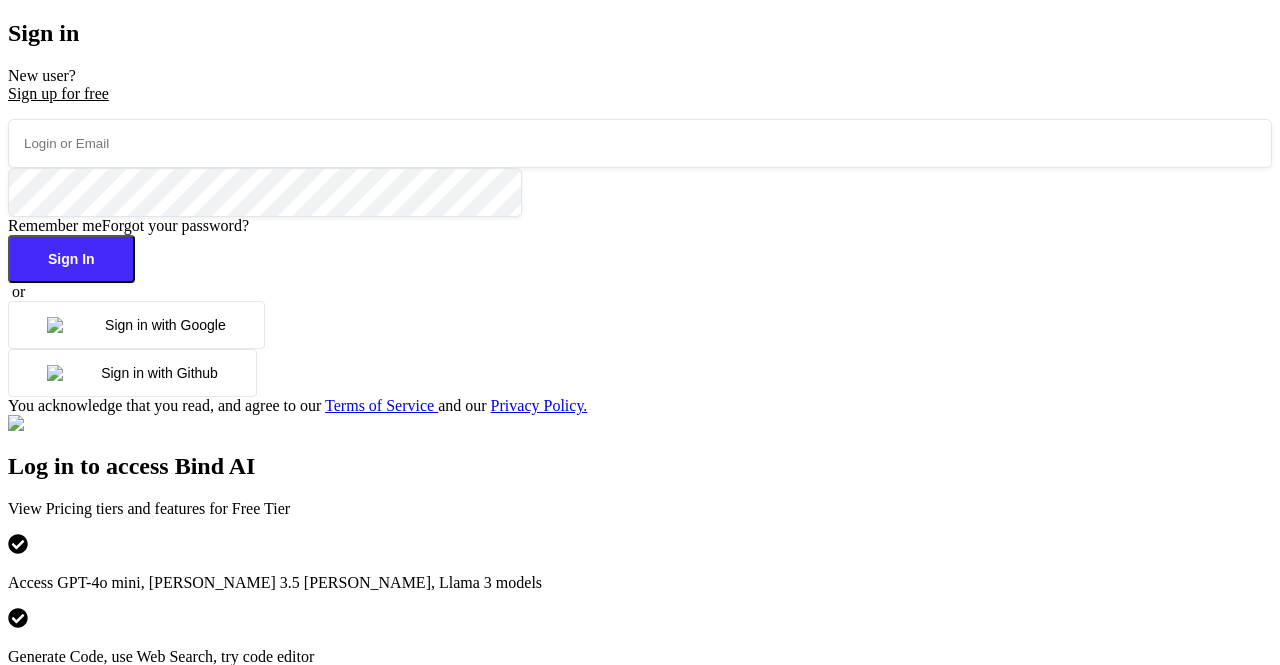 click at bounding box center (640, 143) 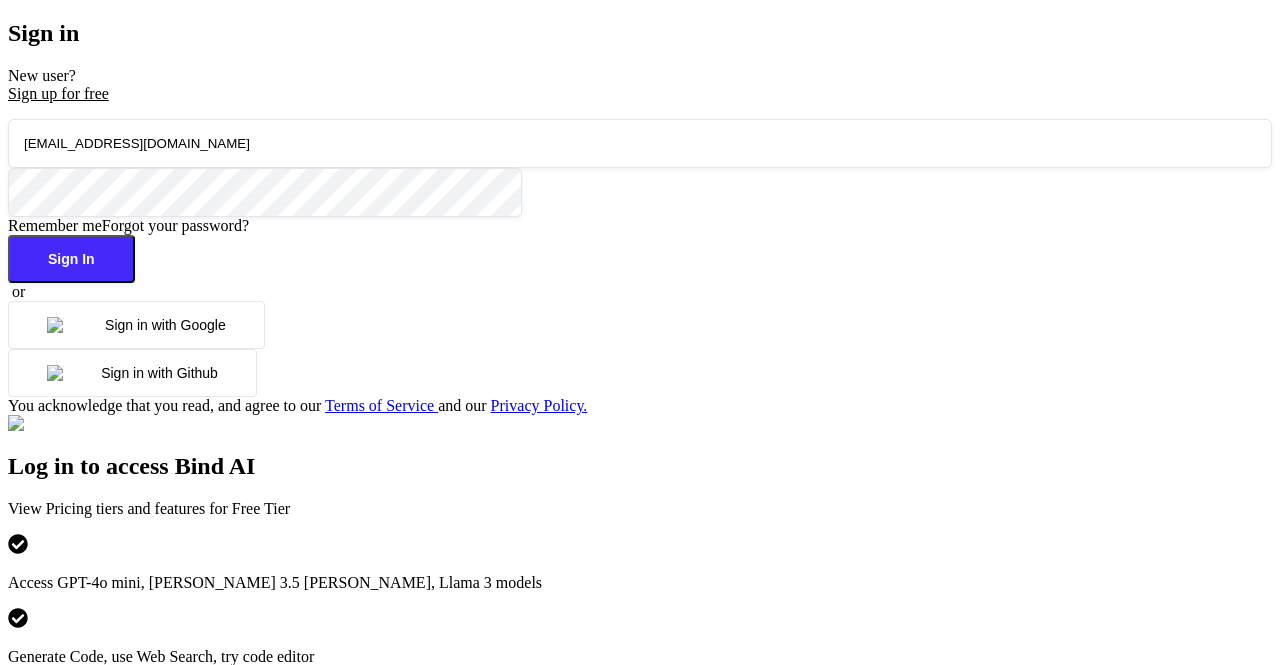 type on "[EMAIL_ADDRESS][DOMAIN_NAME]" 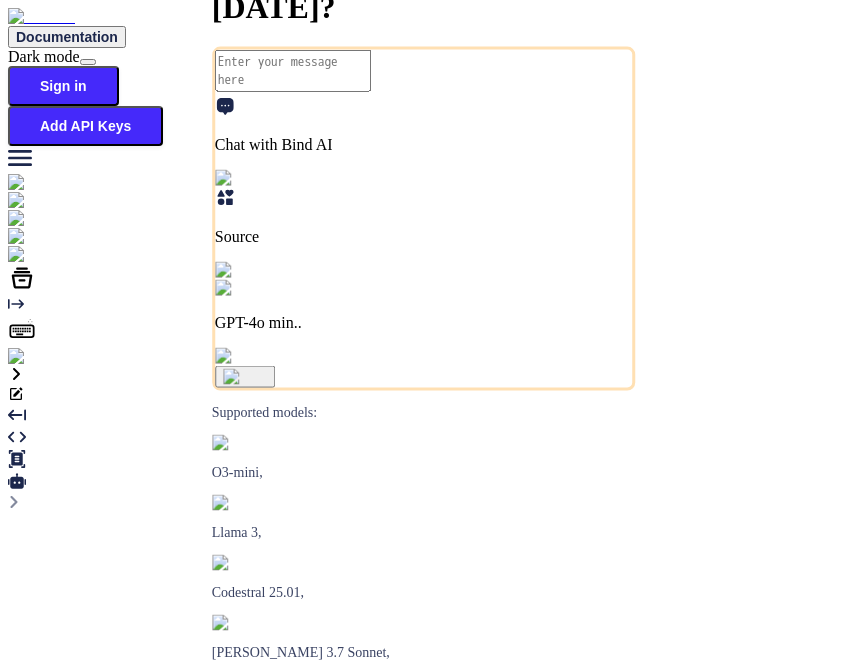 scroll, scrollTop: 0, scrollLeft: 0, axis: both 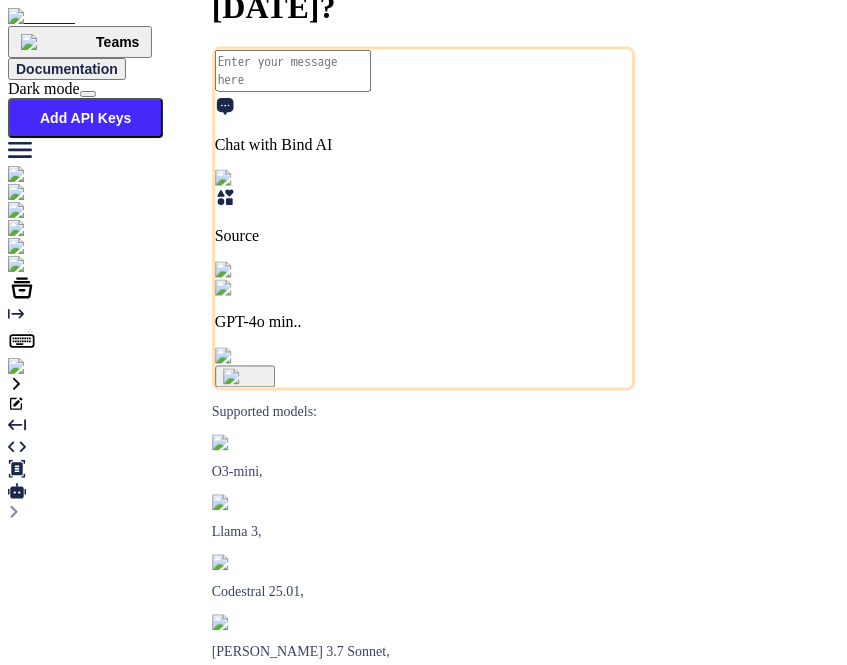 type on "x" 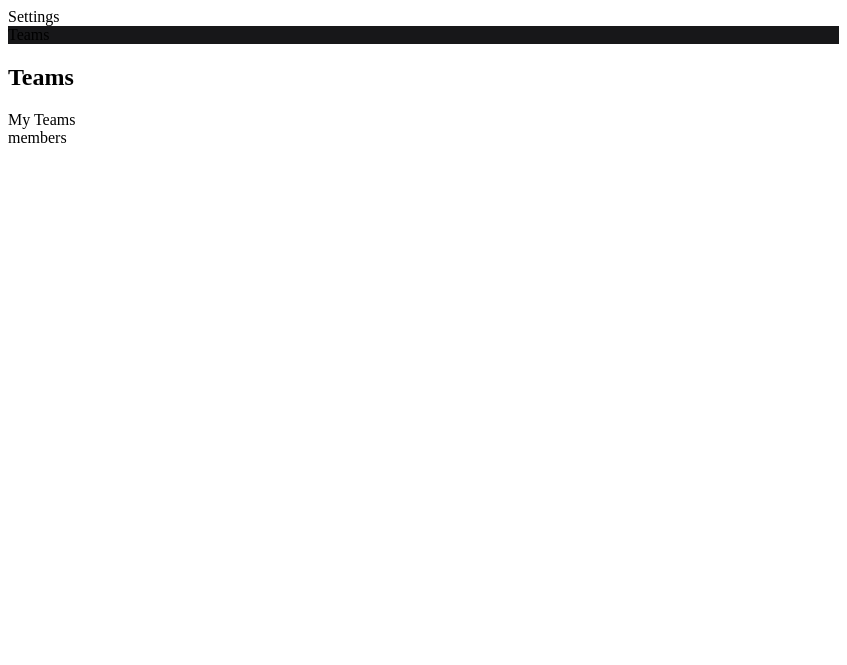 scroll, scrollTop: 0, scrollLeft: 0, axis: both 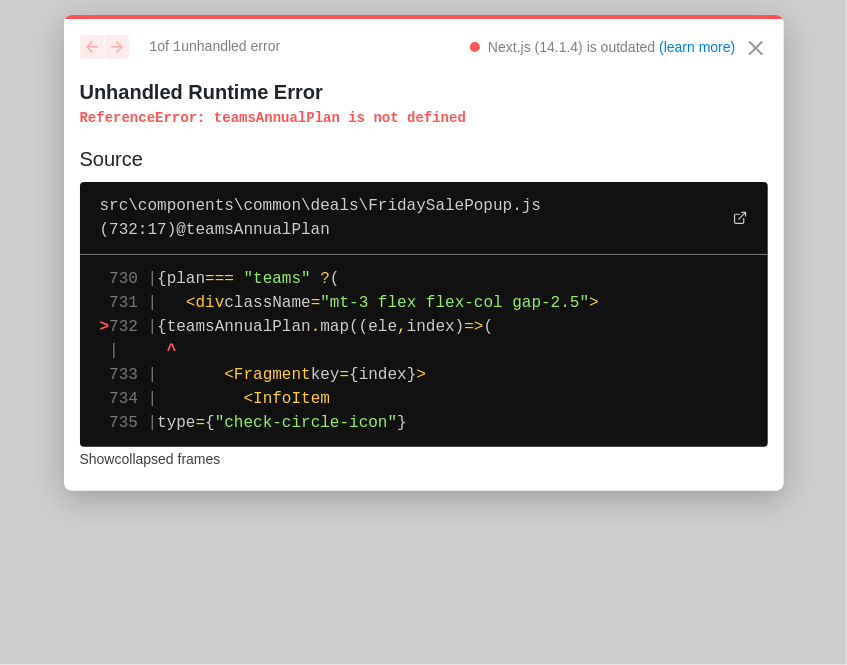 click on "{teamsAnnualPlan" at bounding box center [234, 327] 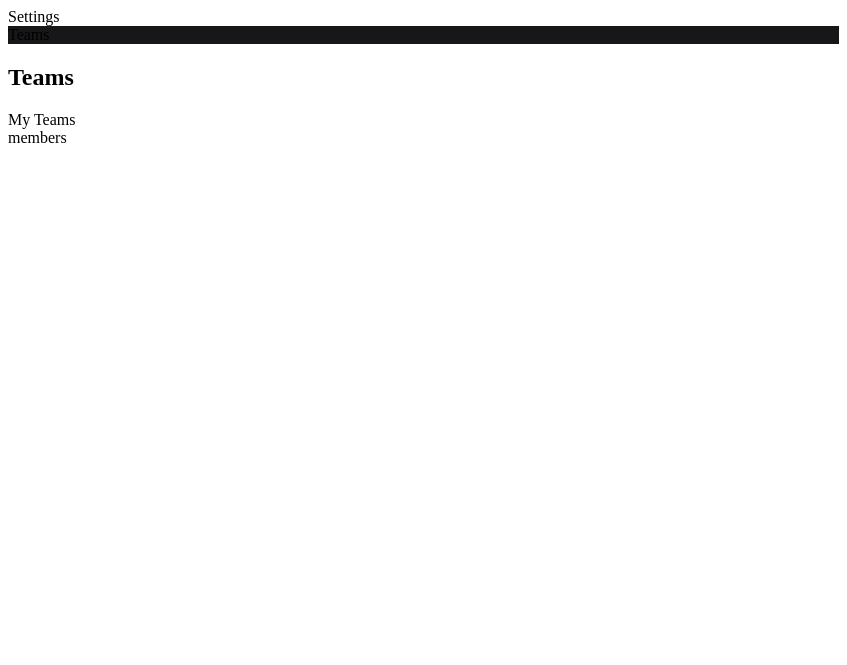 scroll, scrollTop: 0, scrollLeft: 0, axis: both 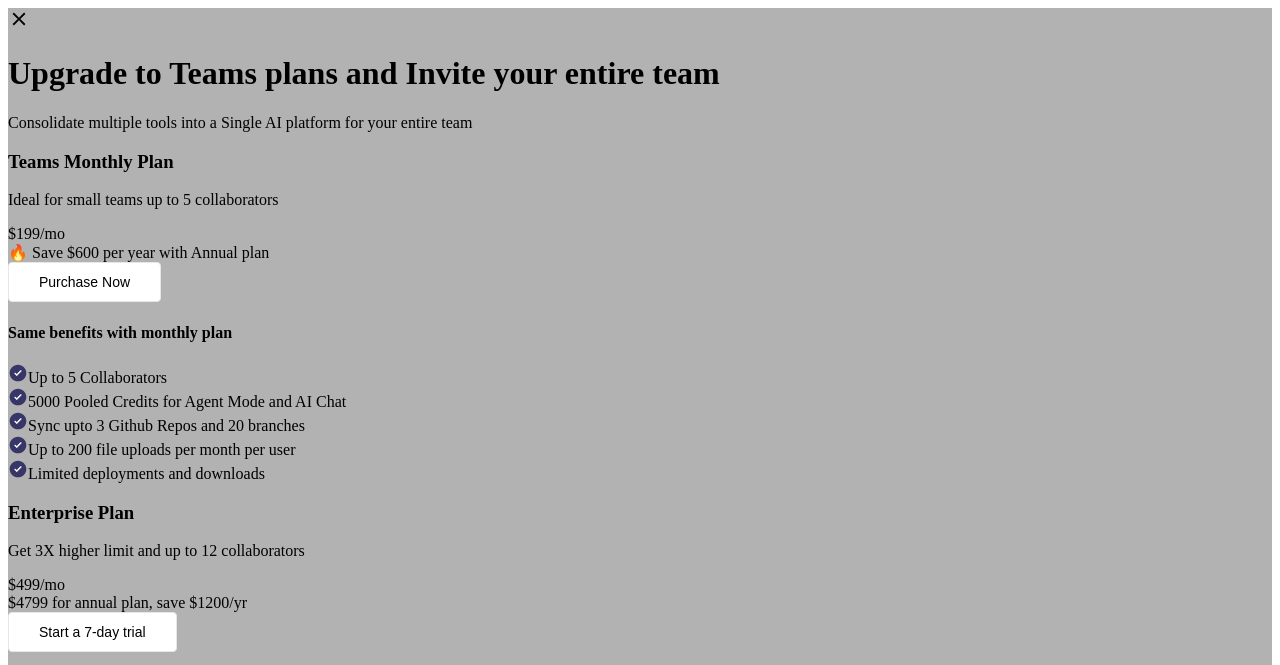 click on "with Annual plan" at bounding box center (214, 252) 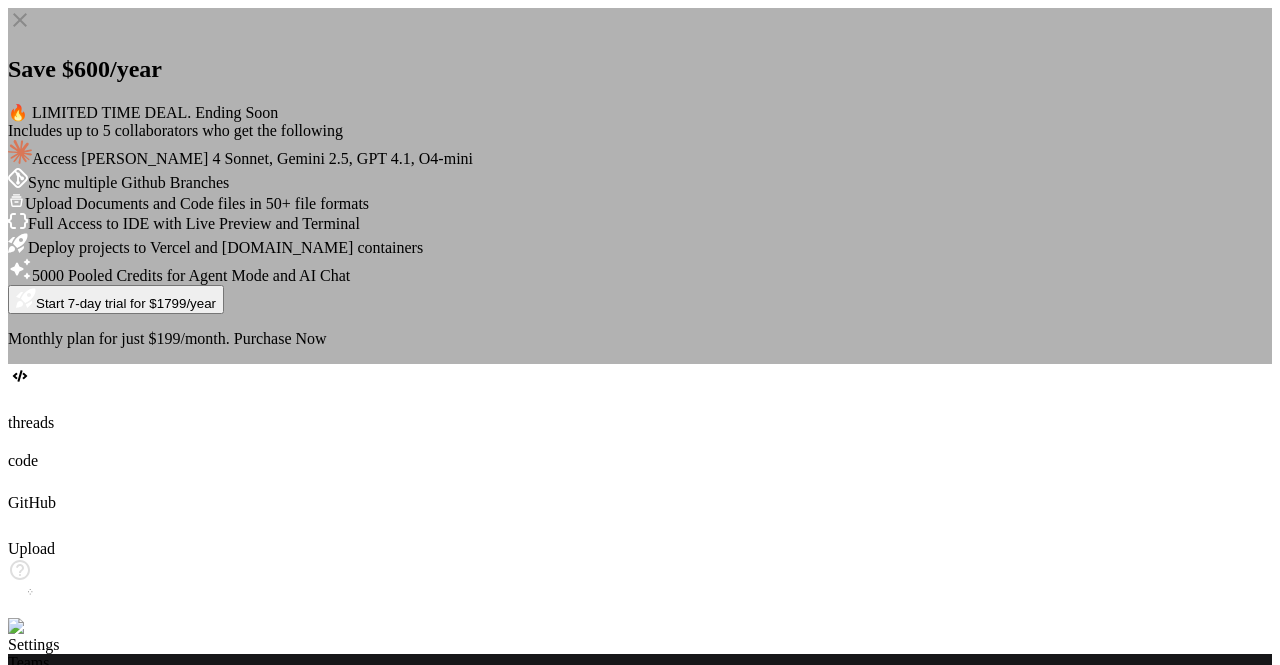 click on "Purchase Now" at bounding box center [280, 338] 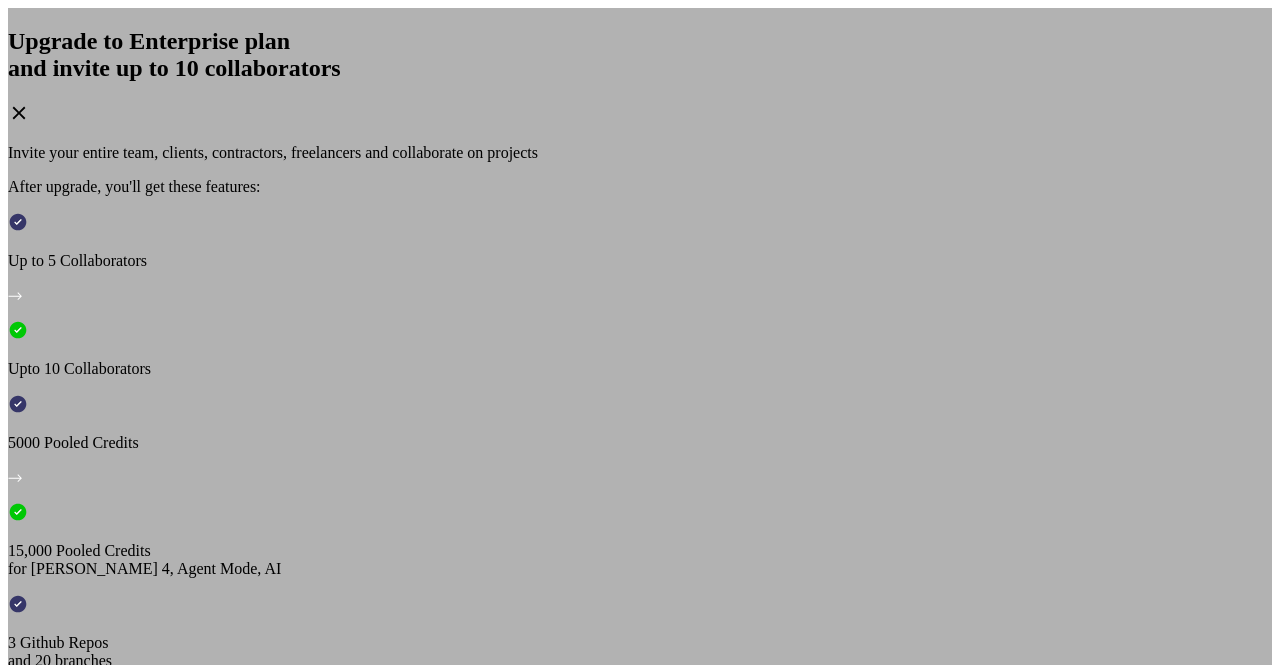click on "View Annual plan with 7-day trial" at bounding box center (255, 1221) 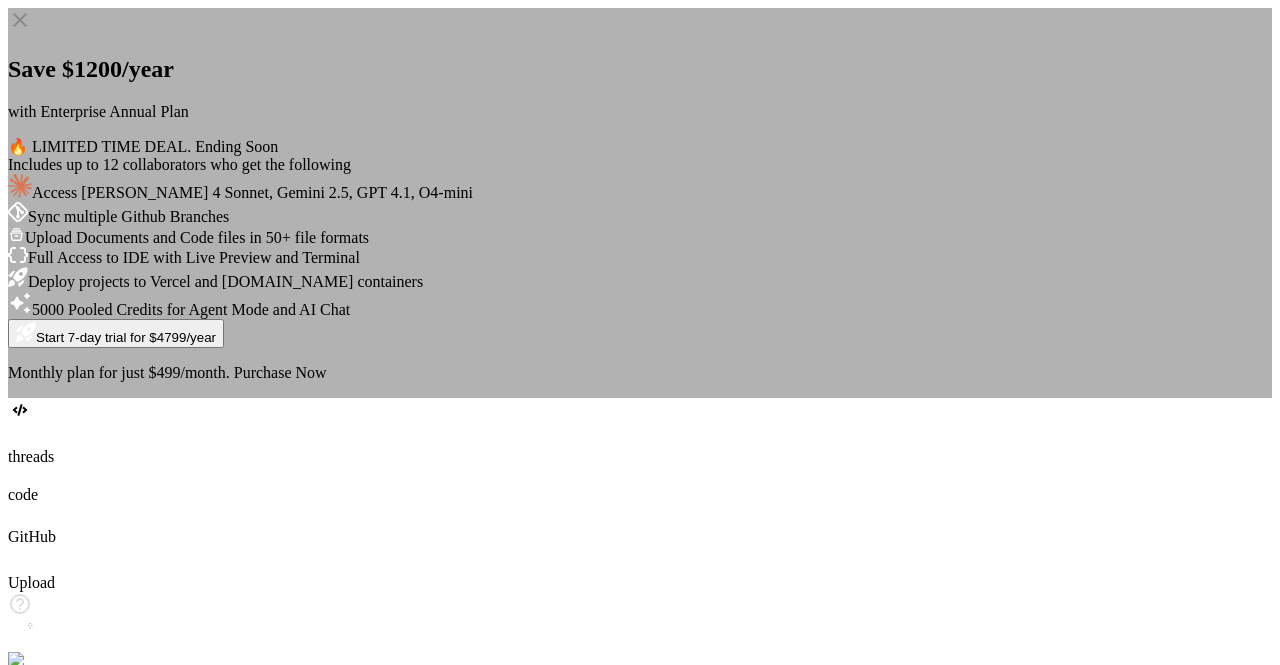 click 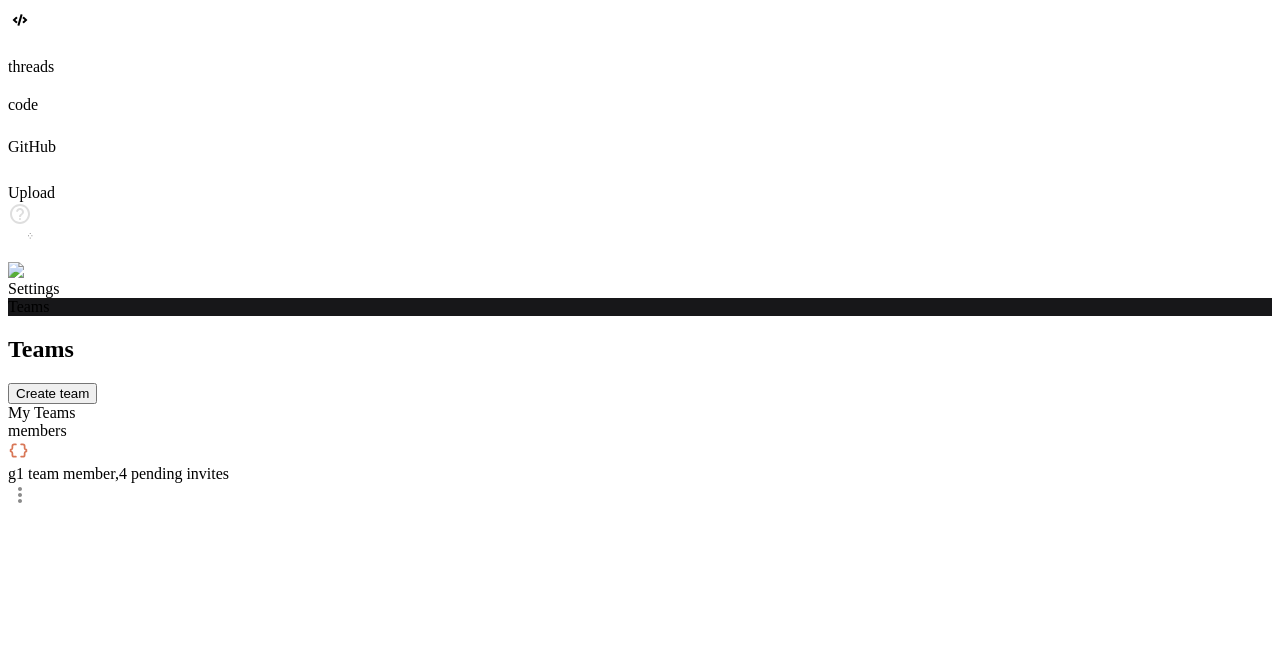 scroll, scrollTop: 0, scrollLeft: 0, axis: both 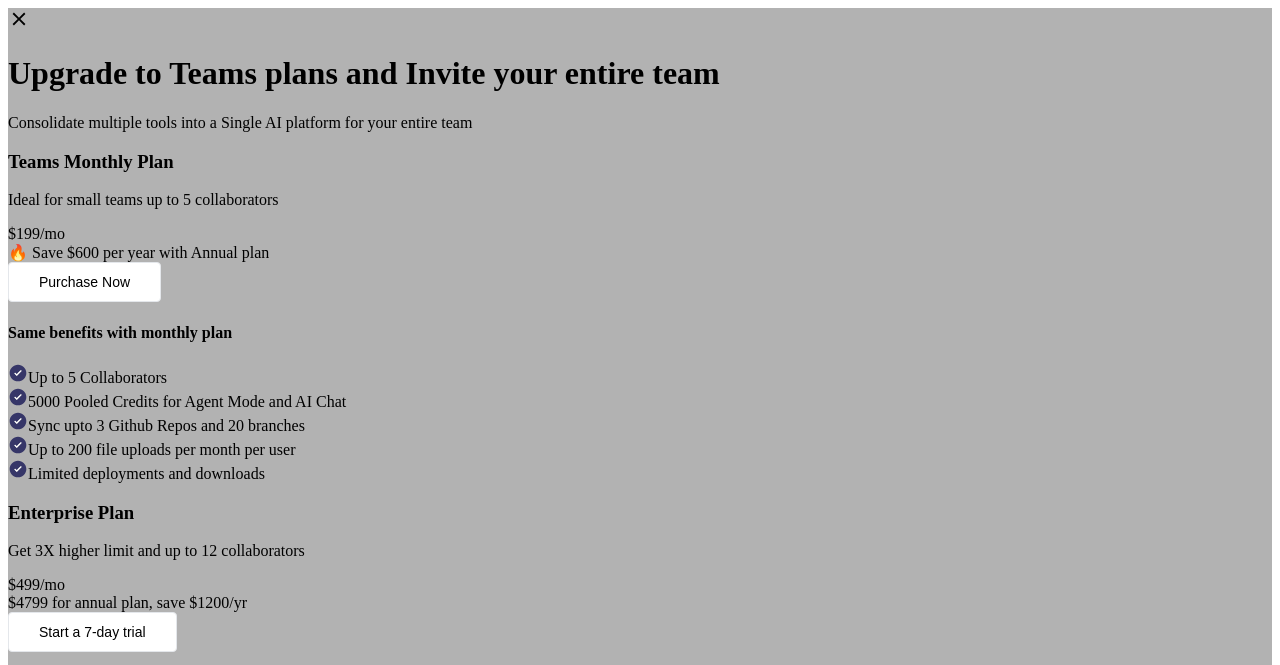 click 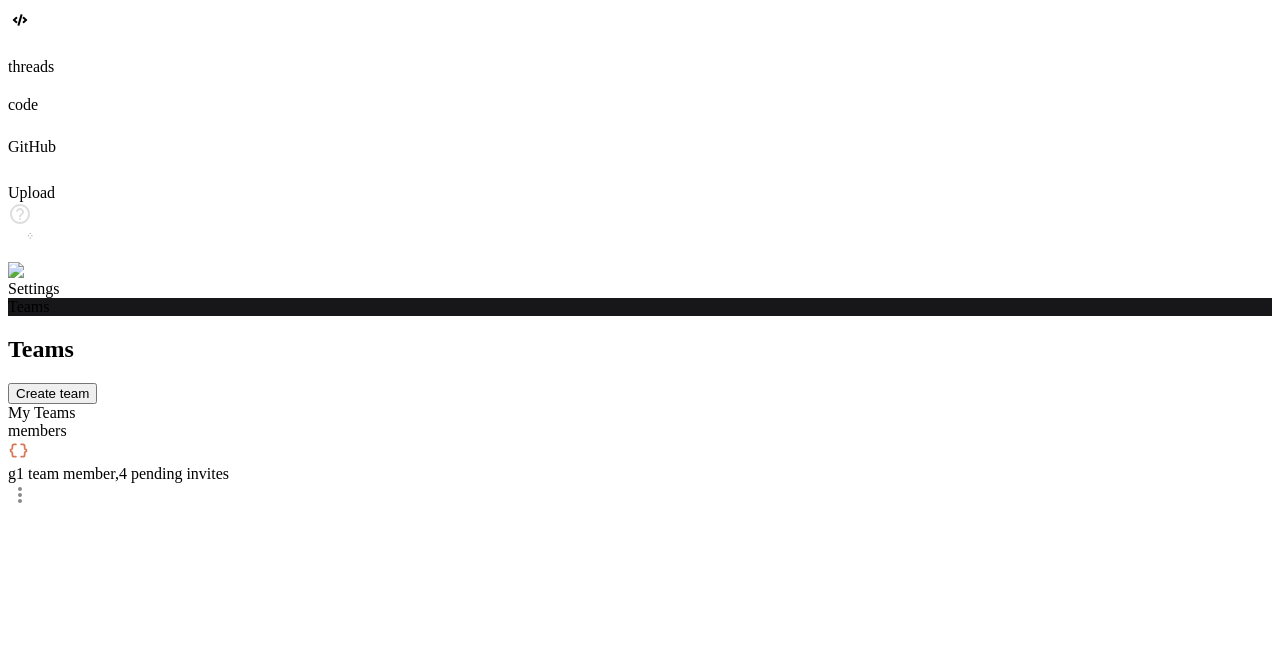 click at bounding box center [40, 271] 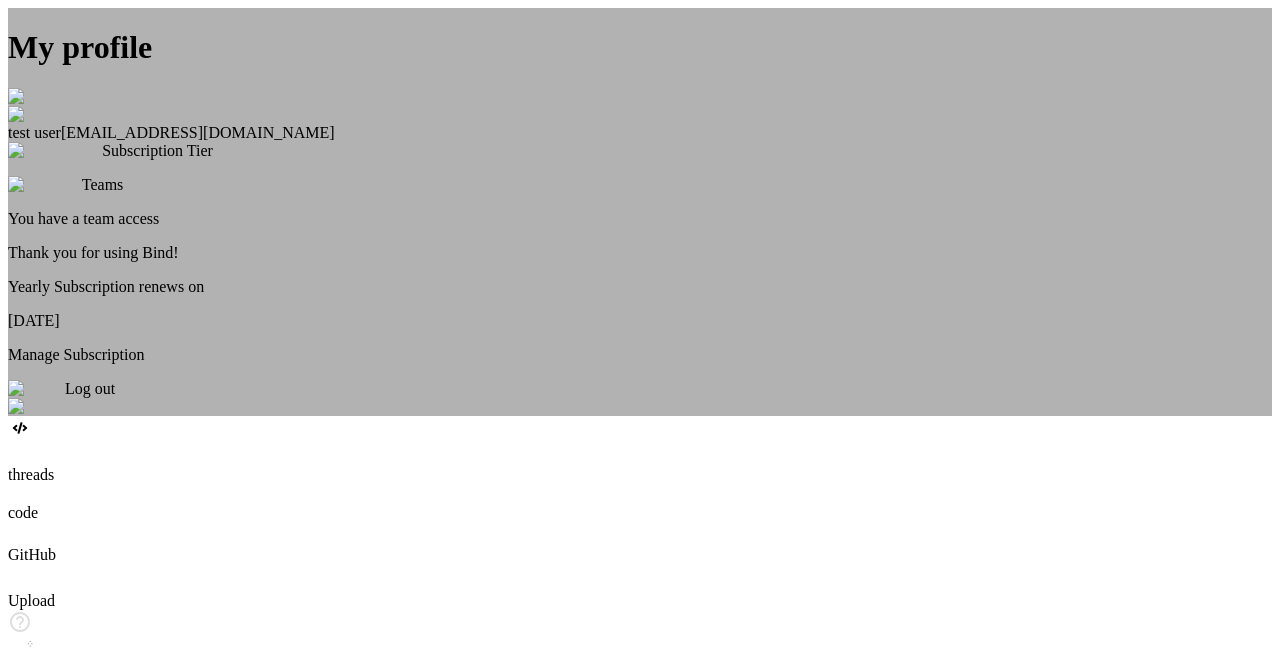click on "My profile test user app9@yopmail.com Subscription Tier Teams You have a team access Thank you for using Bind! Yearly Subscription renews on August 22, 2025 Manage Subscription Log out" at bounding box center [640, 222] 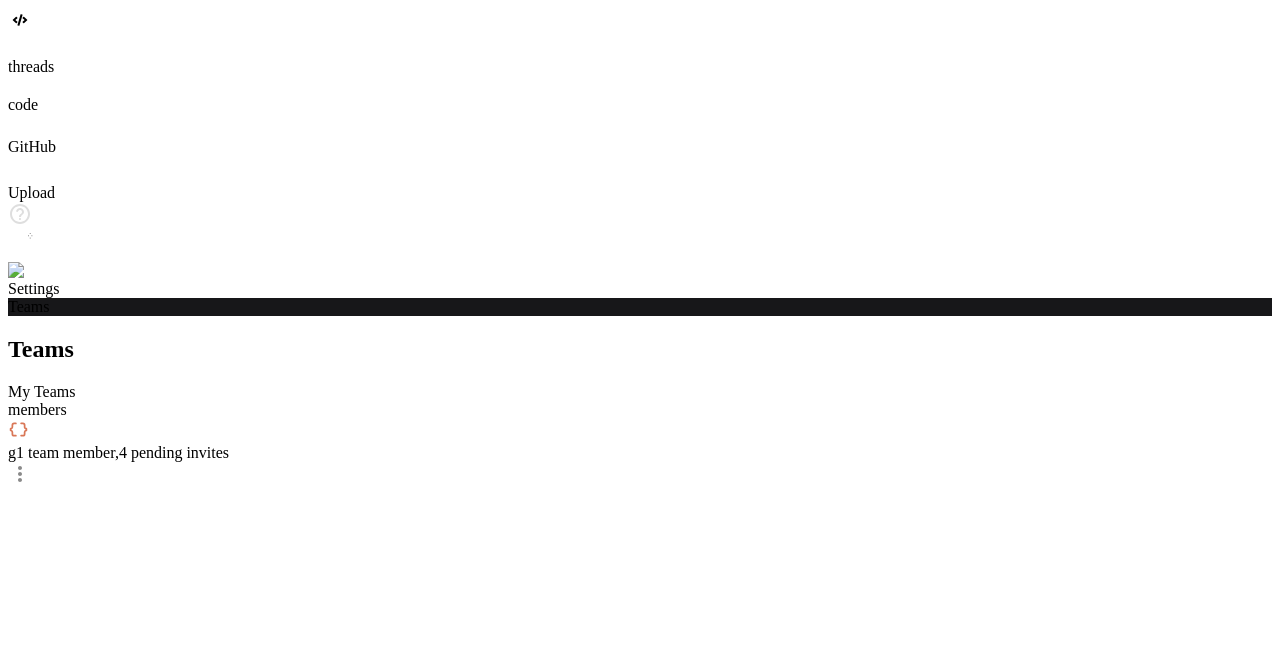click at bounding box center (35, 271) 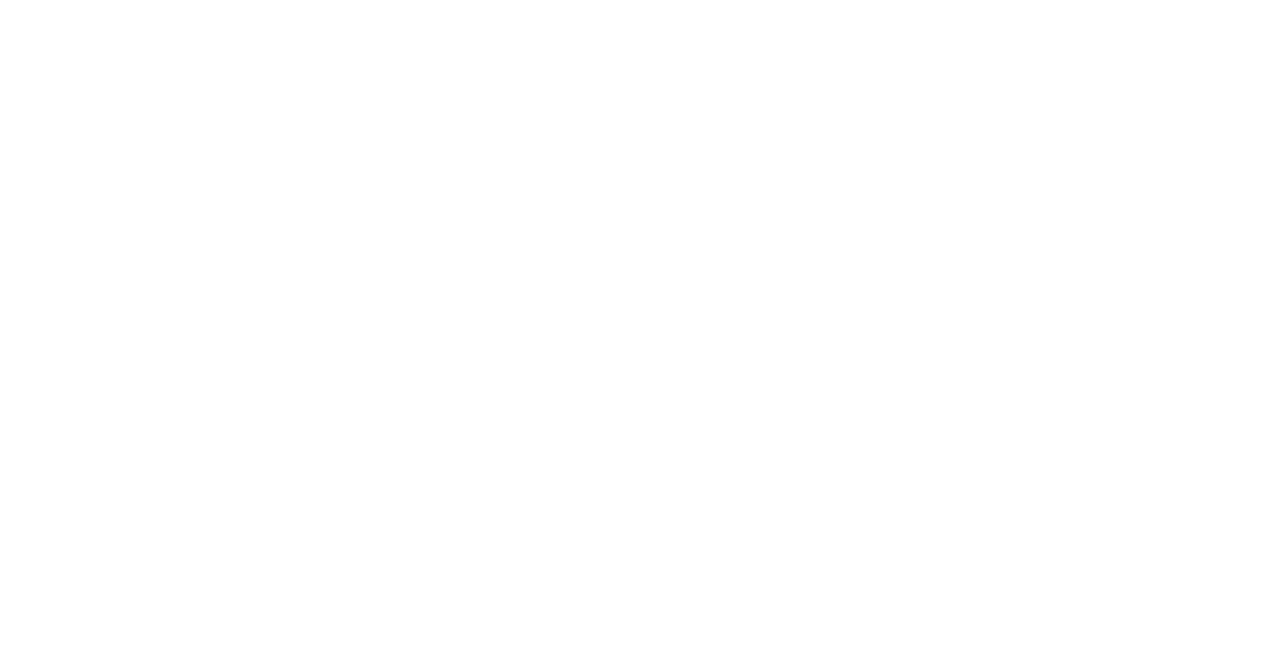scroll, scrollTop: 0, scrollLeft: 0, axis: both 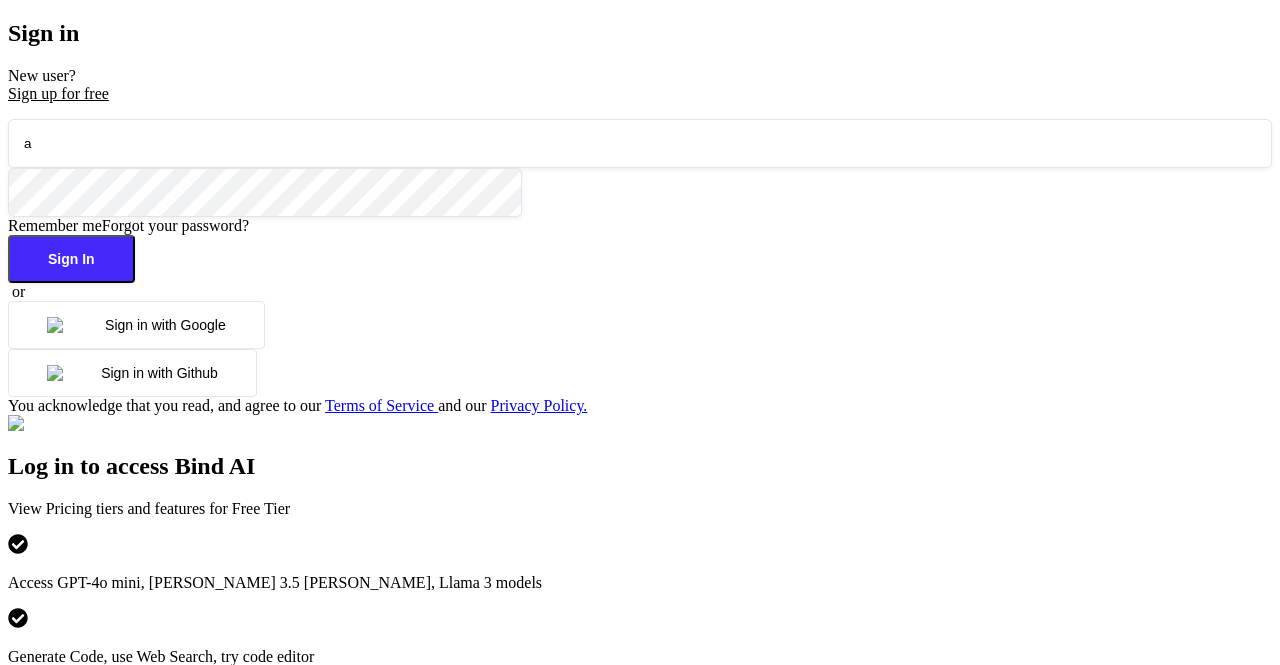 click on "a" at bounding box center (640, 143) 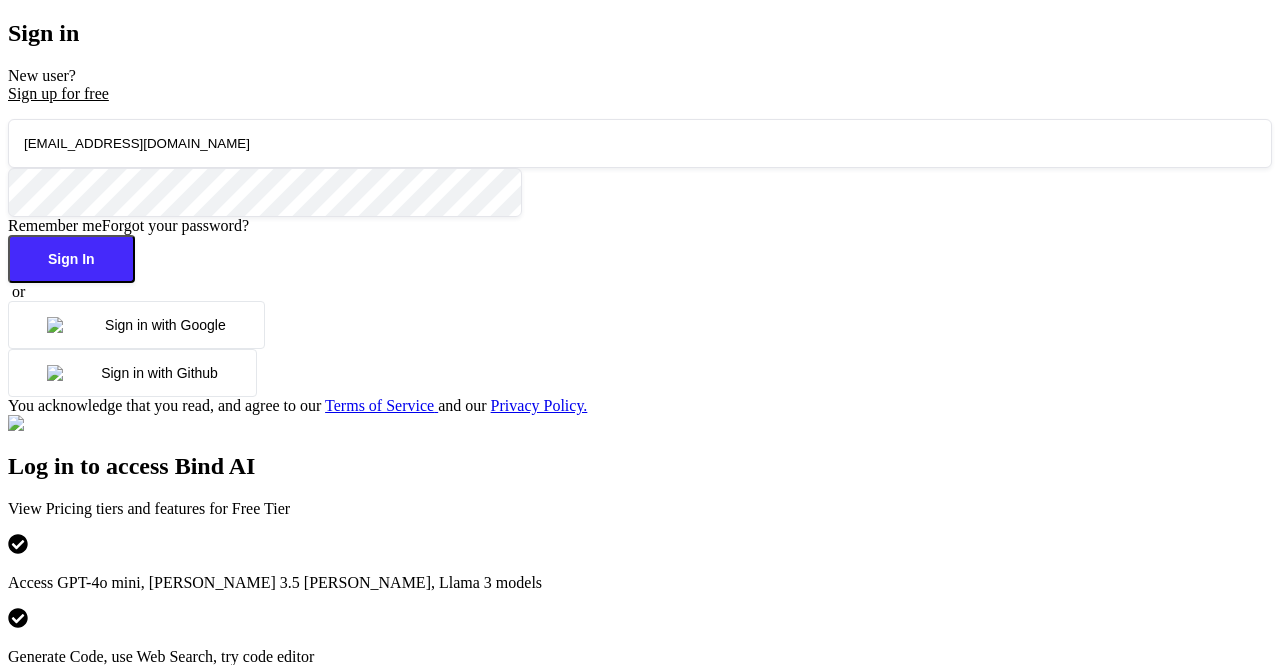 type on "[EMAIL_ADDRESS][DOMAIN_NAME]" 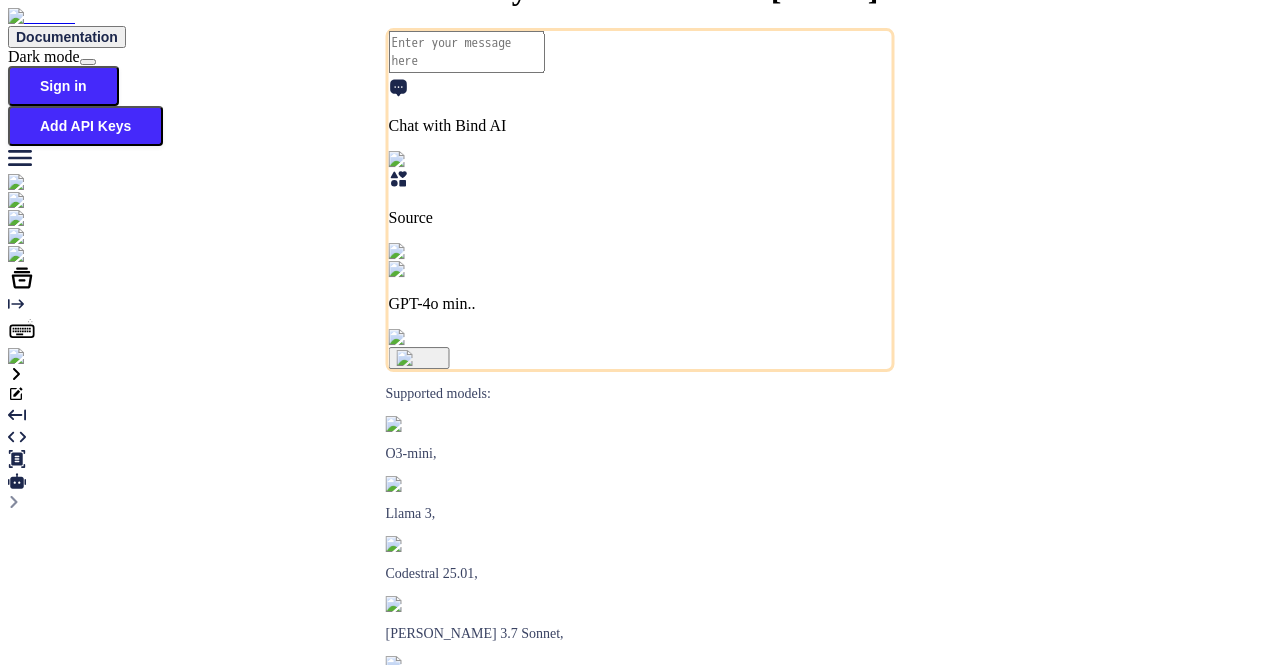 scroll, scrollTop: 0, scrollLeft: 0, axis: both 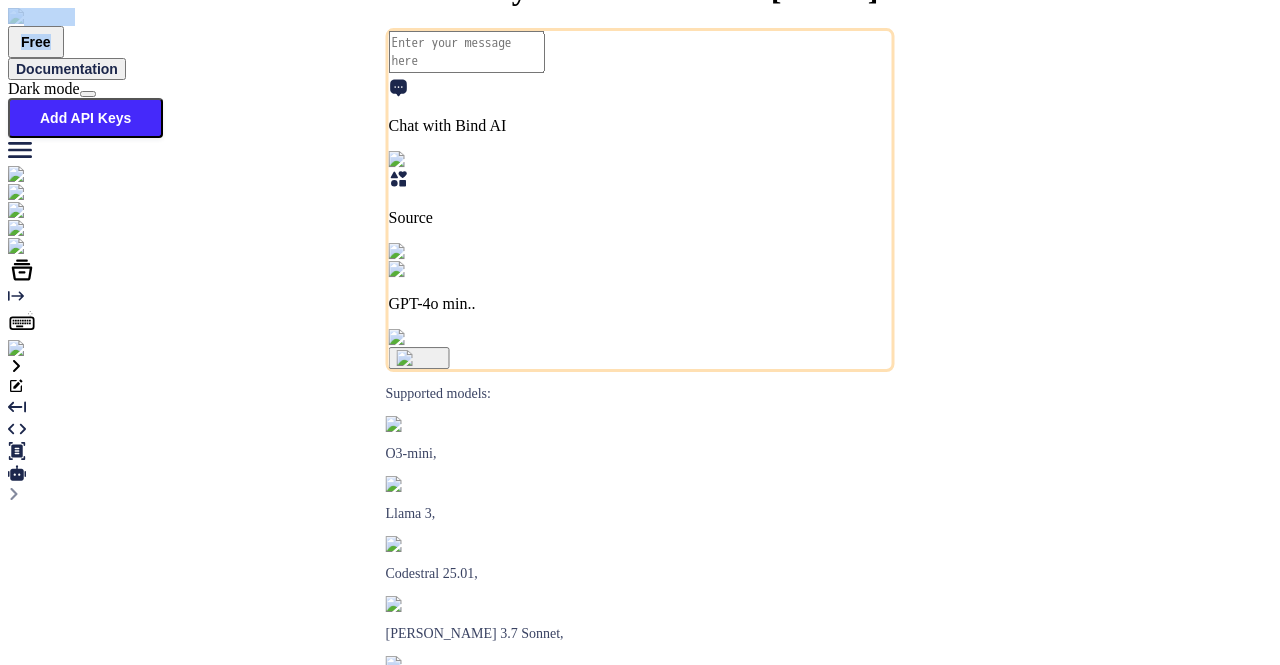 type on "x" 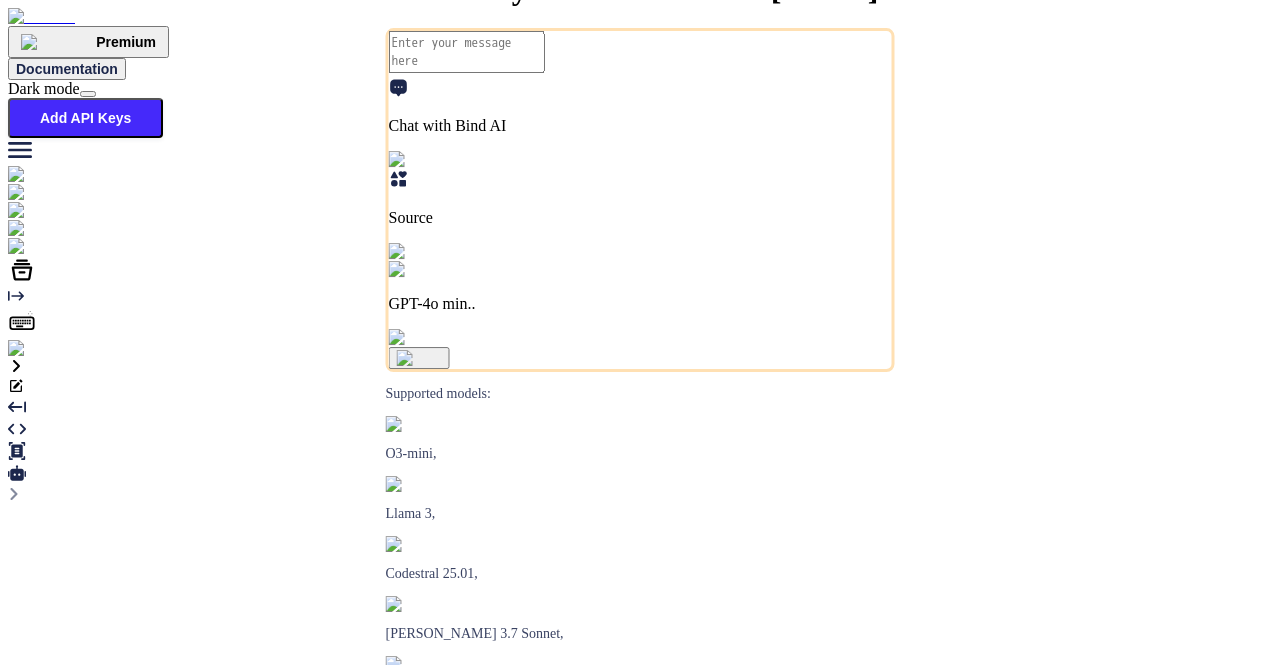 click at bounding box center (40, 349) 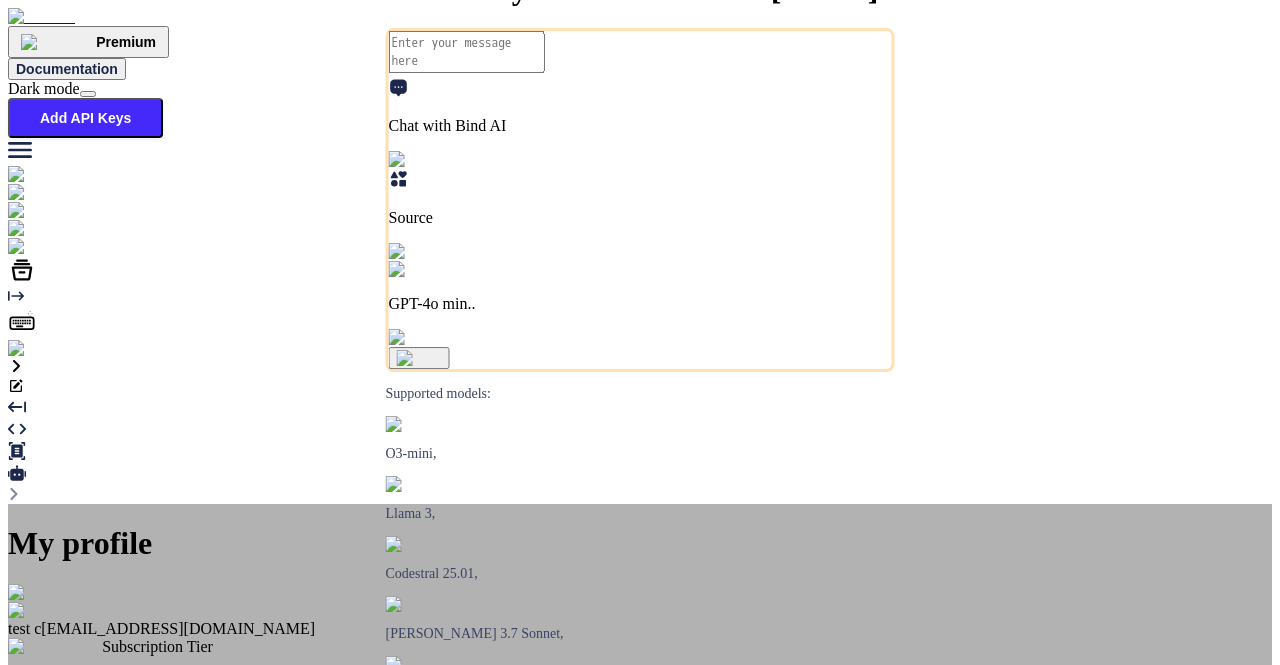 click on "My profile test c app7@yopmail.com Subscription Tier Free You have a team access Thank you for using Bind! Yearly Subscription renews on August 09, 2025 Manage Subscription Log out" at bounding box center (640, 724) 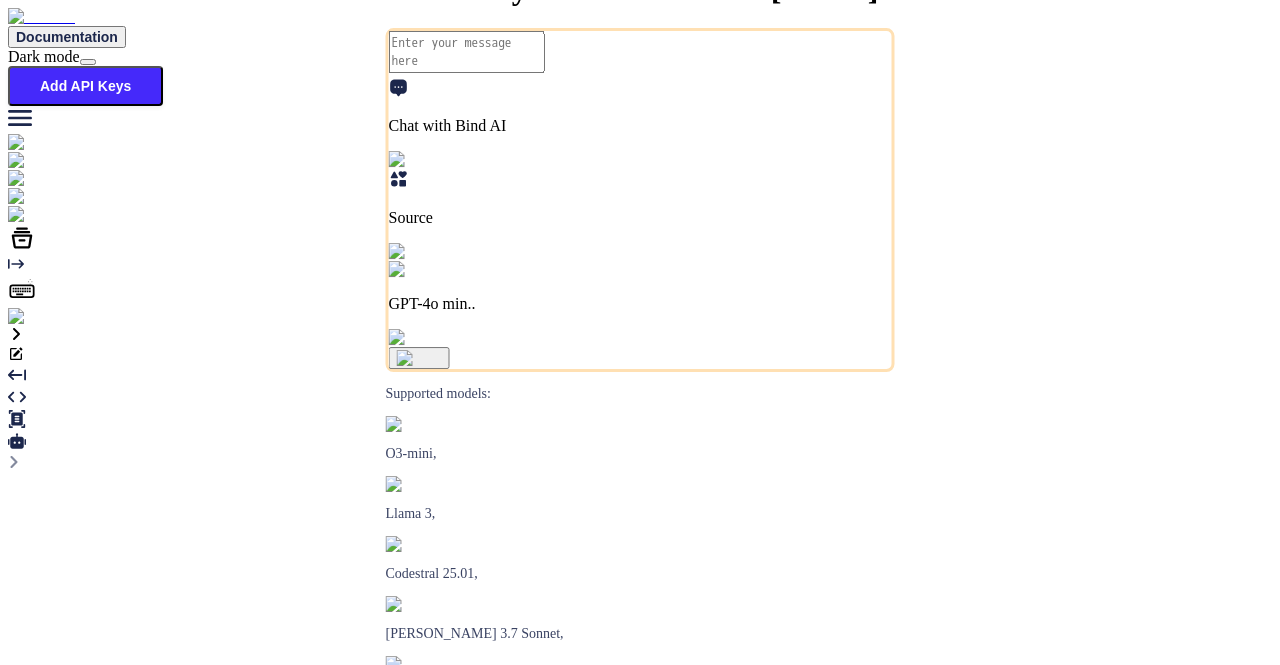 drag, startPoint x: 157, startPoint y: 29, endPoint x: 306, endPoint y: 37, distance: 149.21461 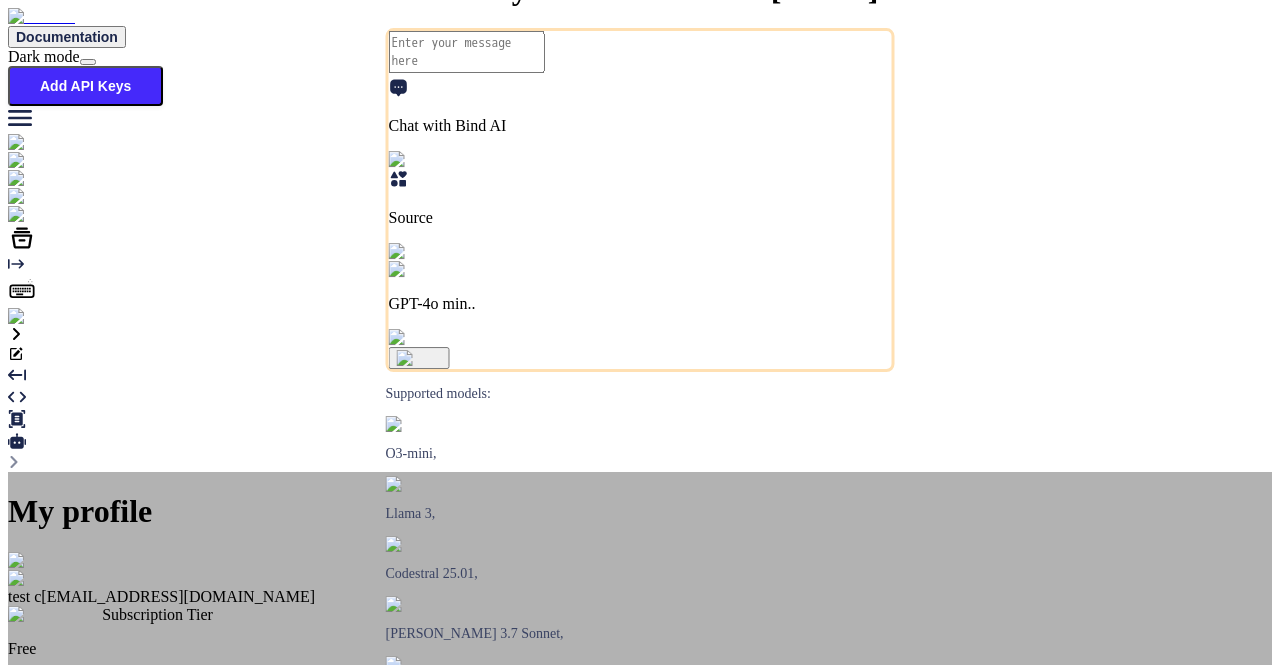 click on "My profile test c app7@yopmail.com Subscription Tier Free You have a team access Thank you for using Bind! Yearly Subscription renews on August 09, 2025 Manage Subscription Log out" at bounding box center [640, 692] 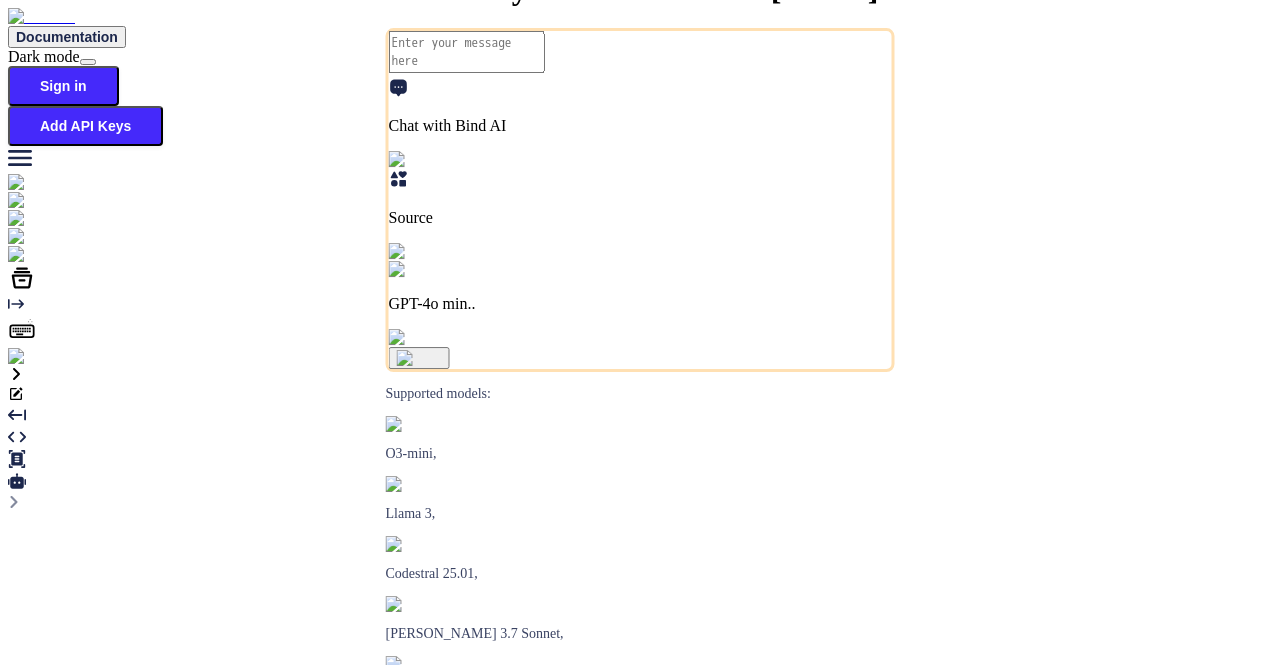 scroll, scrollTop: 0, scrollLeft: 0, axis: both 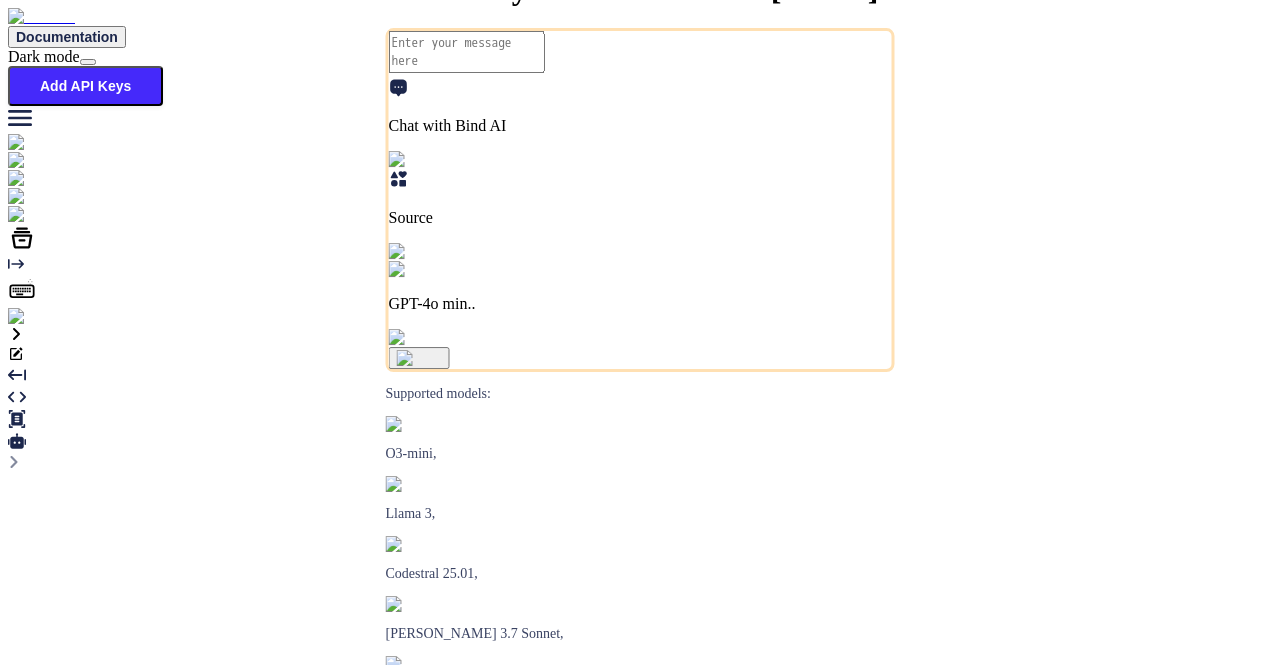 click at bounding box center (40, 317) 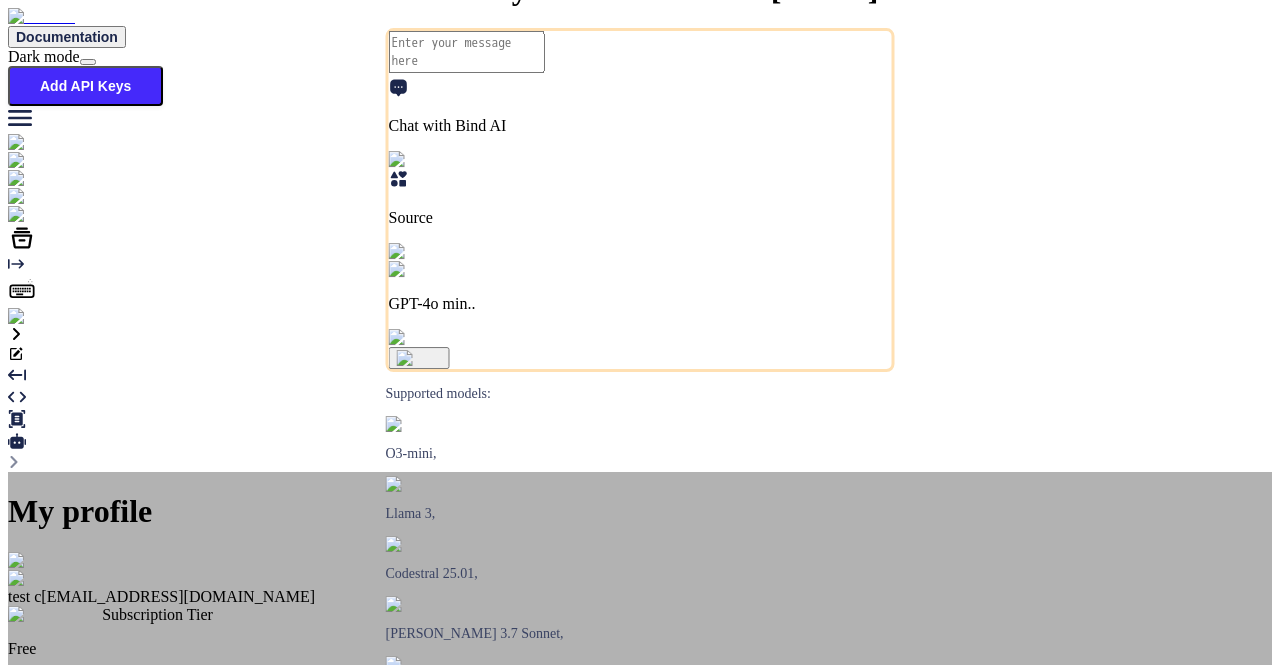 click on "My profile test c app7@yopmail.com Subscription Tier Free You have a team access Thank you for using Bind! Yearly Subscription renews on August 09, 2025 Manage Subscription Log out" at bounding box center [640, 692] 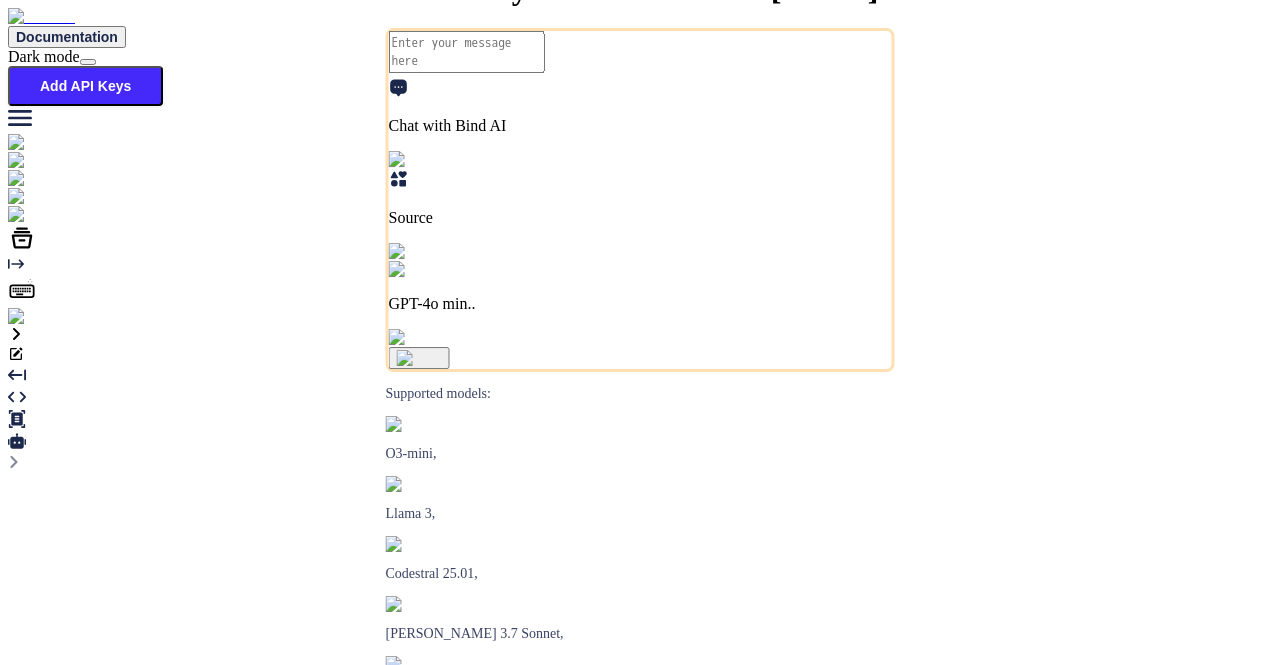 click at bounding box center [40, 317] 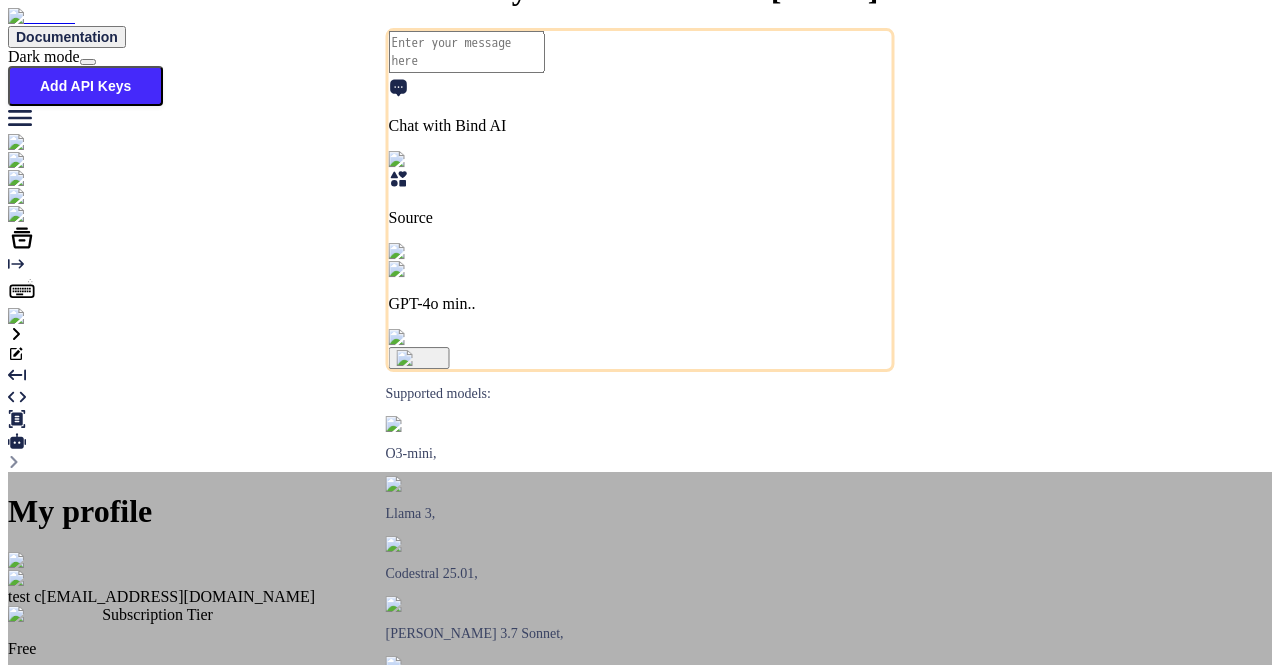 click on "Log out" at bounding box center (640, 878) 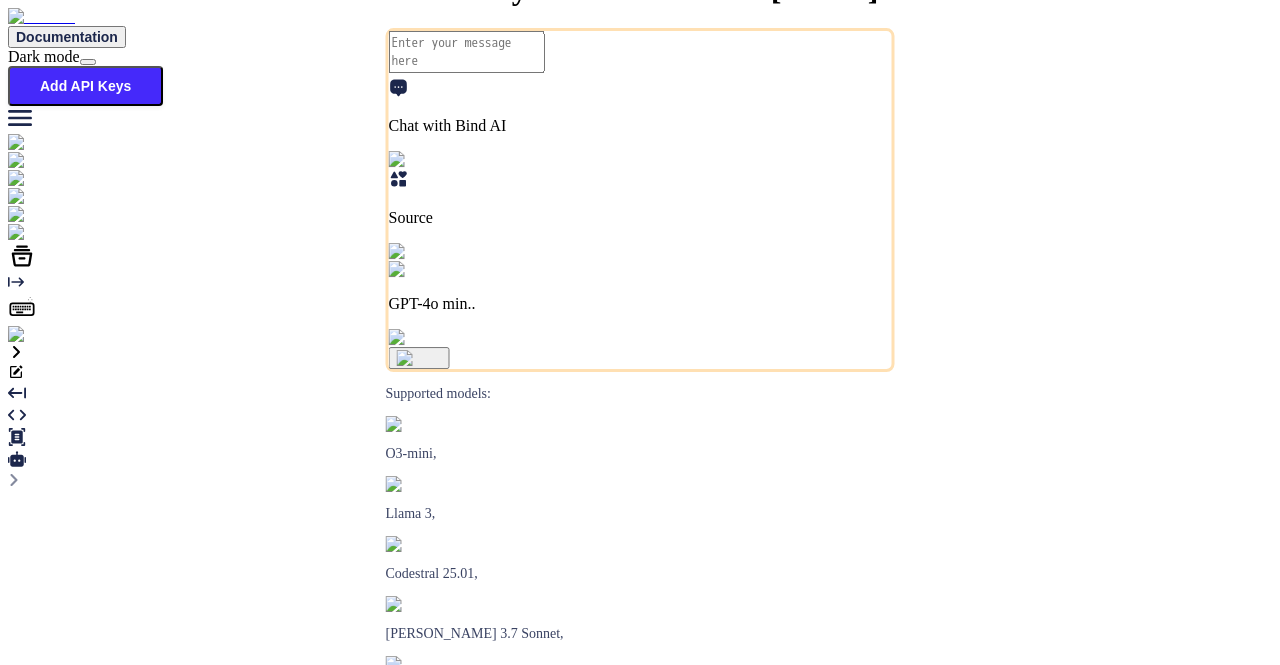 type on "x" 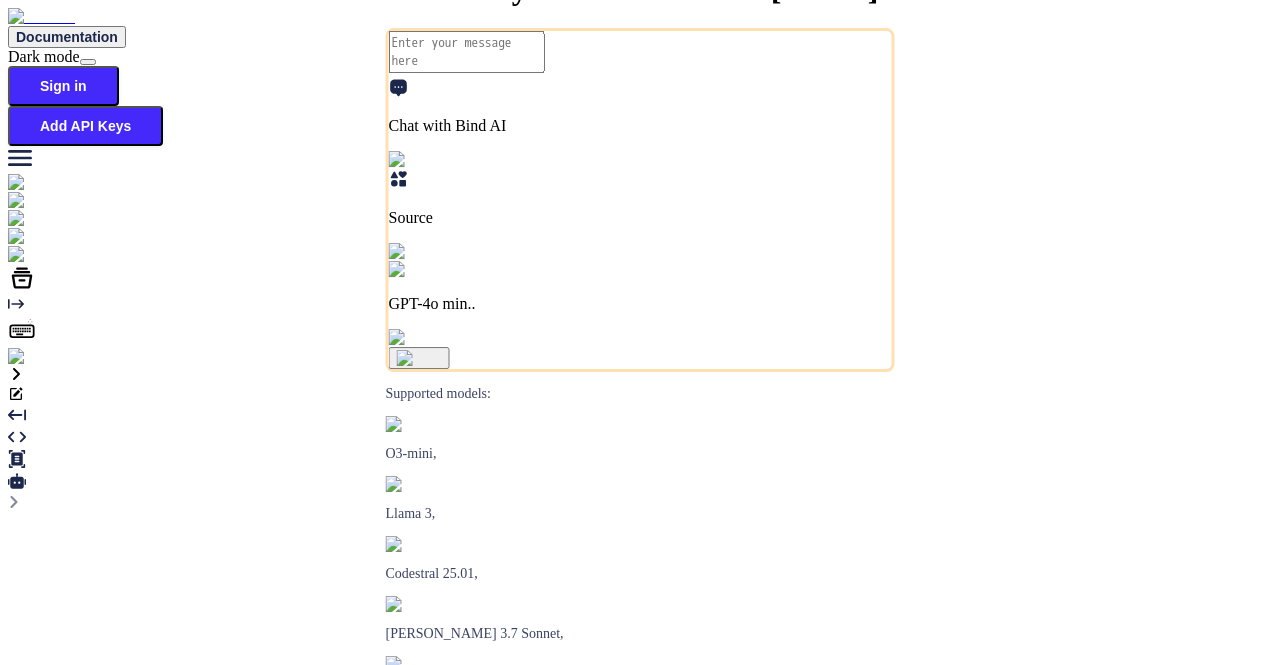 click at bounding box center [35, 357] 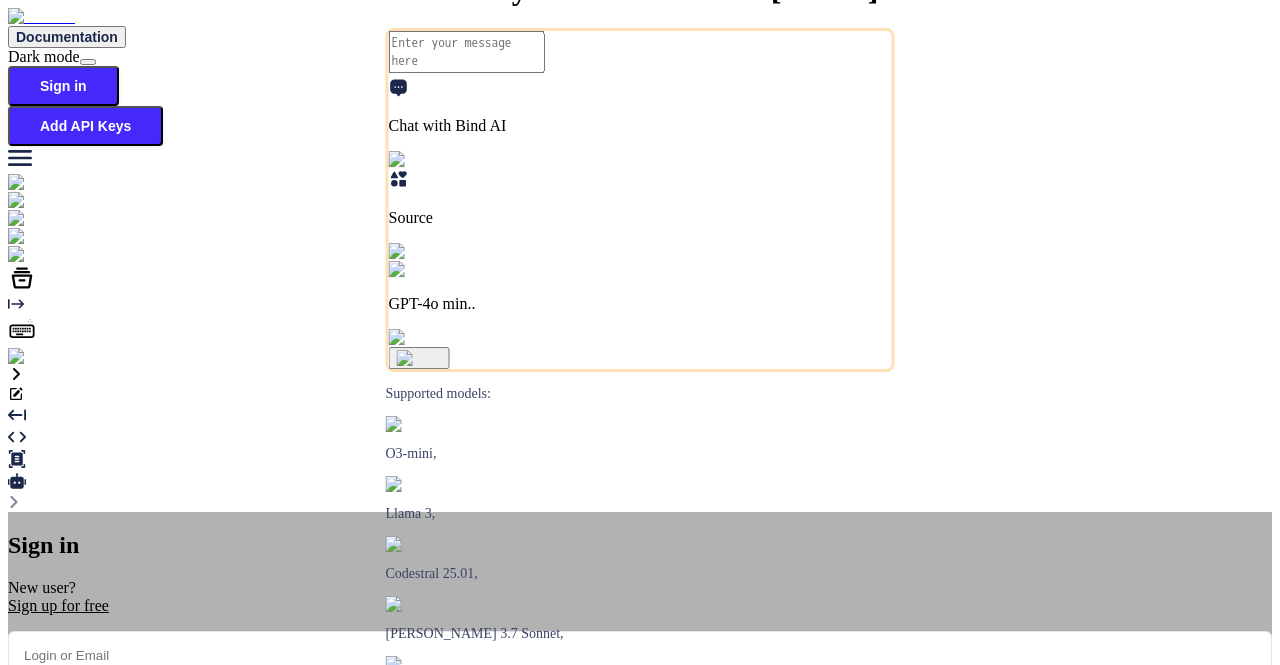 click at bounding box center [640, 655] 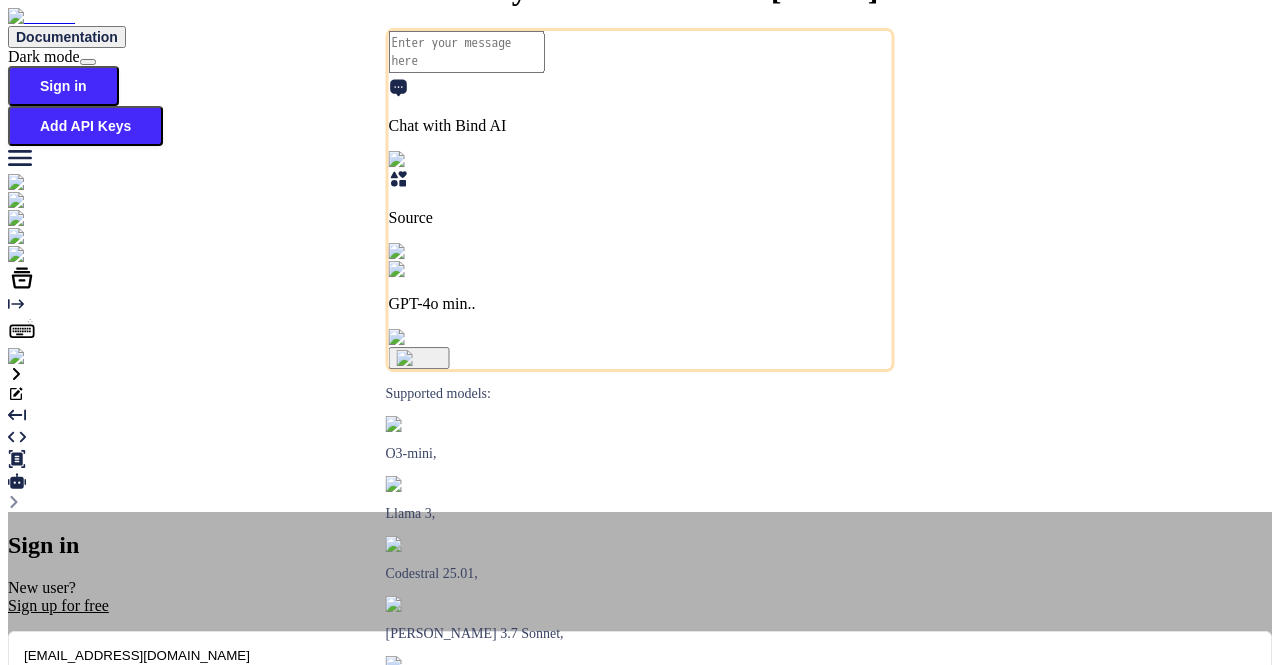 type on "app6@yopmail.com" 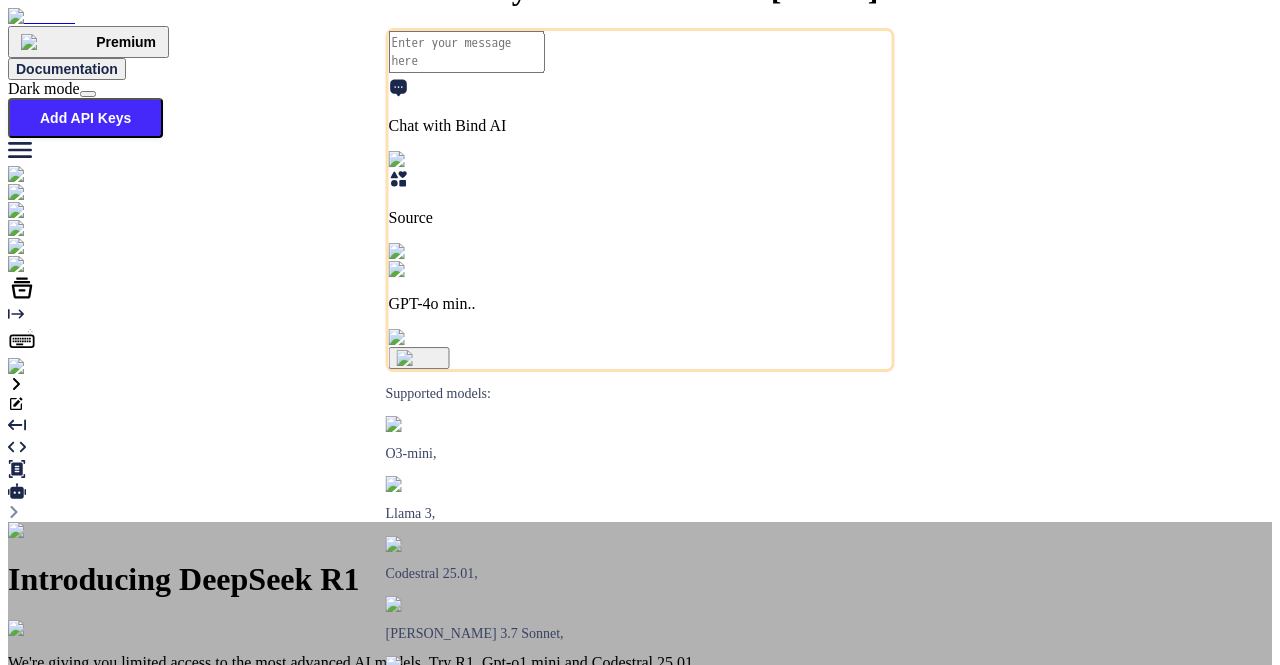 type on "x" 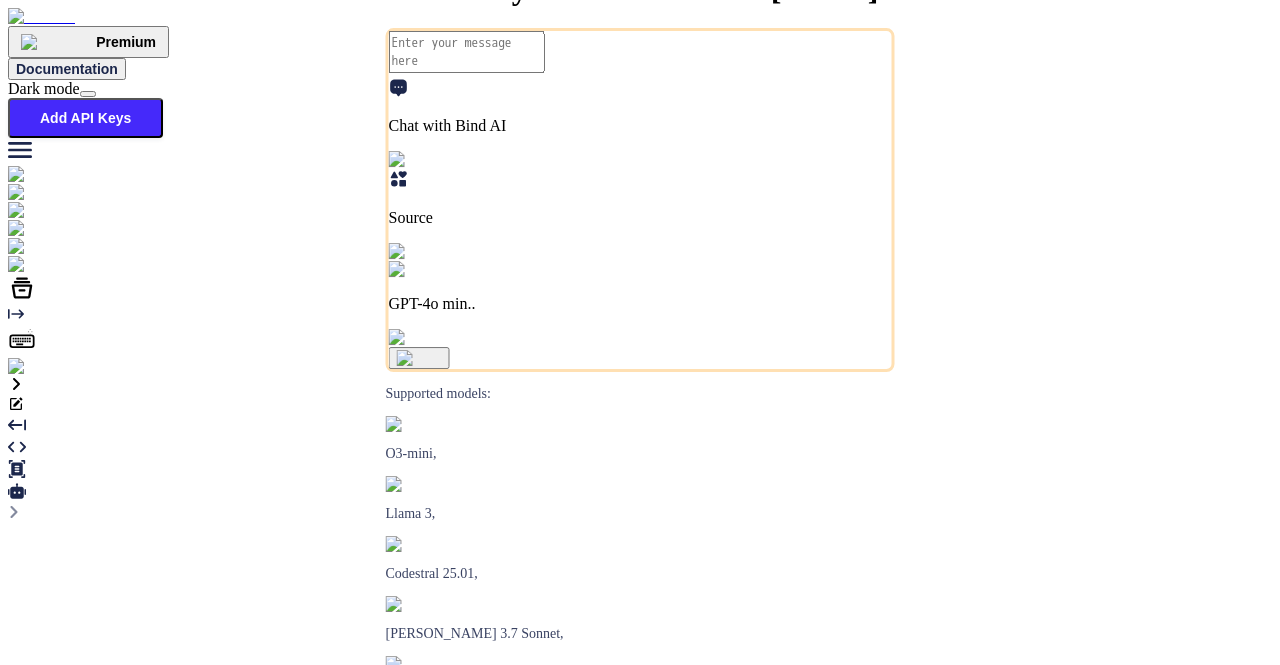 click at bounding box center [40, 367] 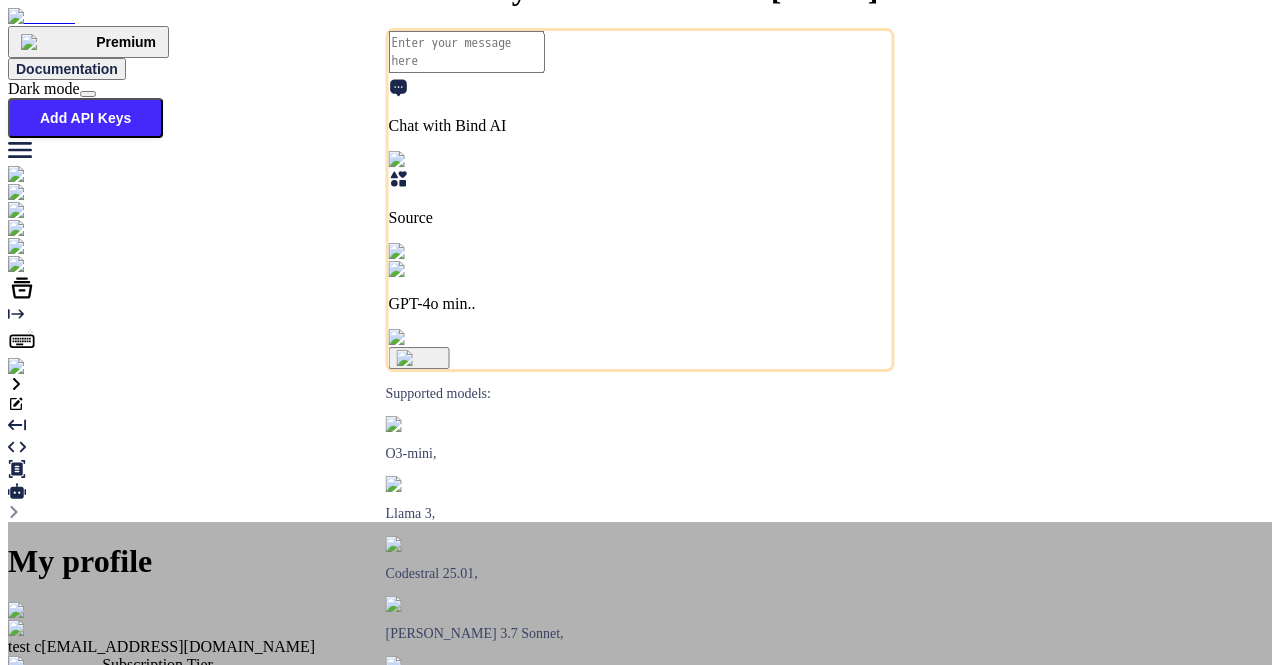 click on "My profile test c app6@yopmail.com Subscription Tier Premium You have a team access Unlock exclusive features by upgrading to premium for a tailored experience.   Access   Claude 3.7, DeepSeek R1, O3-mini and more   Access to Web Search, Code Generator, Article Writer checklist   Create custom GPT Agents Subscribe Now Need Private Instance of Bind? Request Enterprise plan Log out" at bounding box center (640, 809) 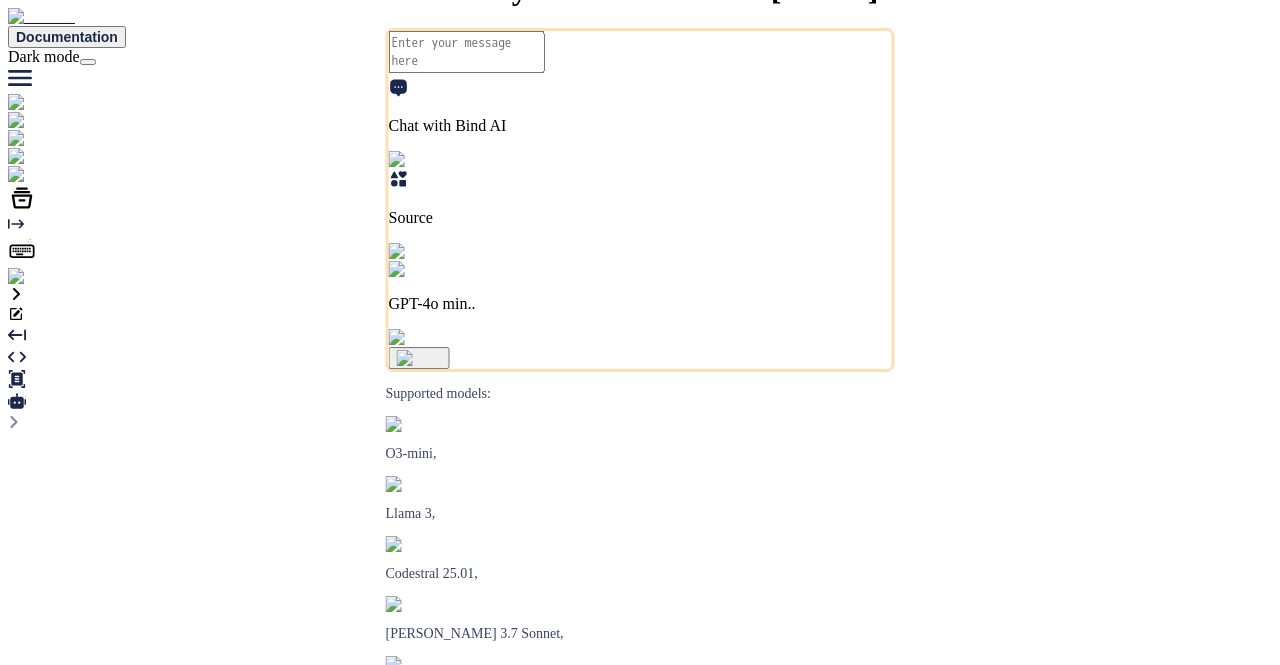 scroll, scrollTop: 0, scrollLeft: 0, axis: both 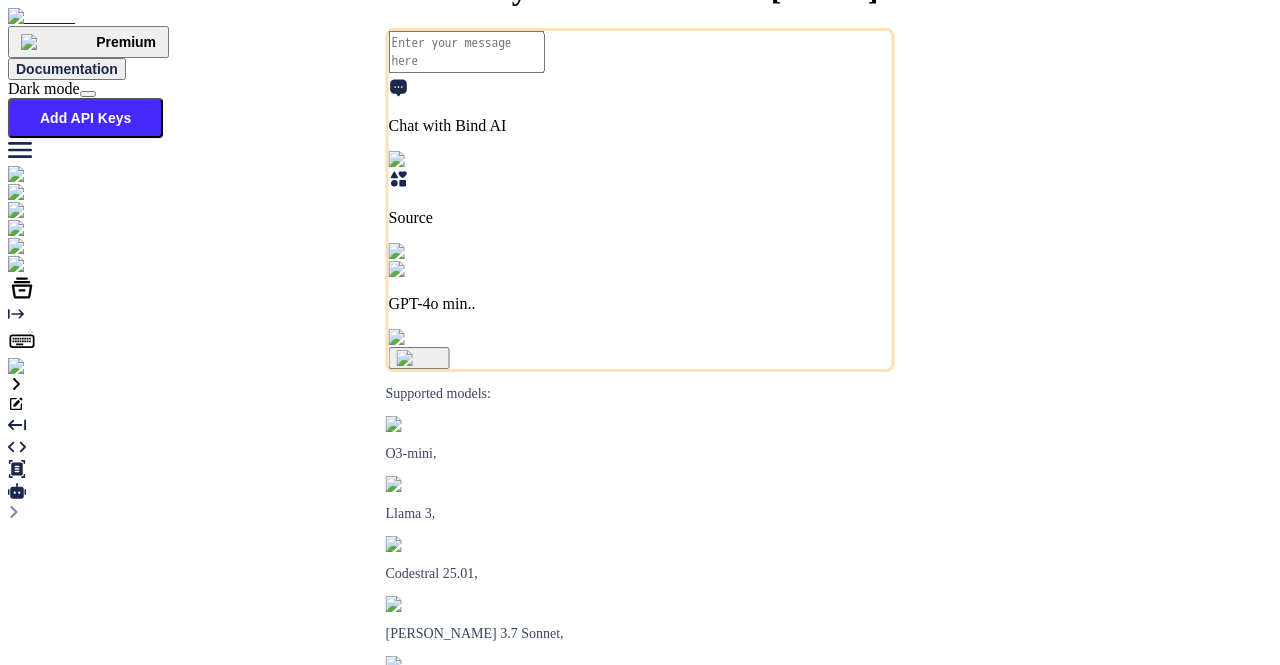 type on "x" 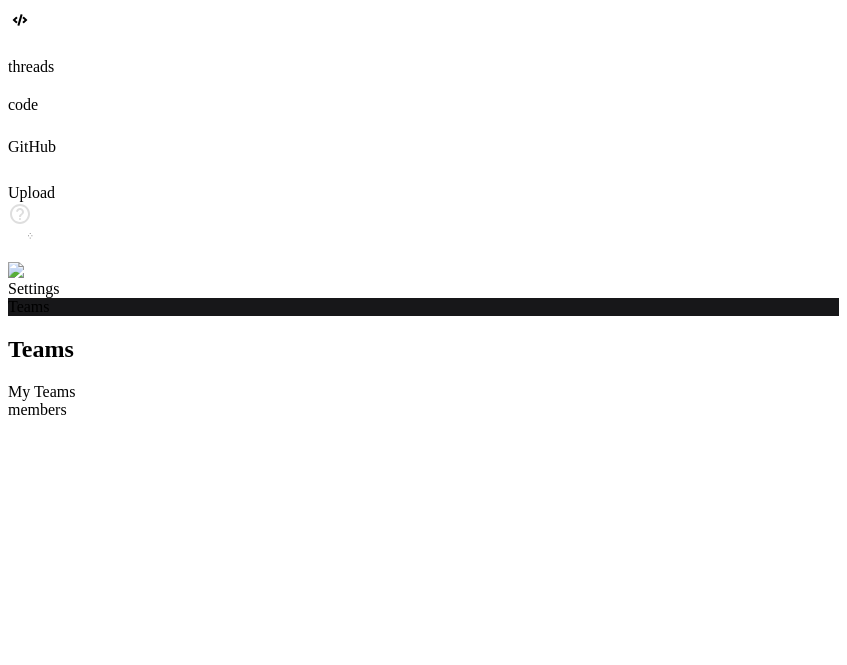 scroll, scrollTop: 0, scrollLeft: 0, axis: both 